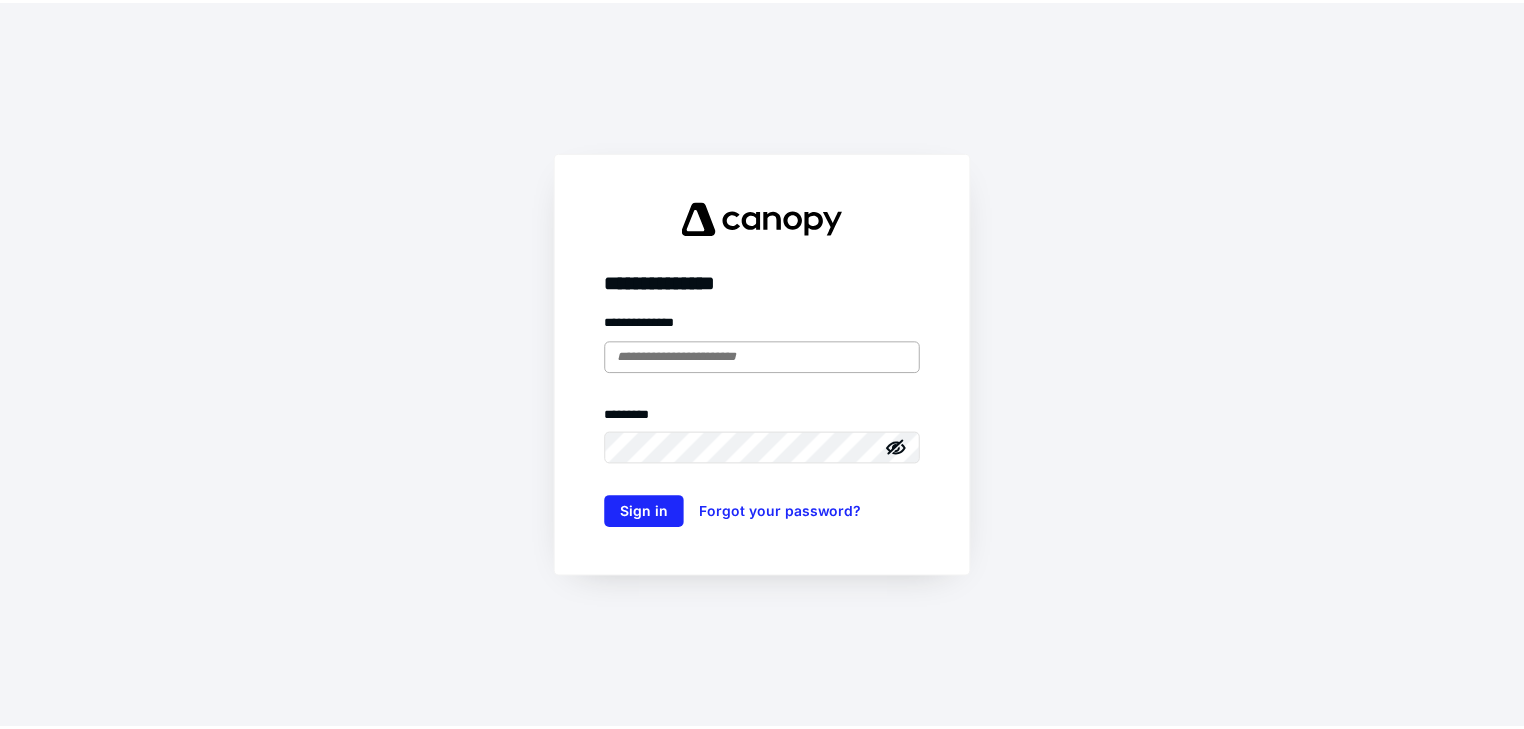 scroll, scrollTop: 0, scrollLeft: 0, axis: both 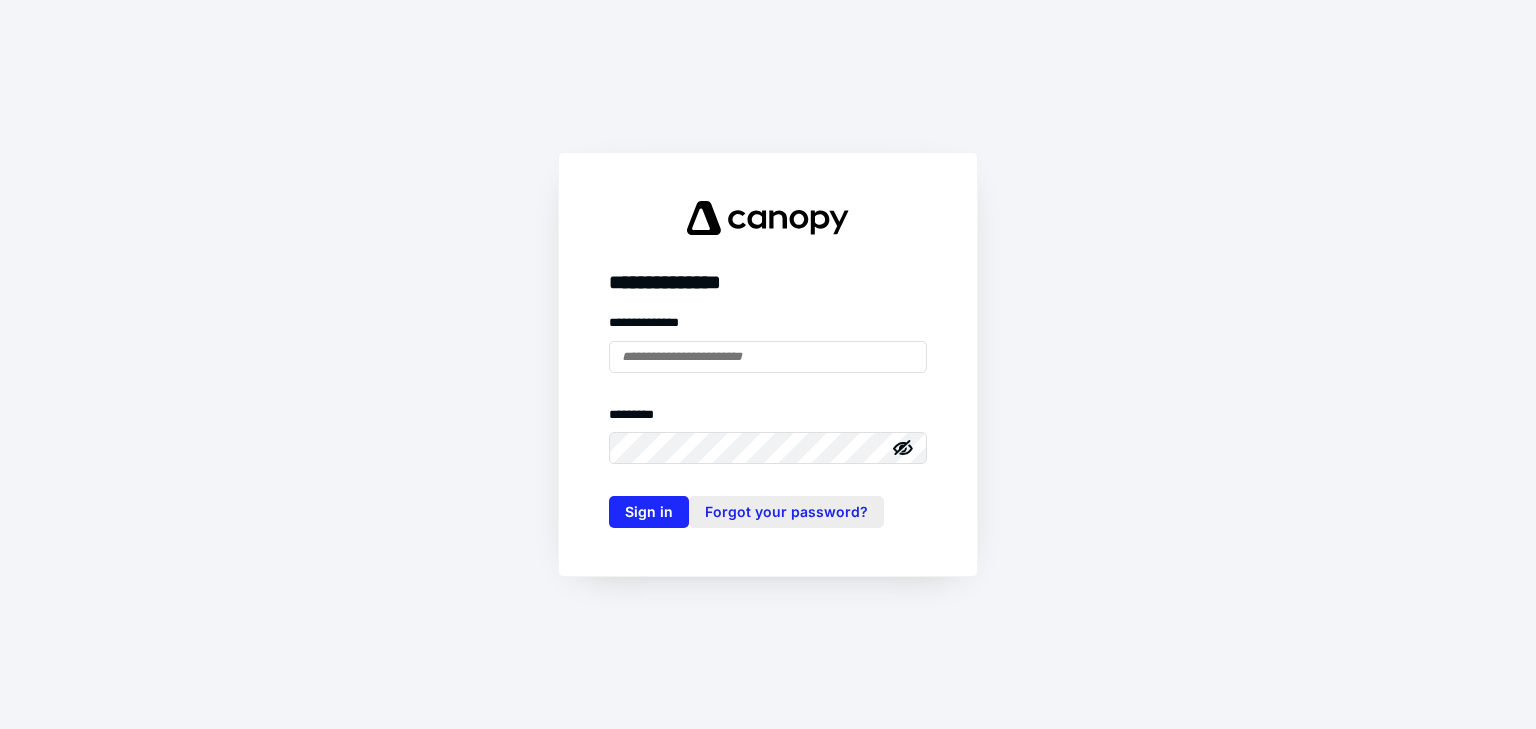 type on "**********" 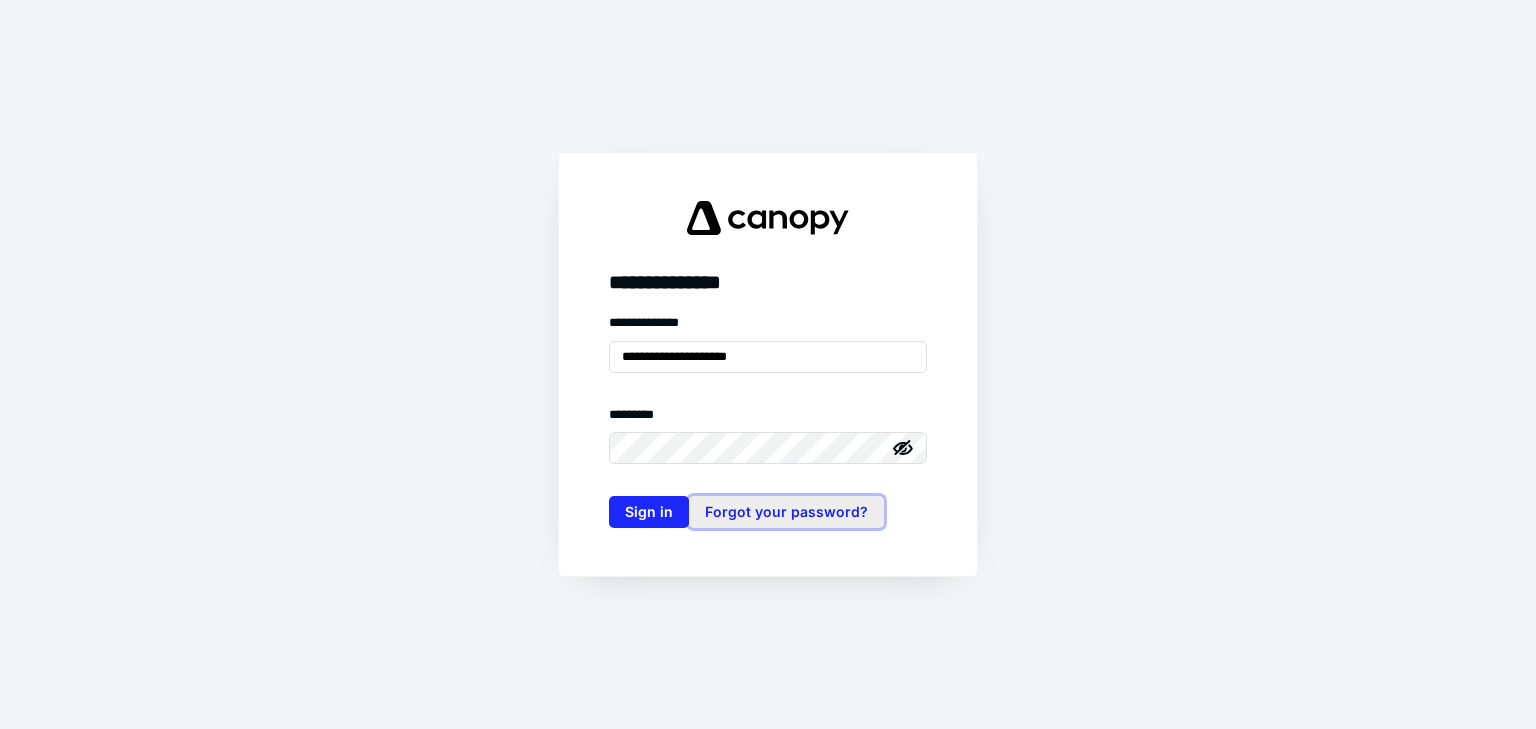 click on "Forgot your password?" at bounding box center [786, 512] 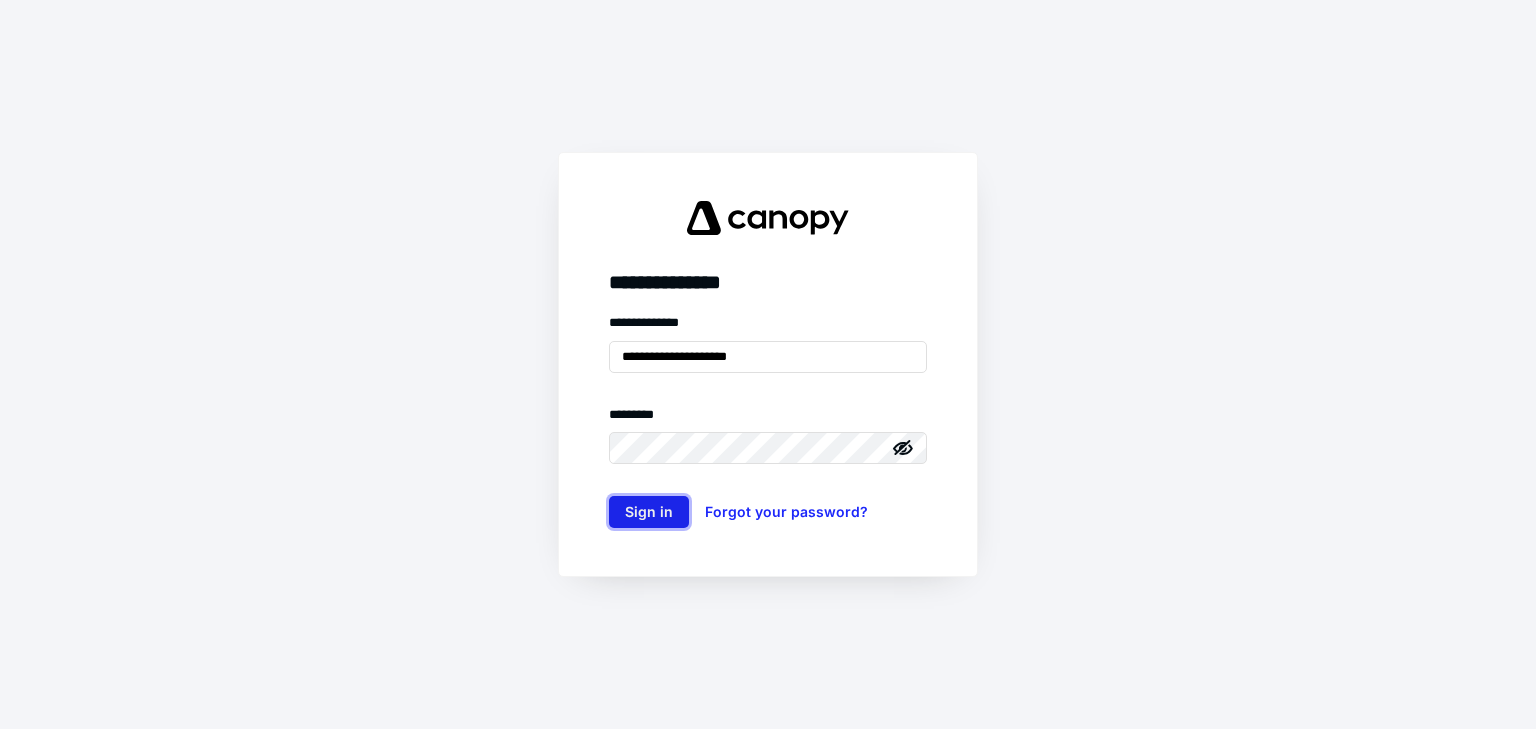 click on "Sign in" at bounding box center [649, 512] 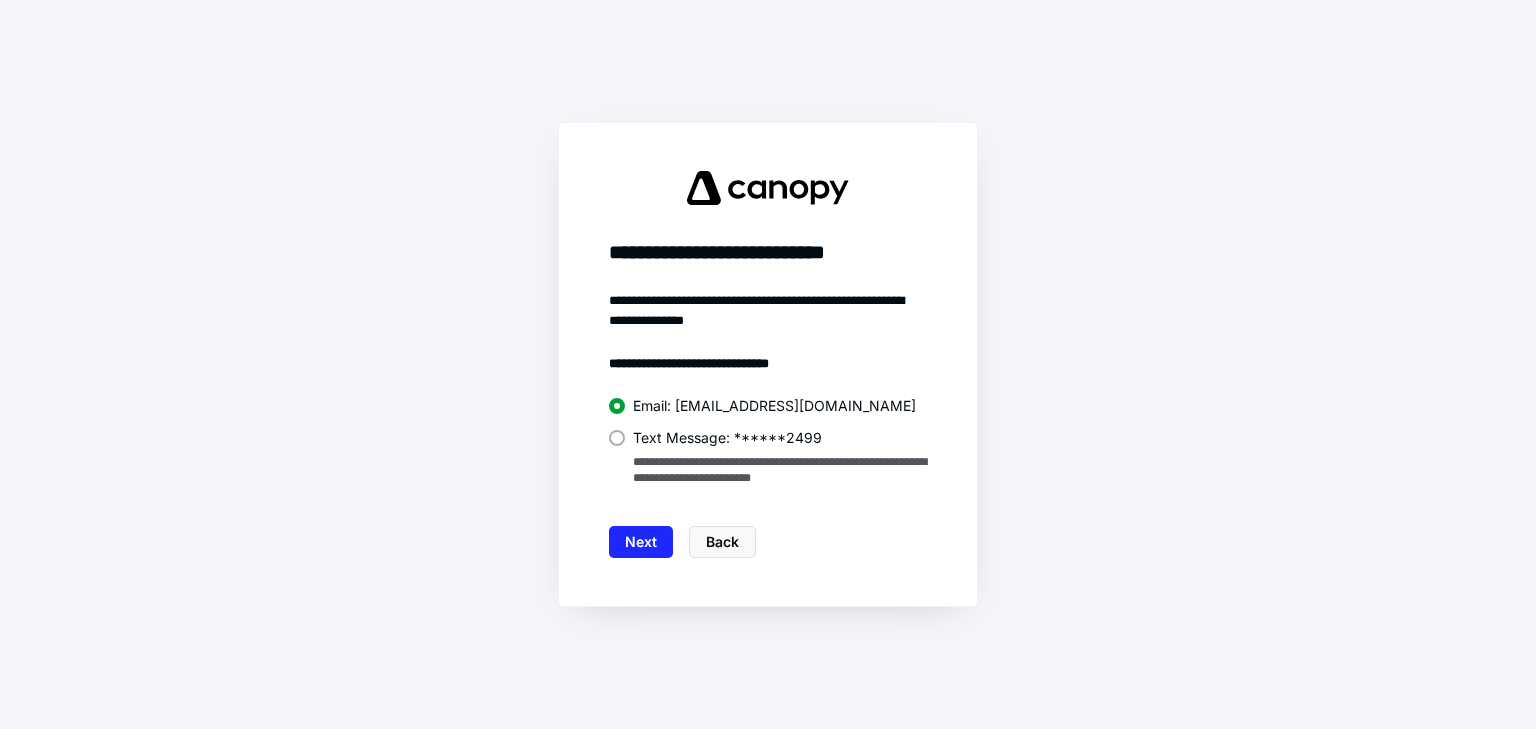 click on "Text Message: ******2499" at bounding box center (727, 438) 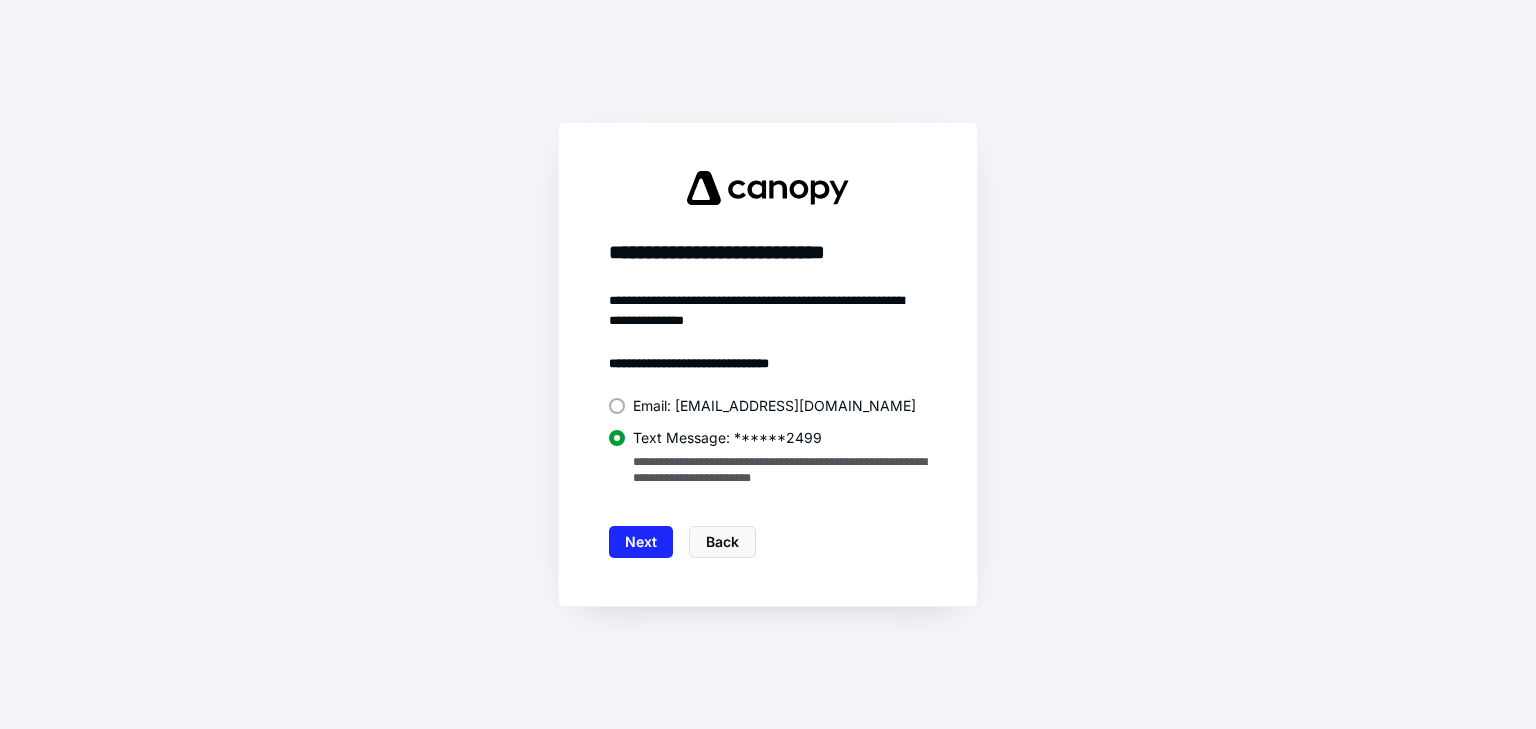 click on "Text Message: ******2499" at bounding box center (727, 438) 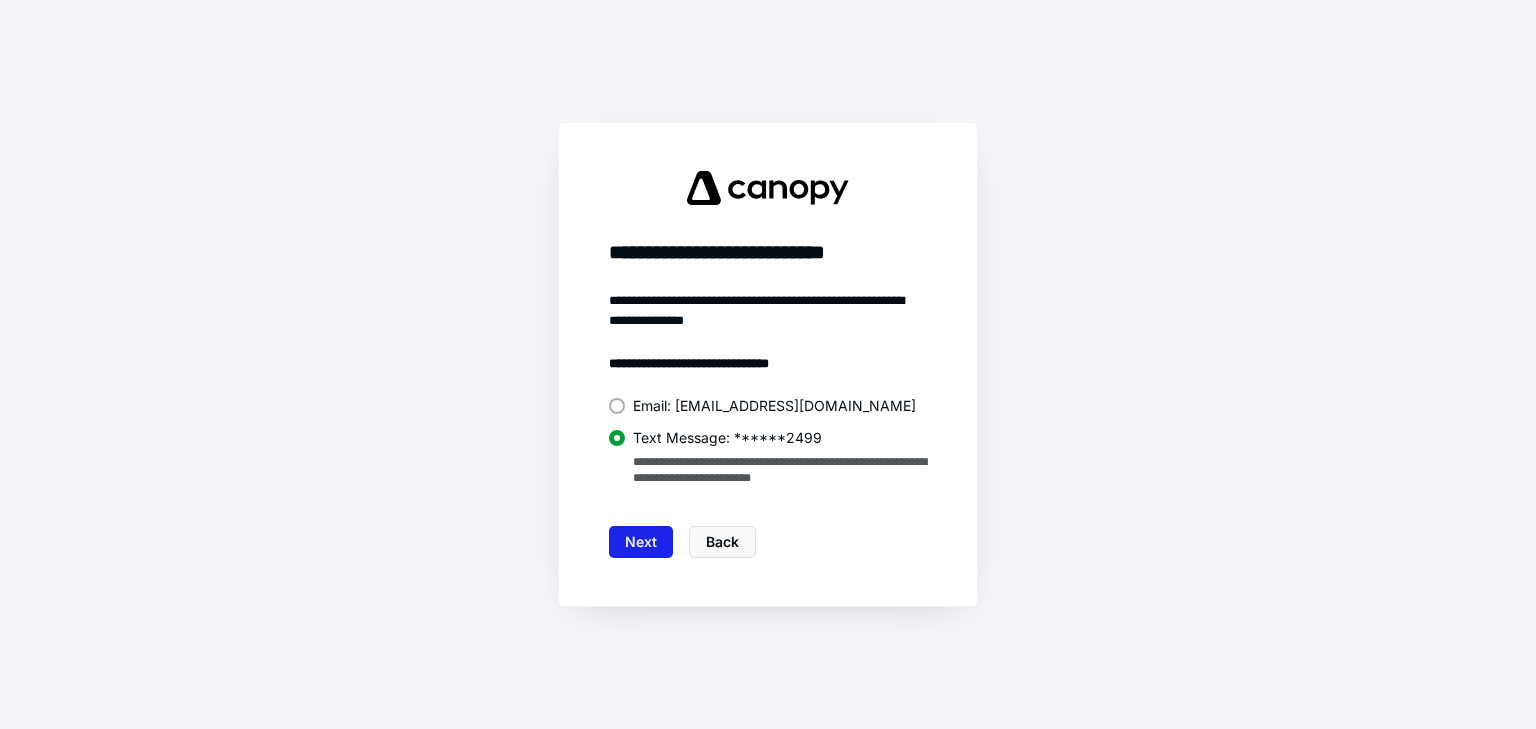 drag, startPoint x: 642, startPoint y: 508, endPoint x: 647, endPoint y: 531, distance: 23.537205 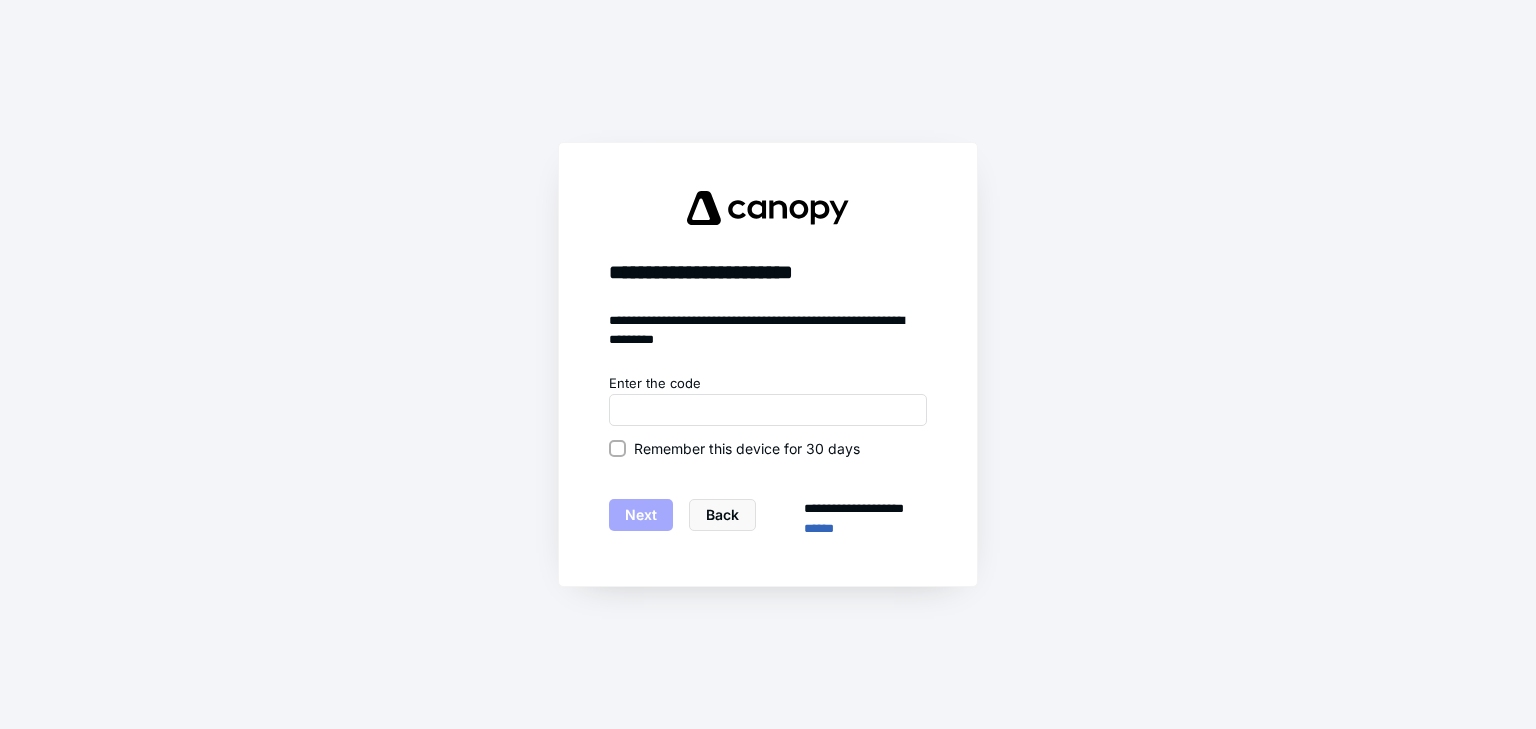 click on "Remember this device for 30 days" at bounding box center [617, 448] 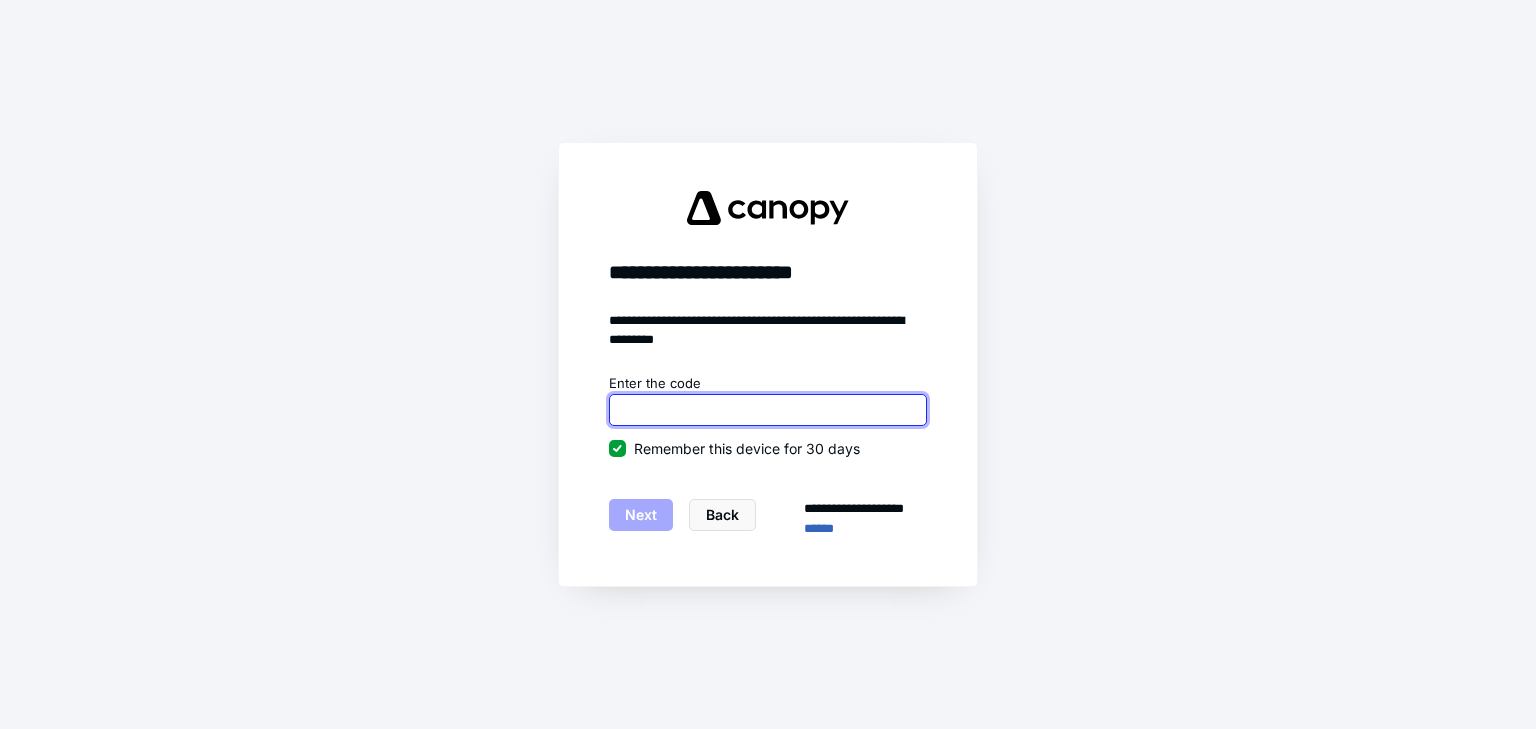 click at bounding box center (768, 410) 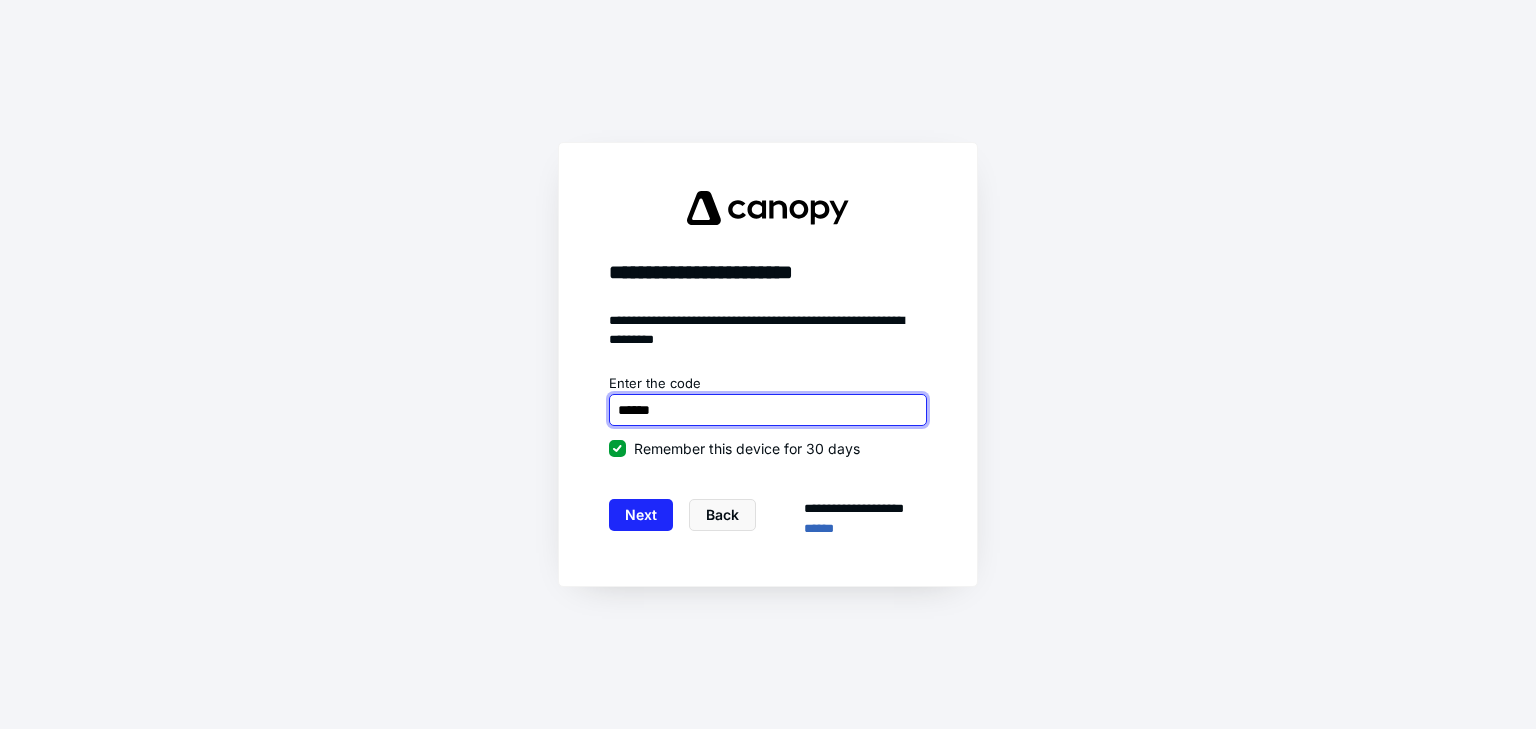 type on "******" 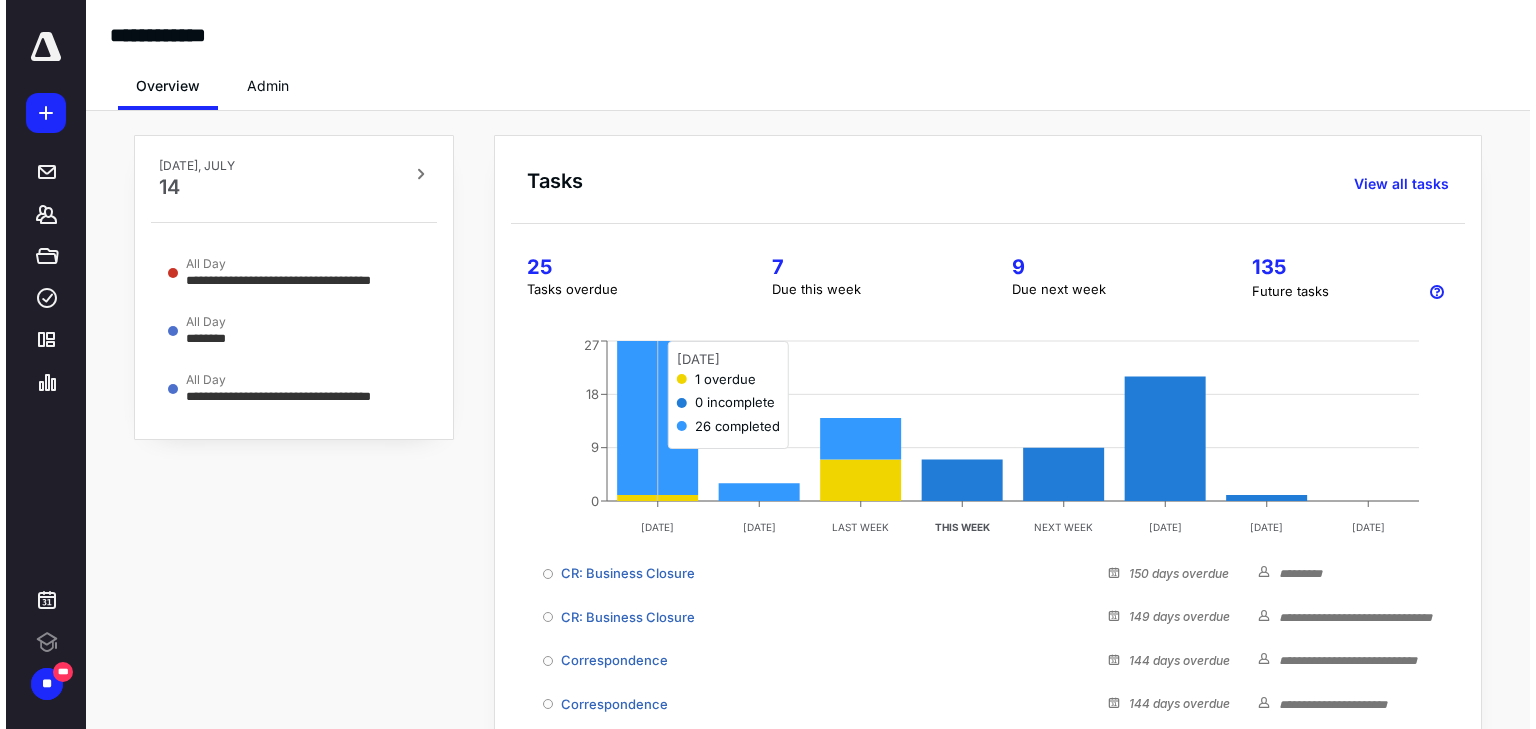 scroll, scrollTop: 0, scrollLeft: 0, axis: both 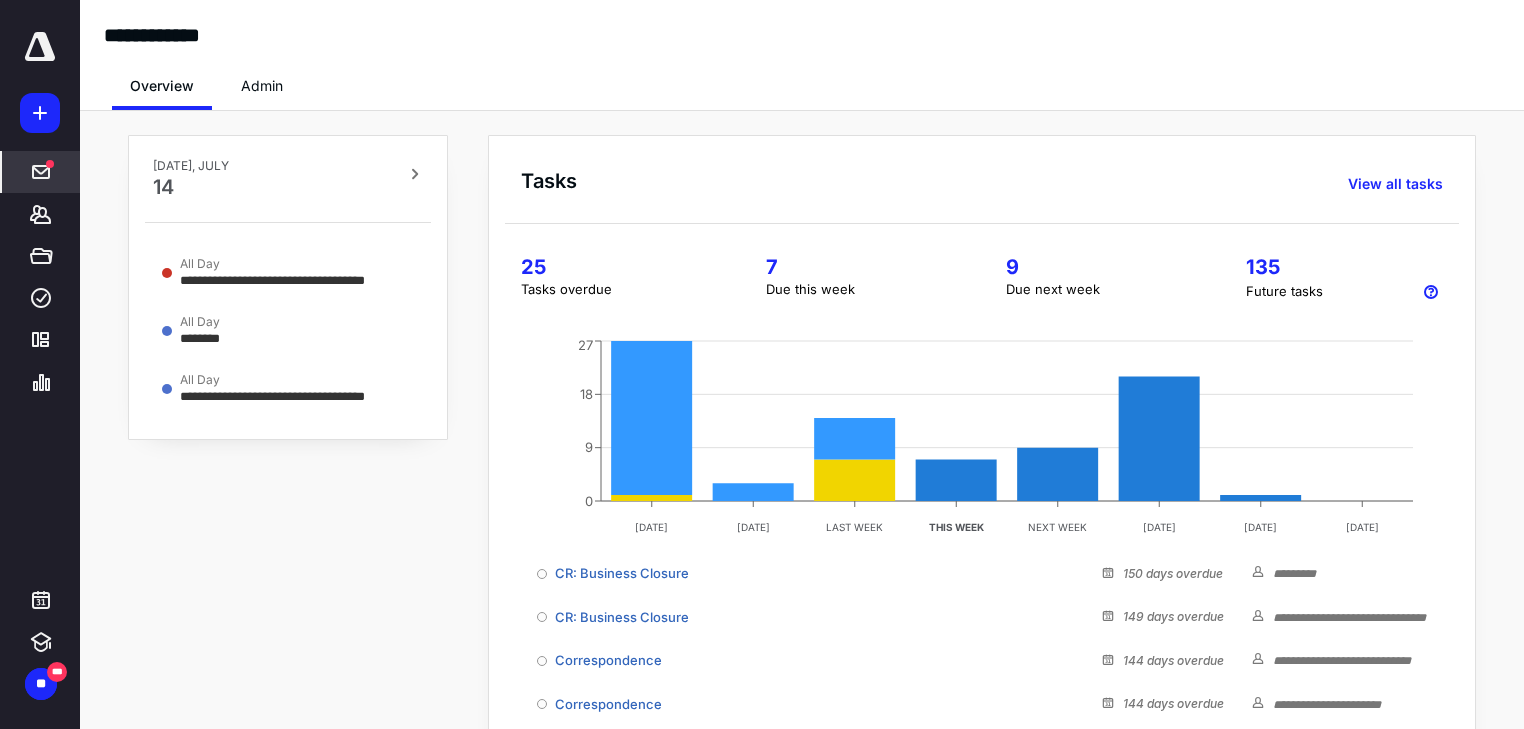 click 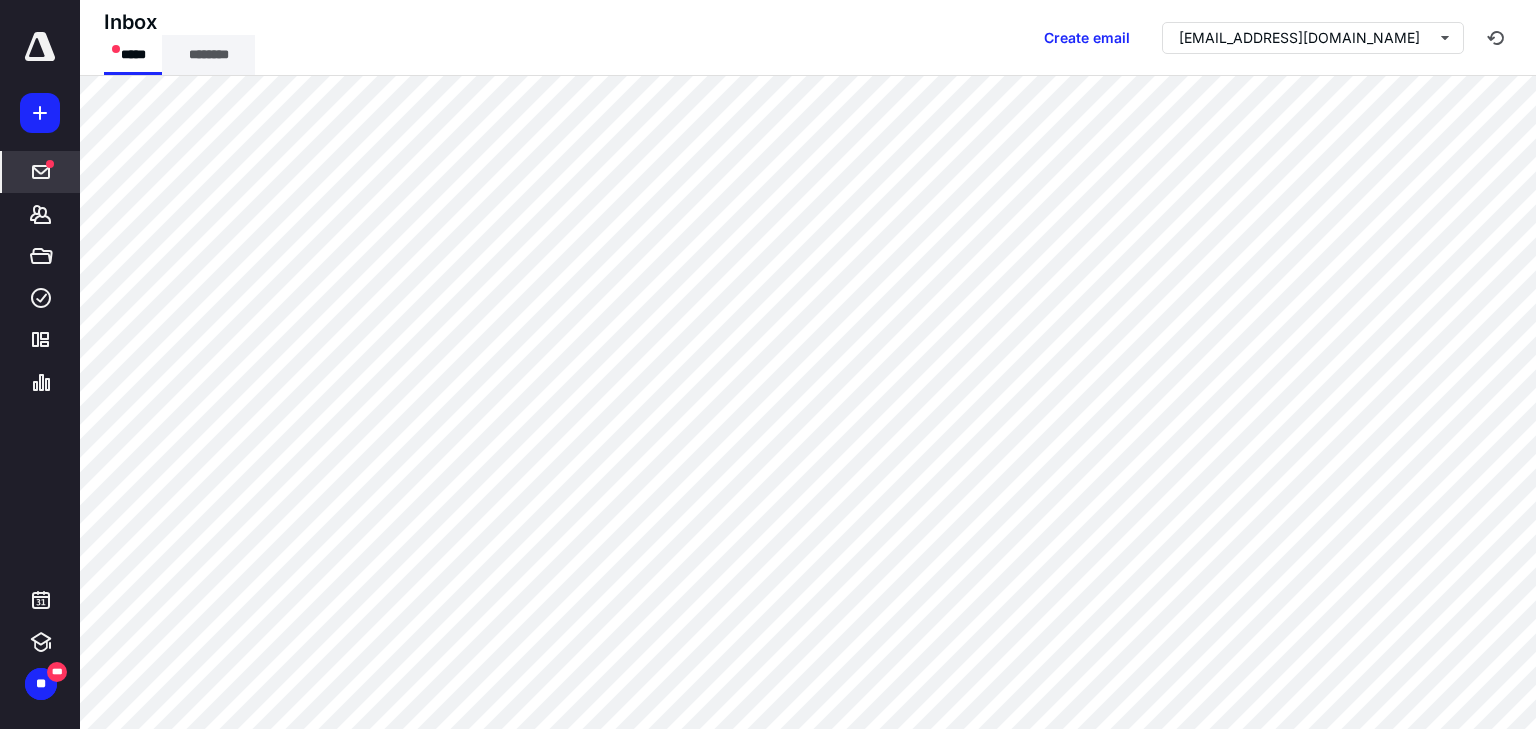 click on "********" at bounding box center [208, 55] 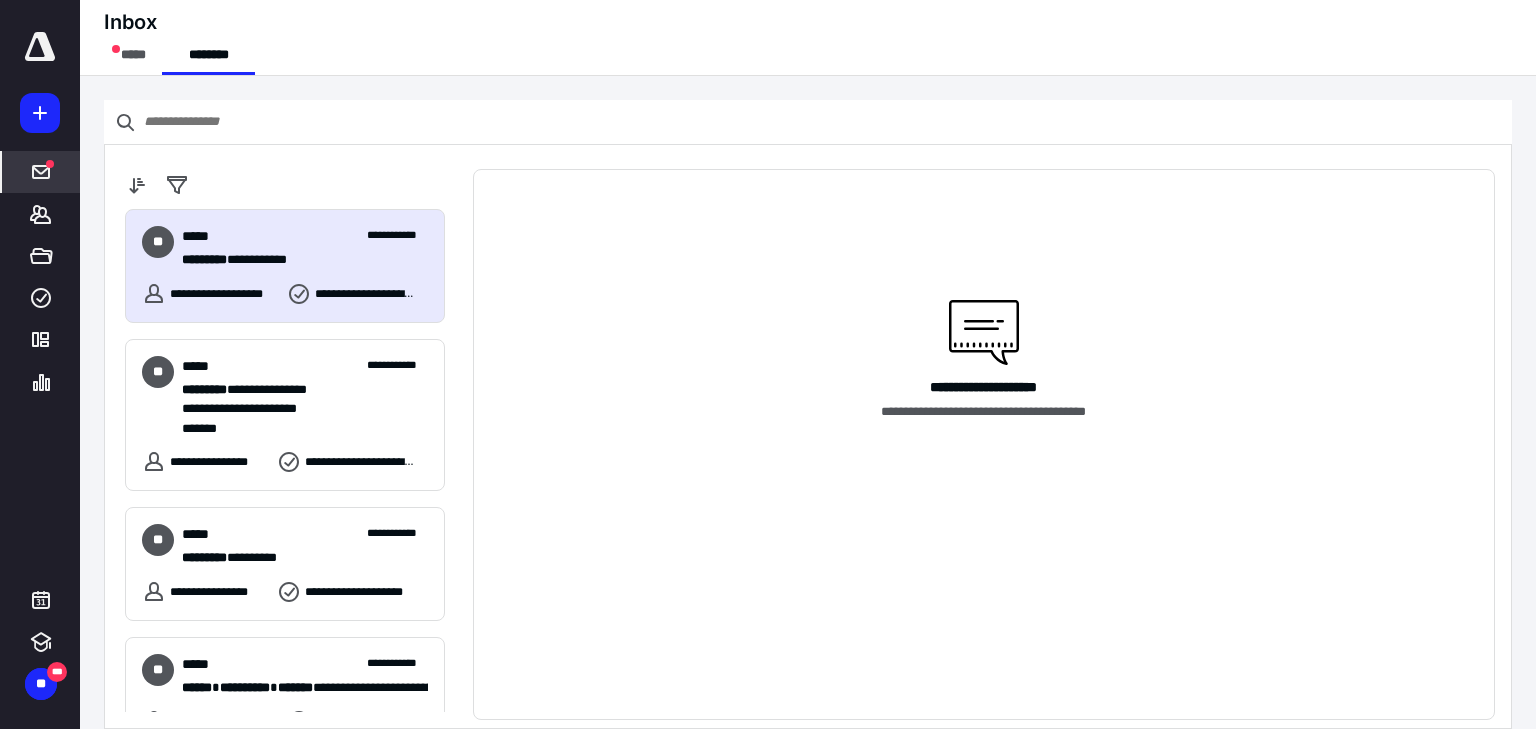 click on "*****" at bounding box center (206, 236) 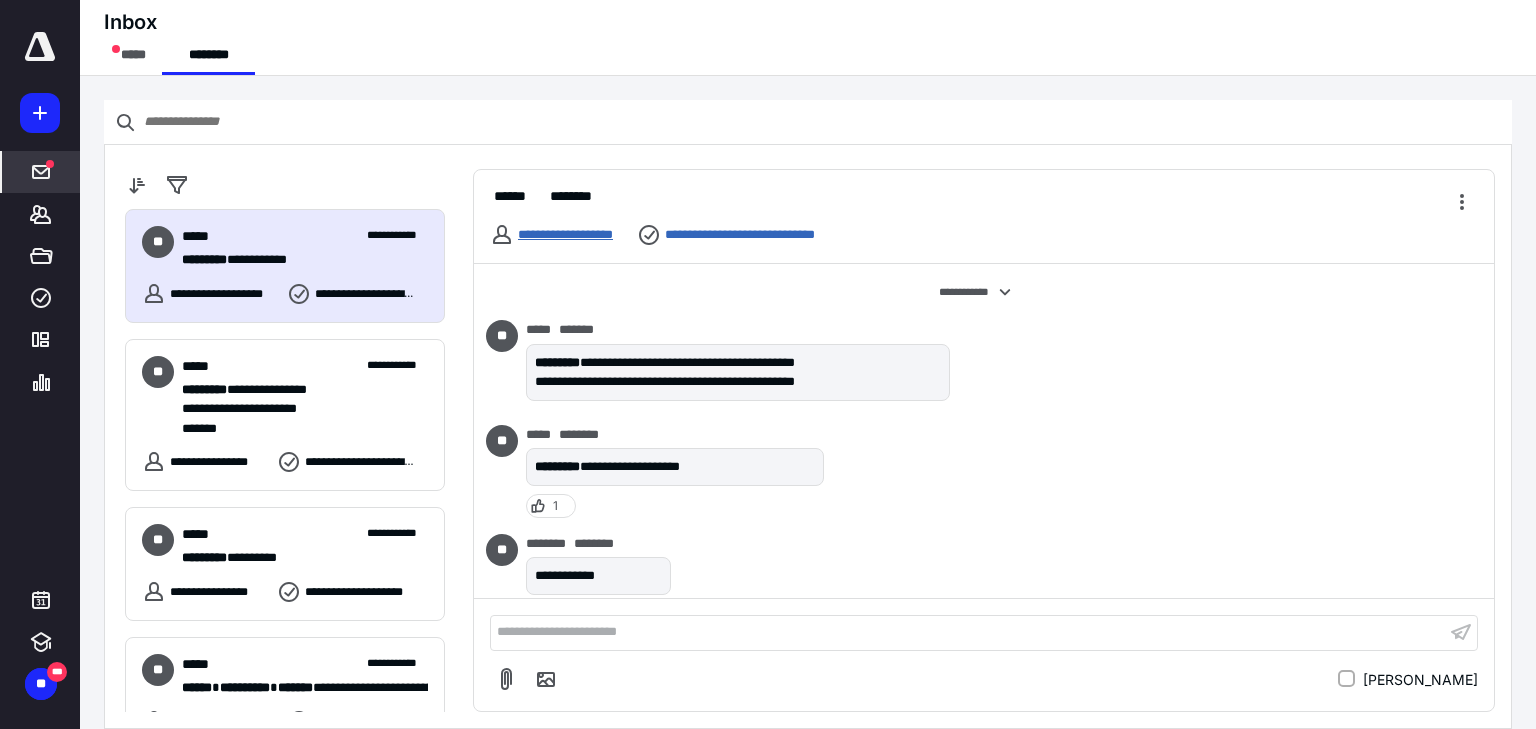 scroll, scrollTop: 122, scrollLeft: 0, axis: vertical 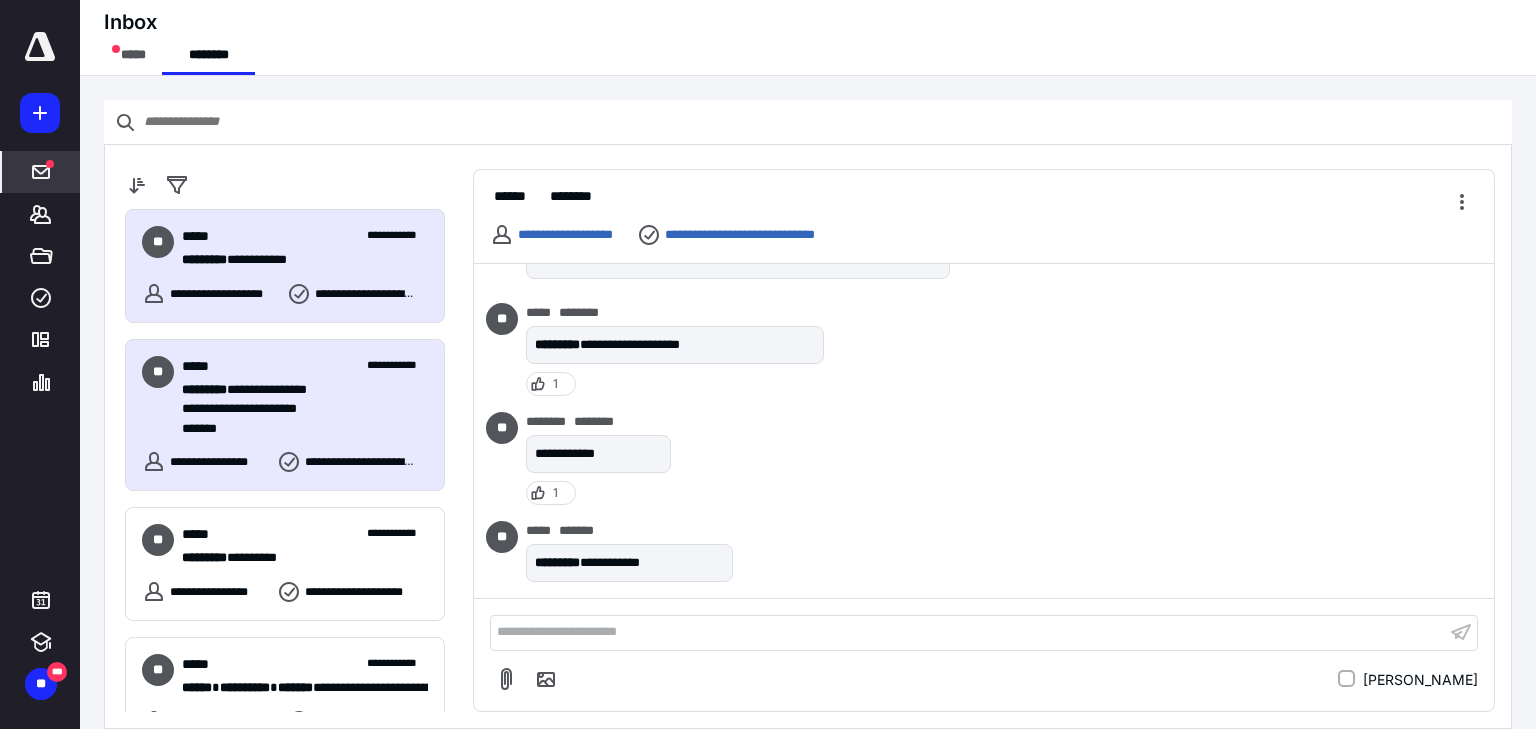 click on "**********" at bounding box center (299, 409) 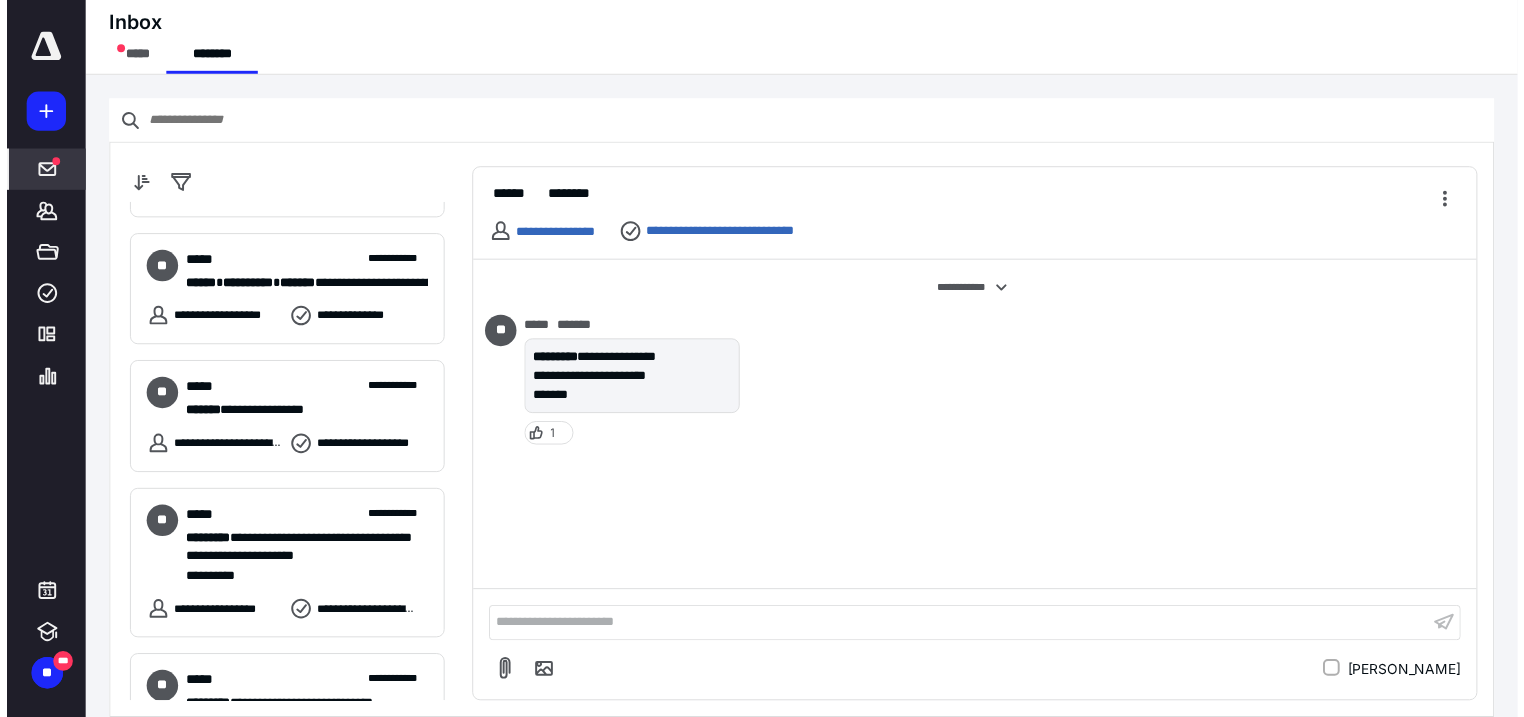 scroll, scrollTop: 0, scrollLeft: 0, axis: both 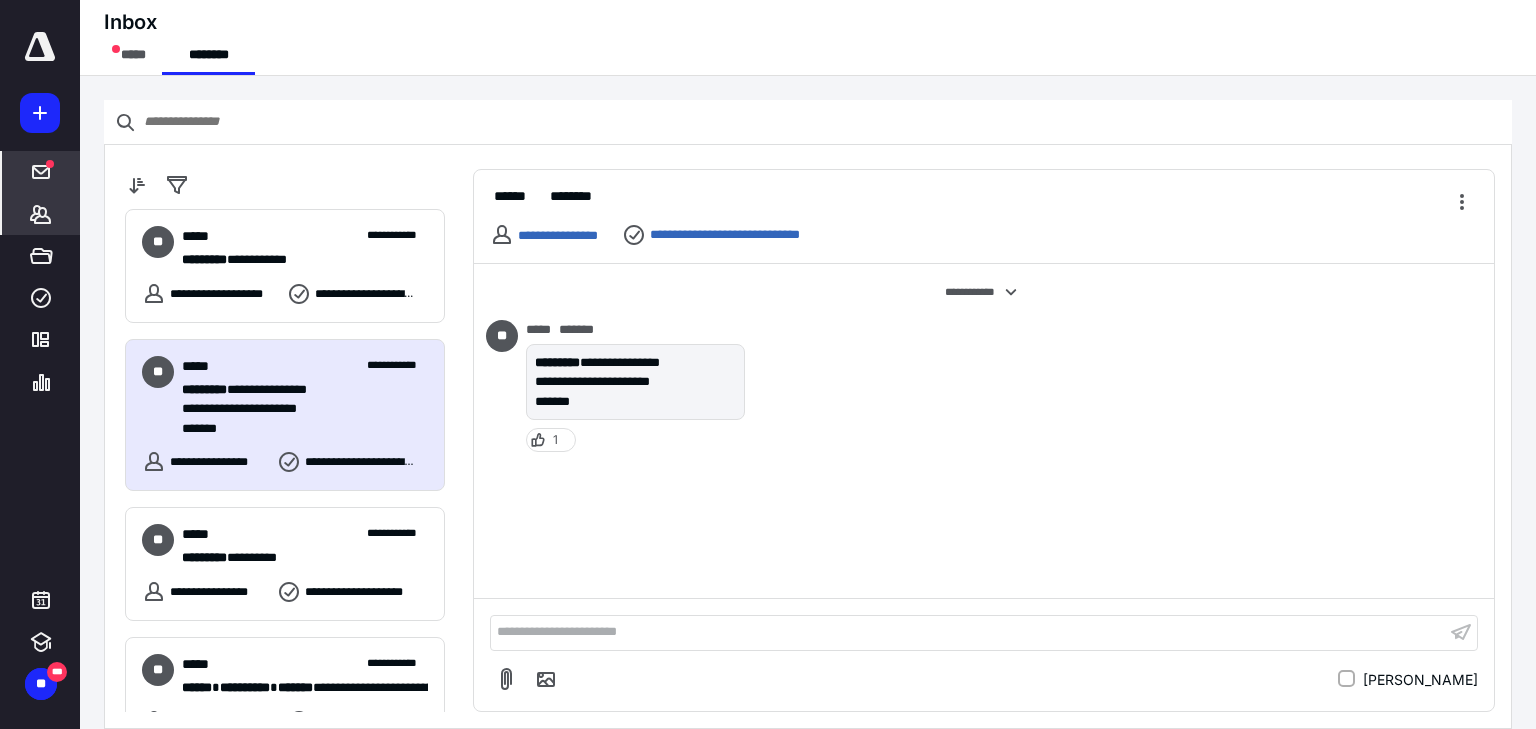 click 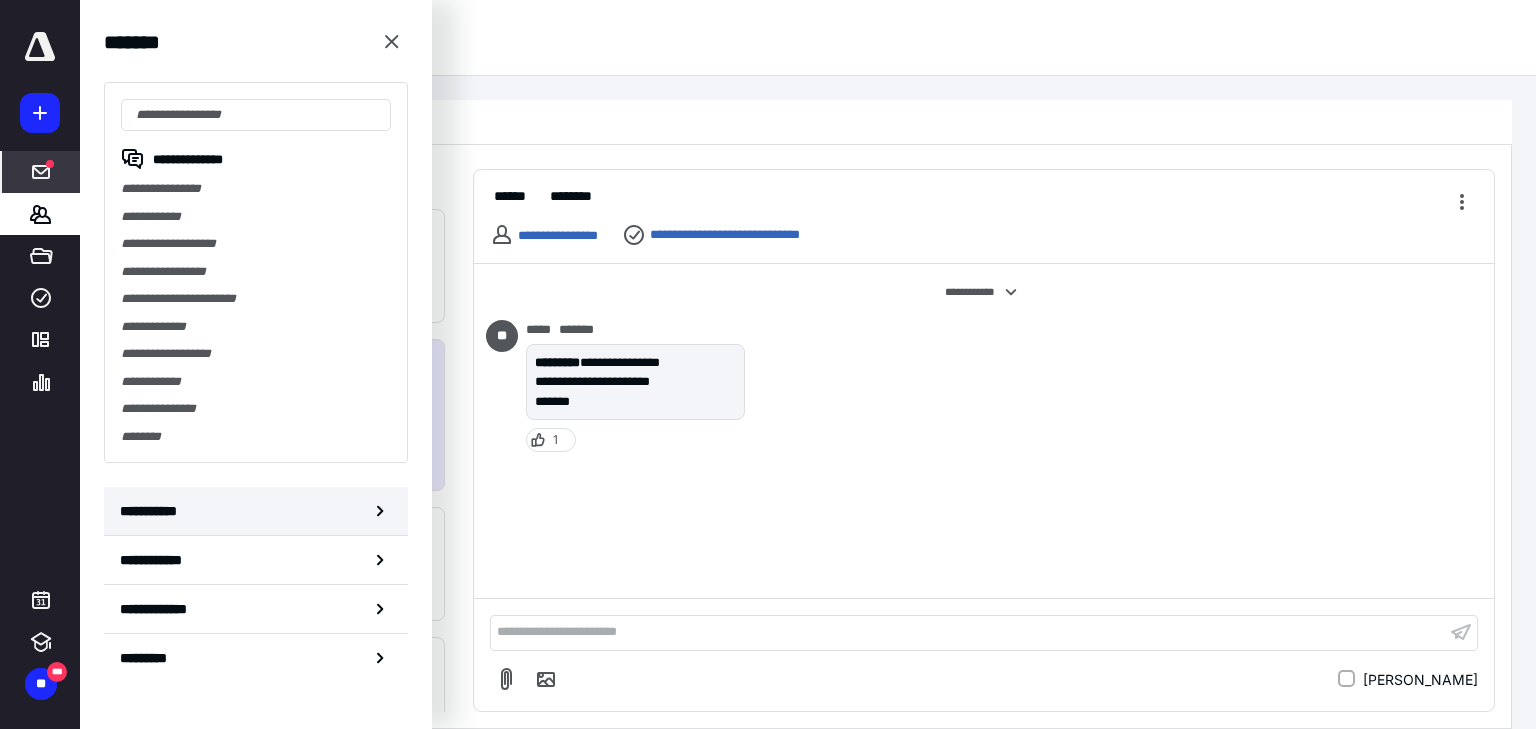 click on "**********" at bounding box center [256, 511] 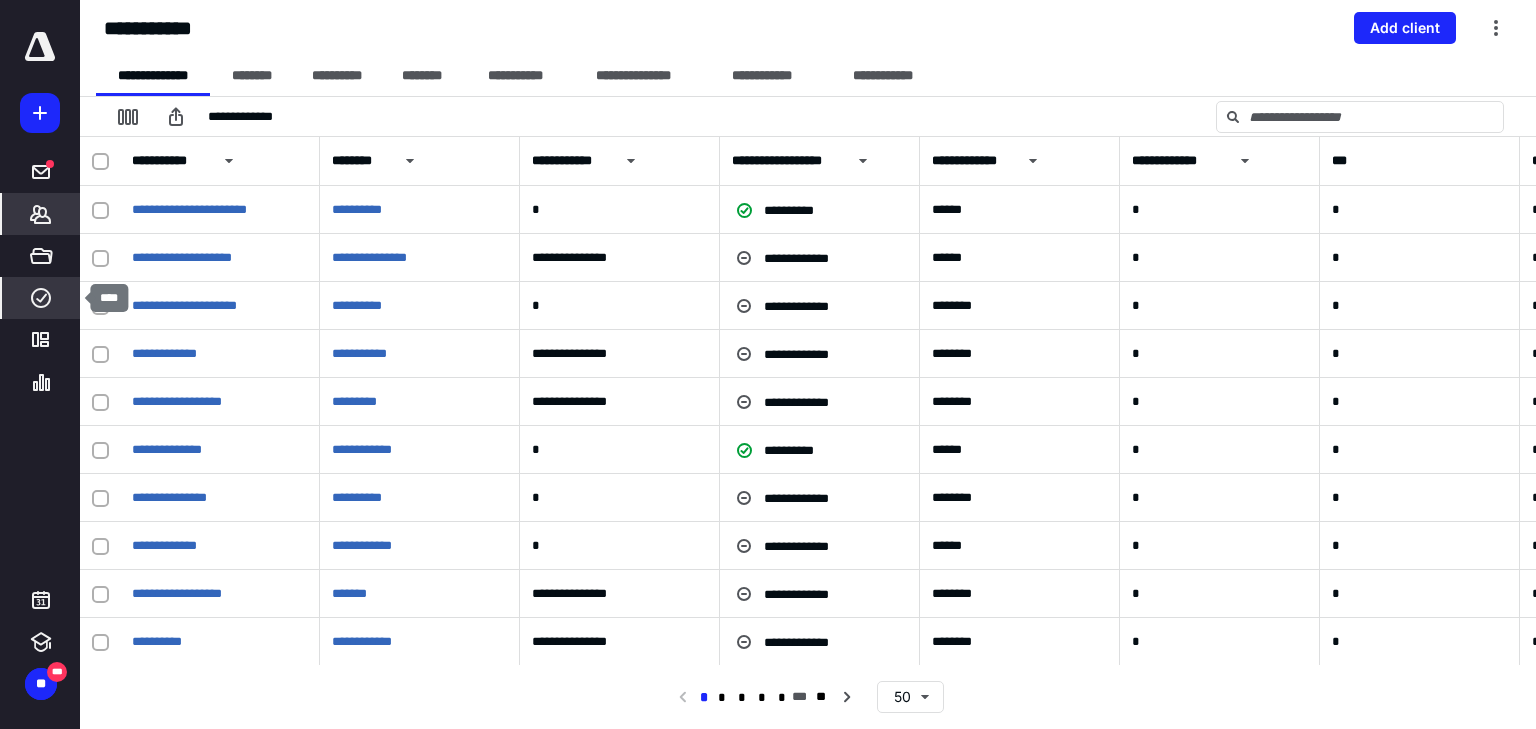 click 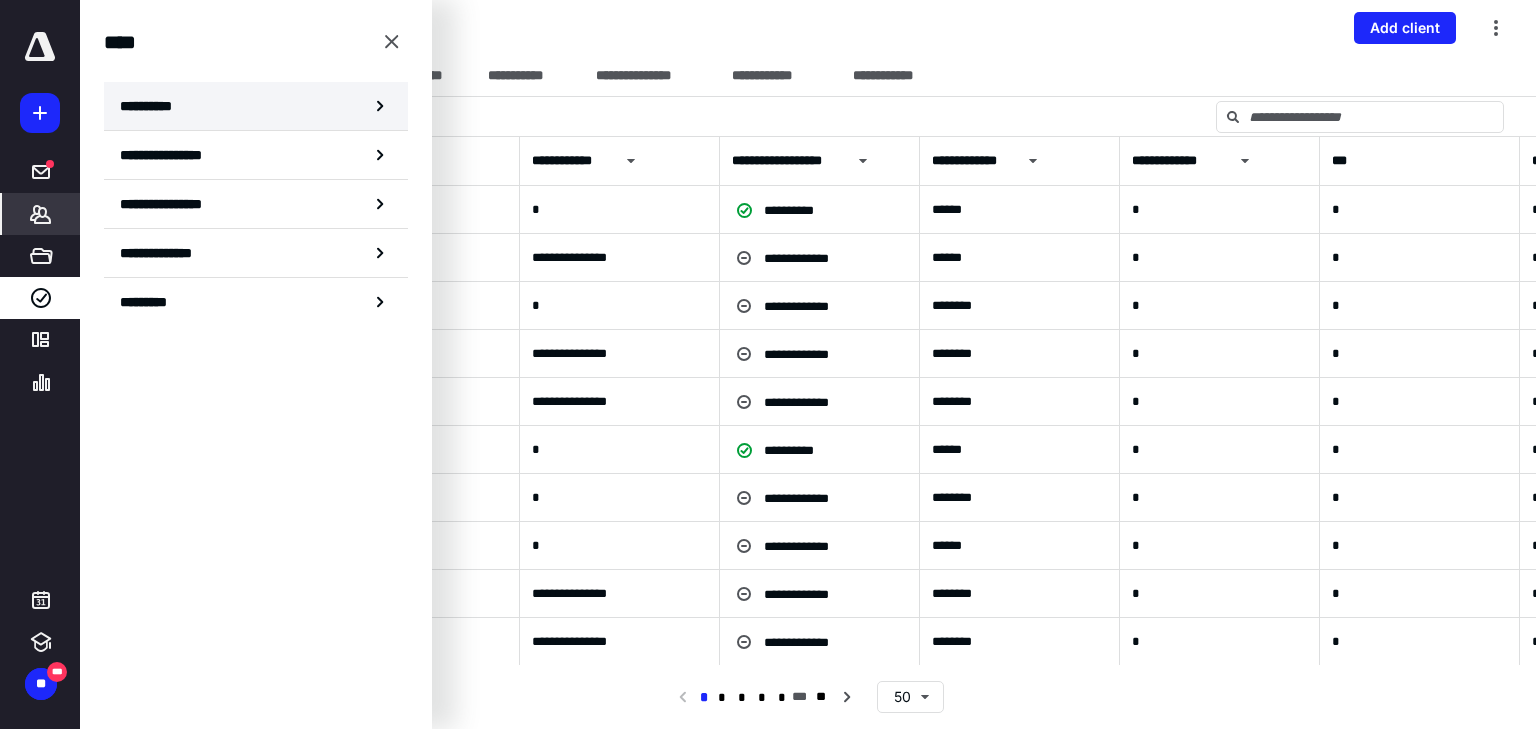 click on "**********" at bounding box center [256, 106] 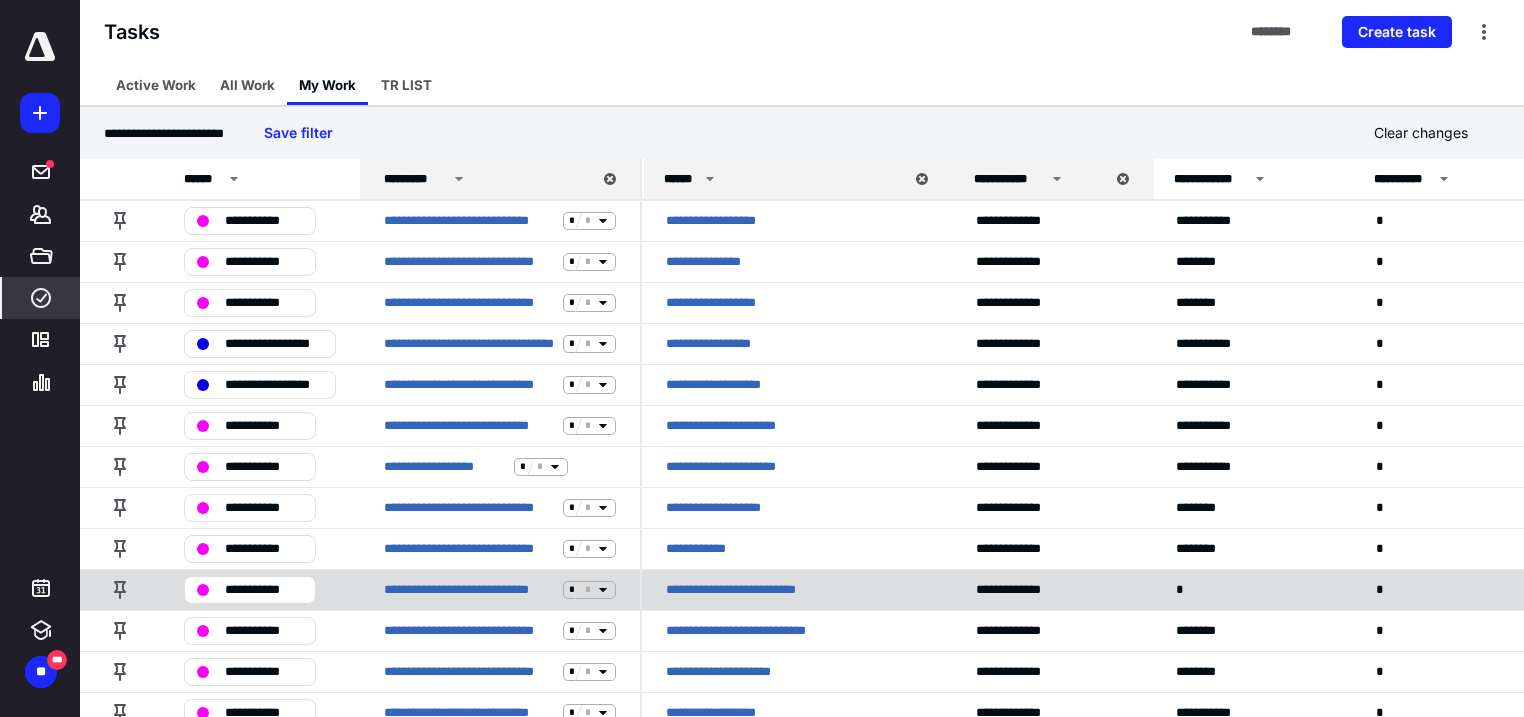 scroll, scrollTop: 79, scrollLeft: 0, axis: vertical 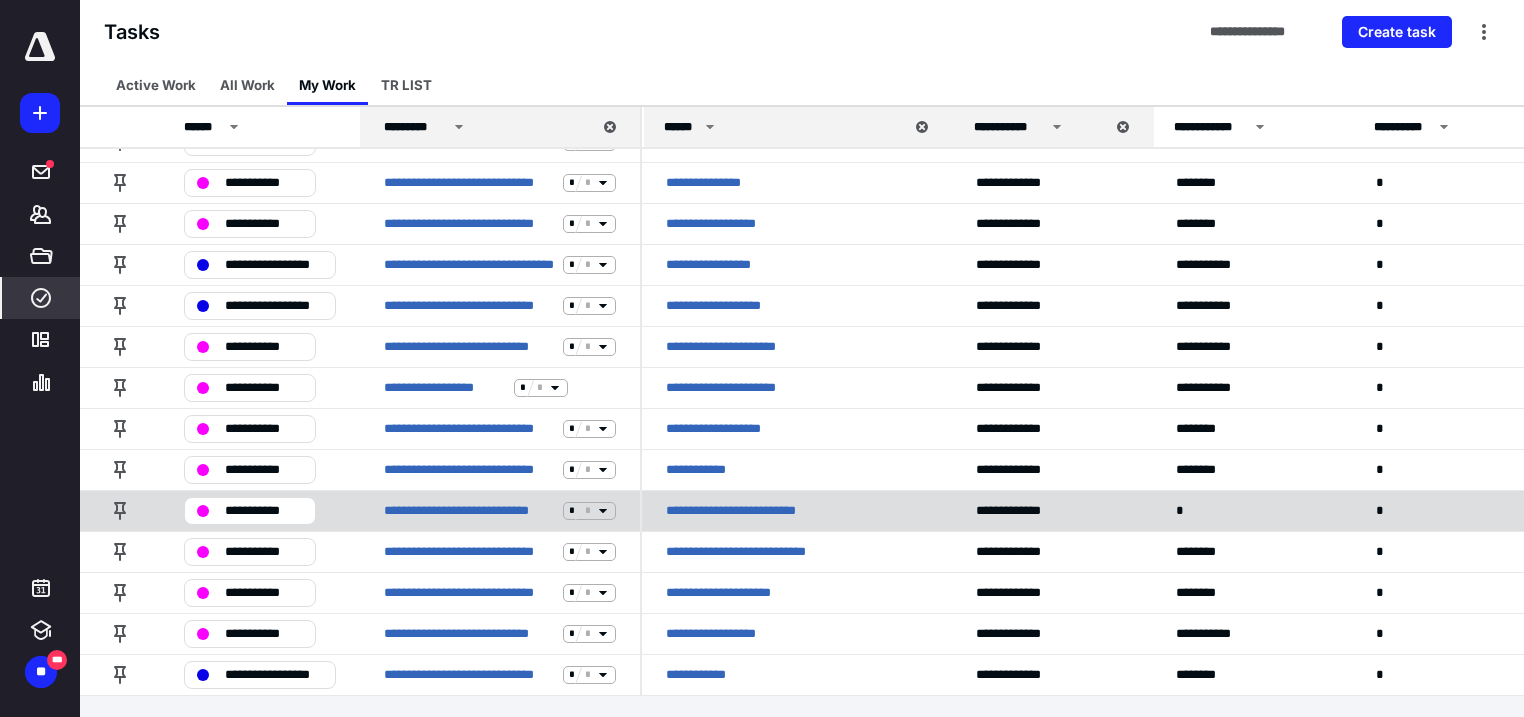 click on "*" at bounding box center [1252, 510] 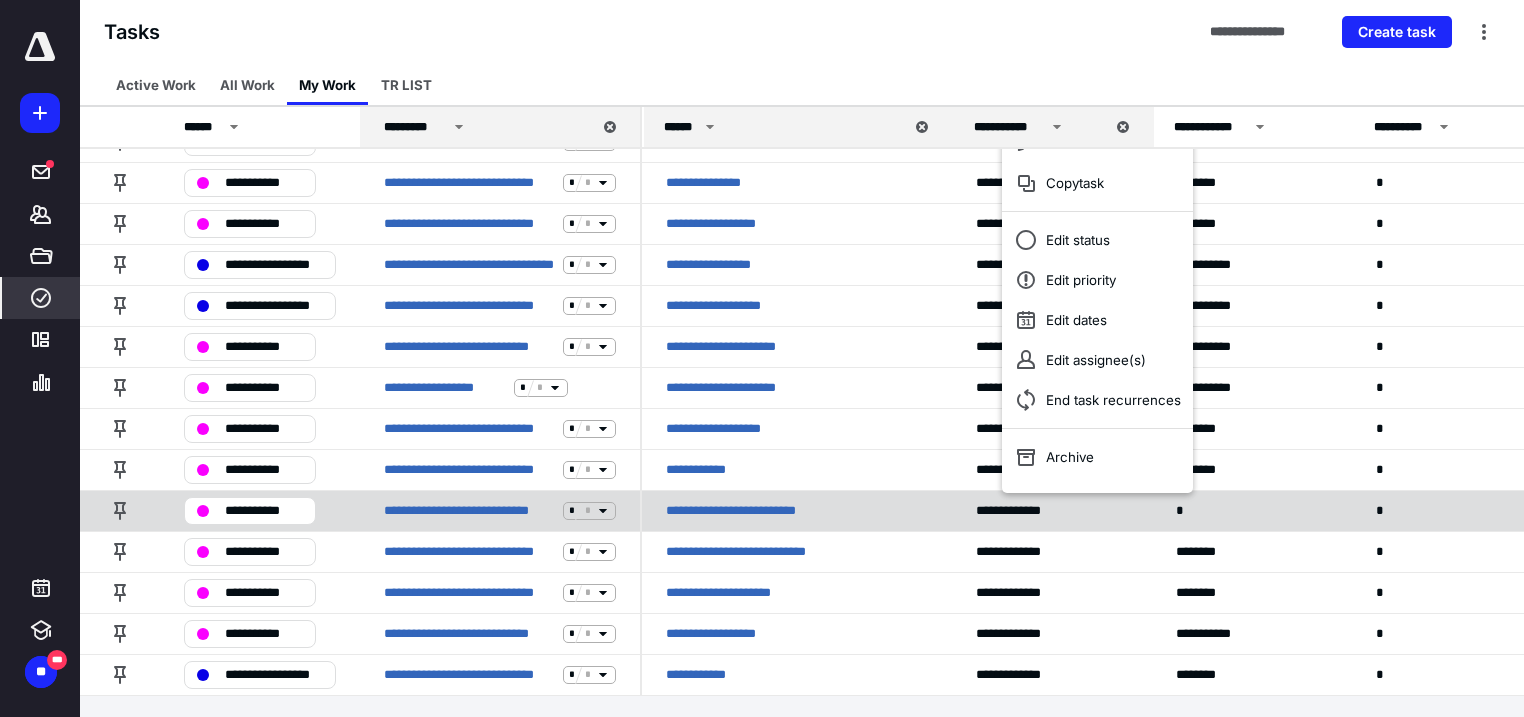 click on "*" at bounding box center (1182, 511) 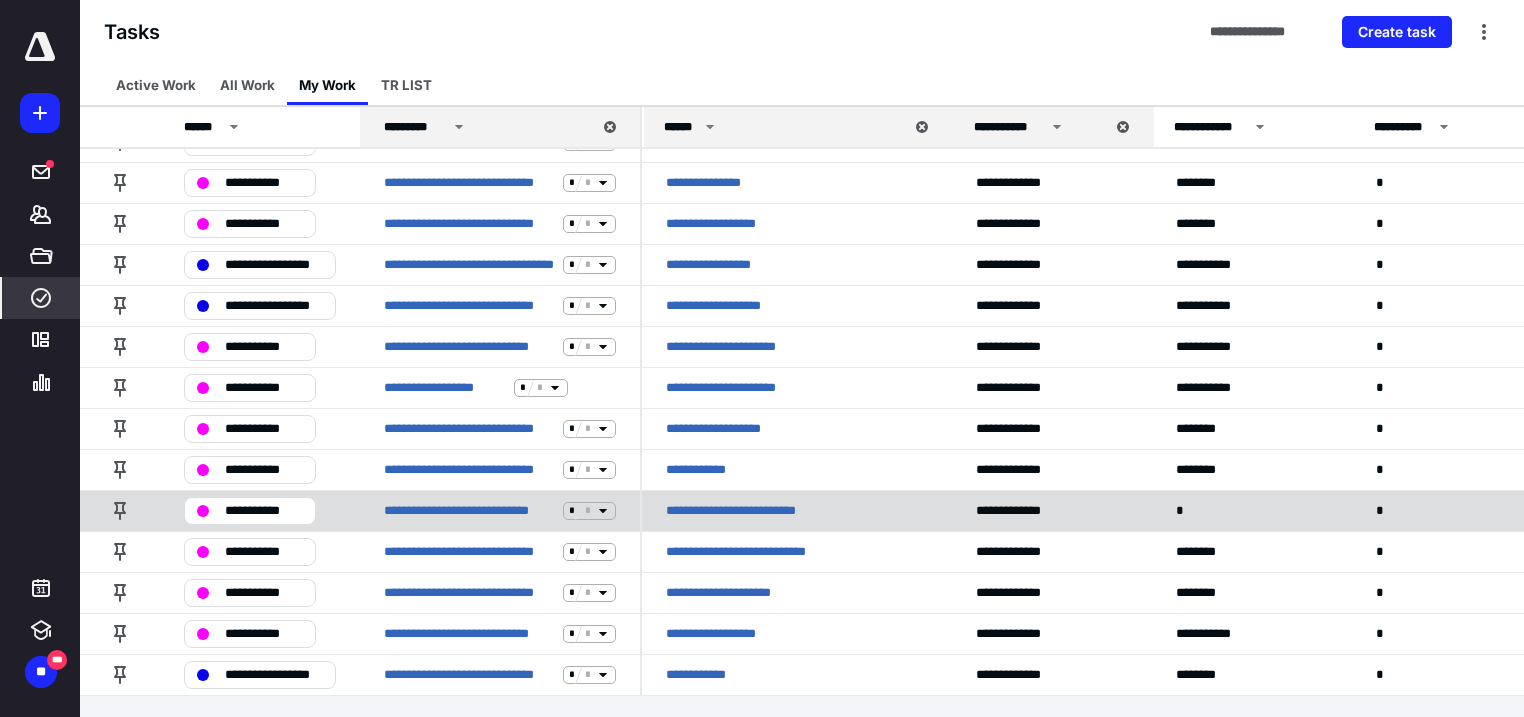click on "*" at bounding box center [1182, 511] 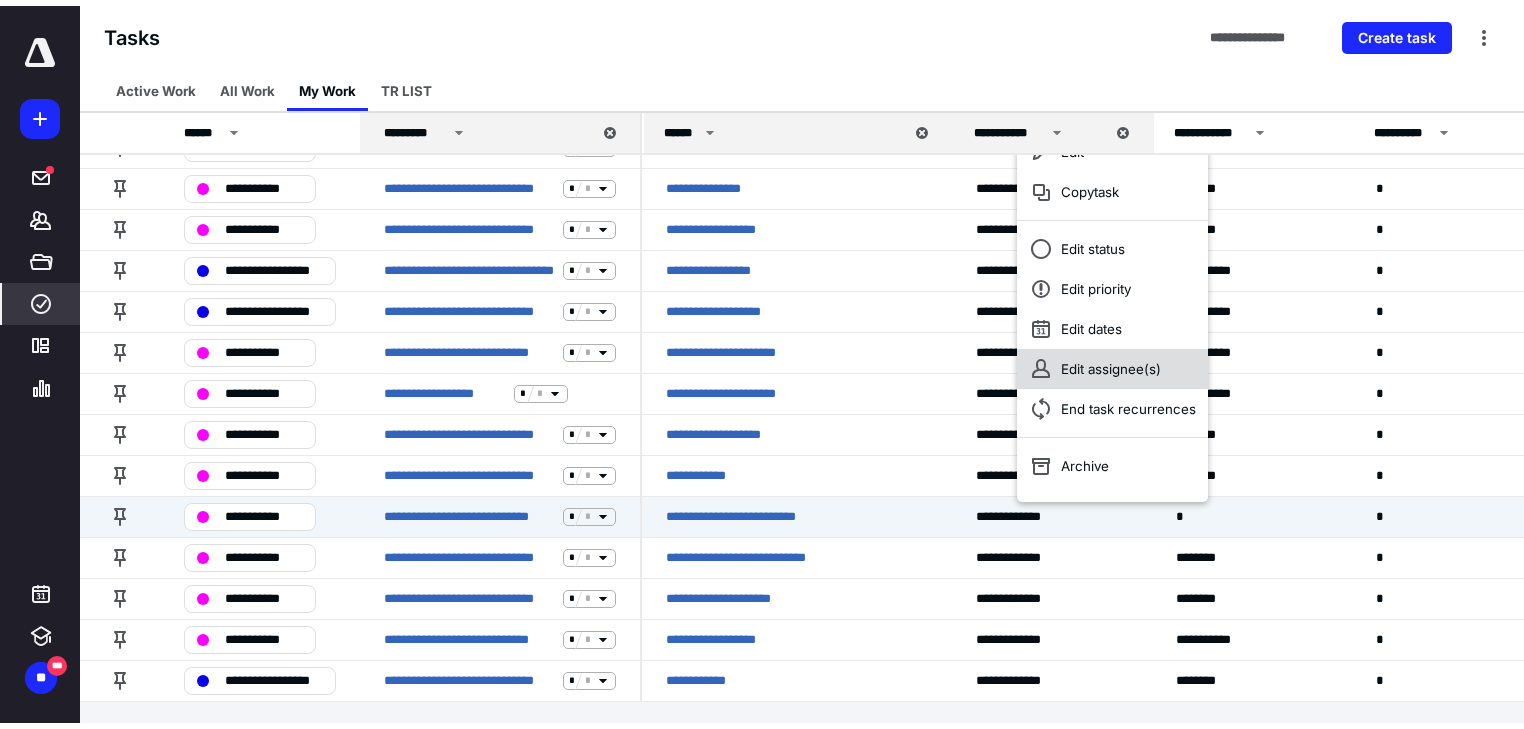 scroll, scrollTop: 0, scrollLeft: 0, axis: both 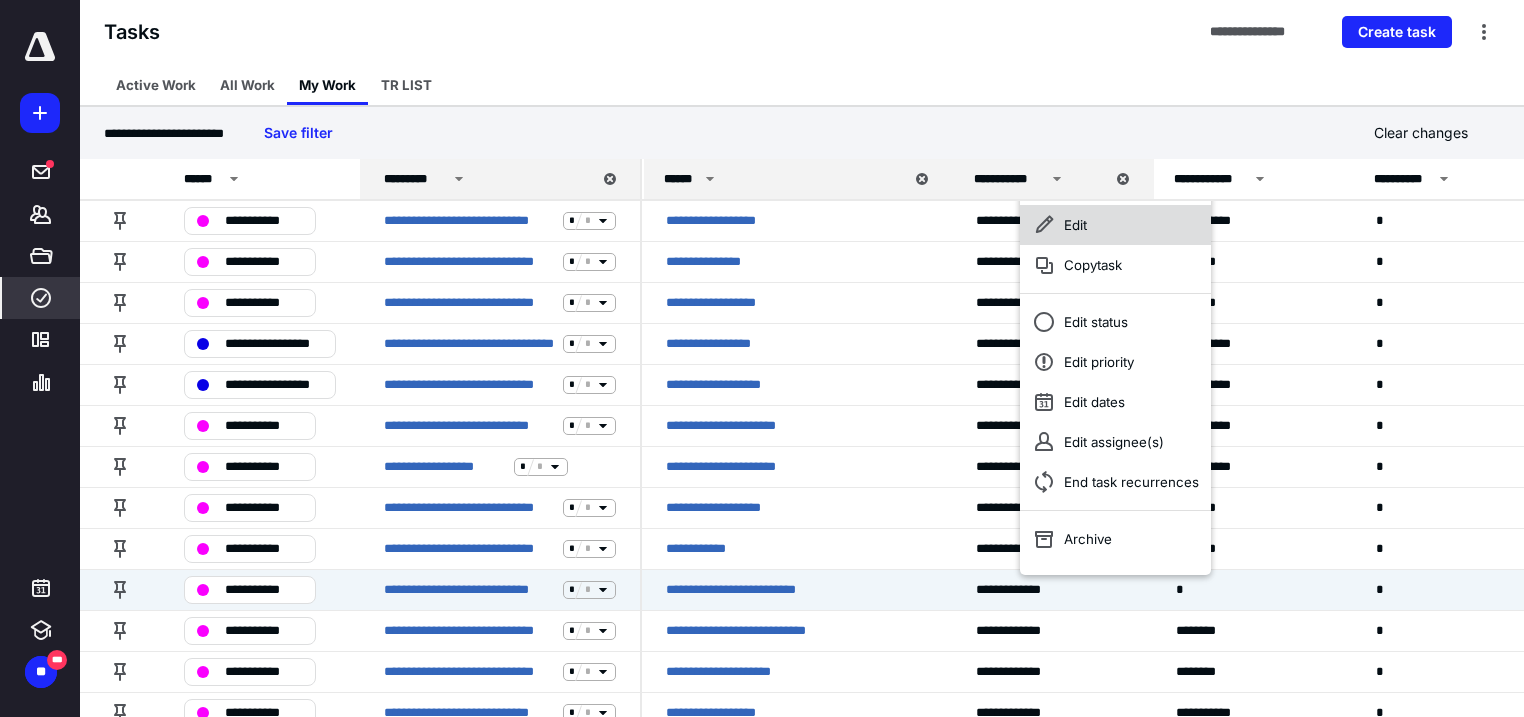 click on "Edit" at bounding box center (1115, 225) 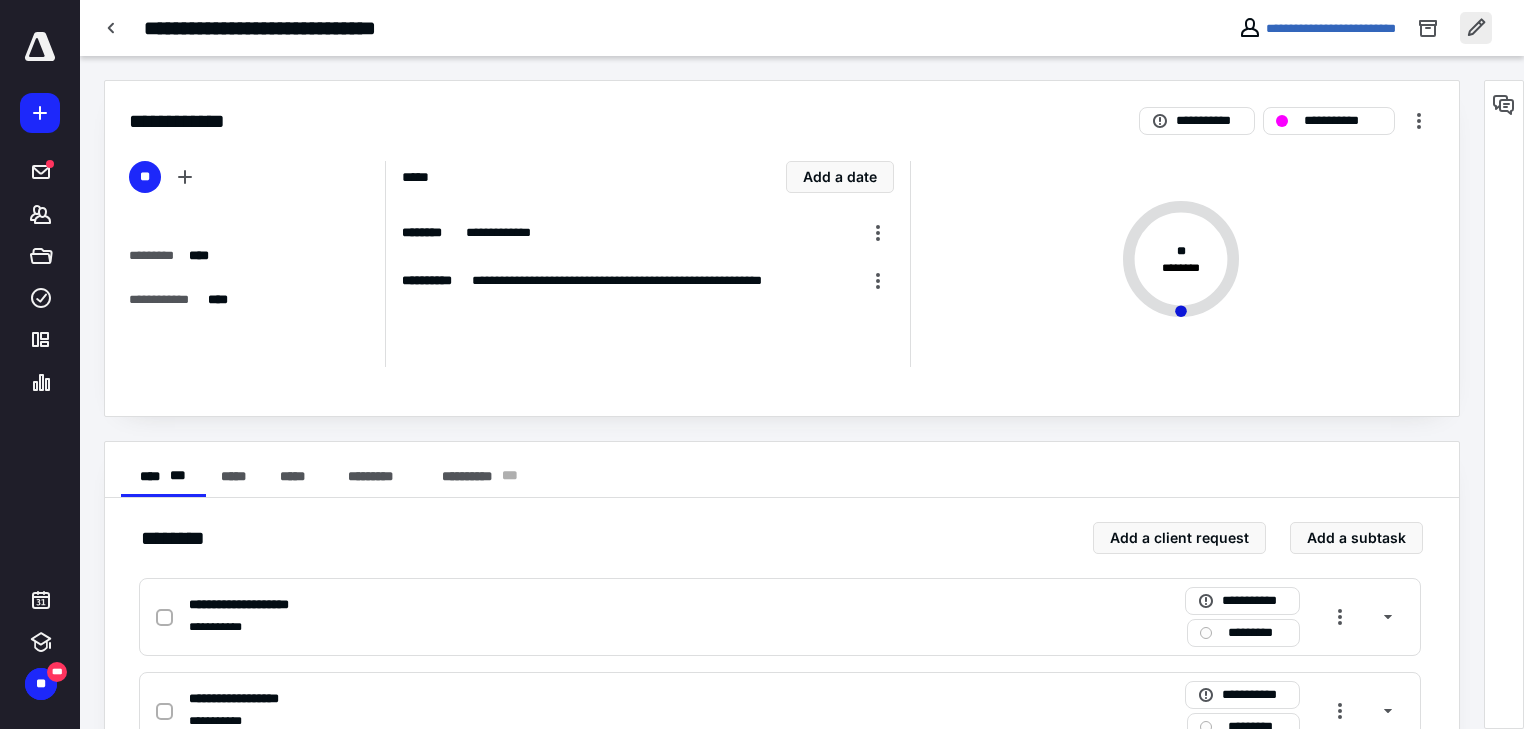 click at bounding box center [1476, 28] 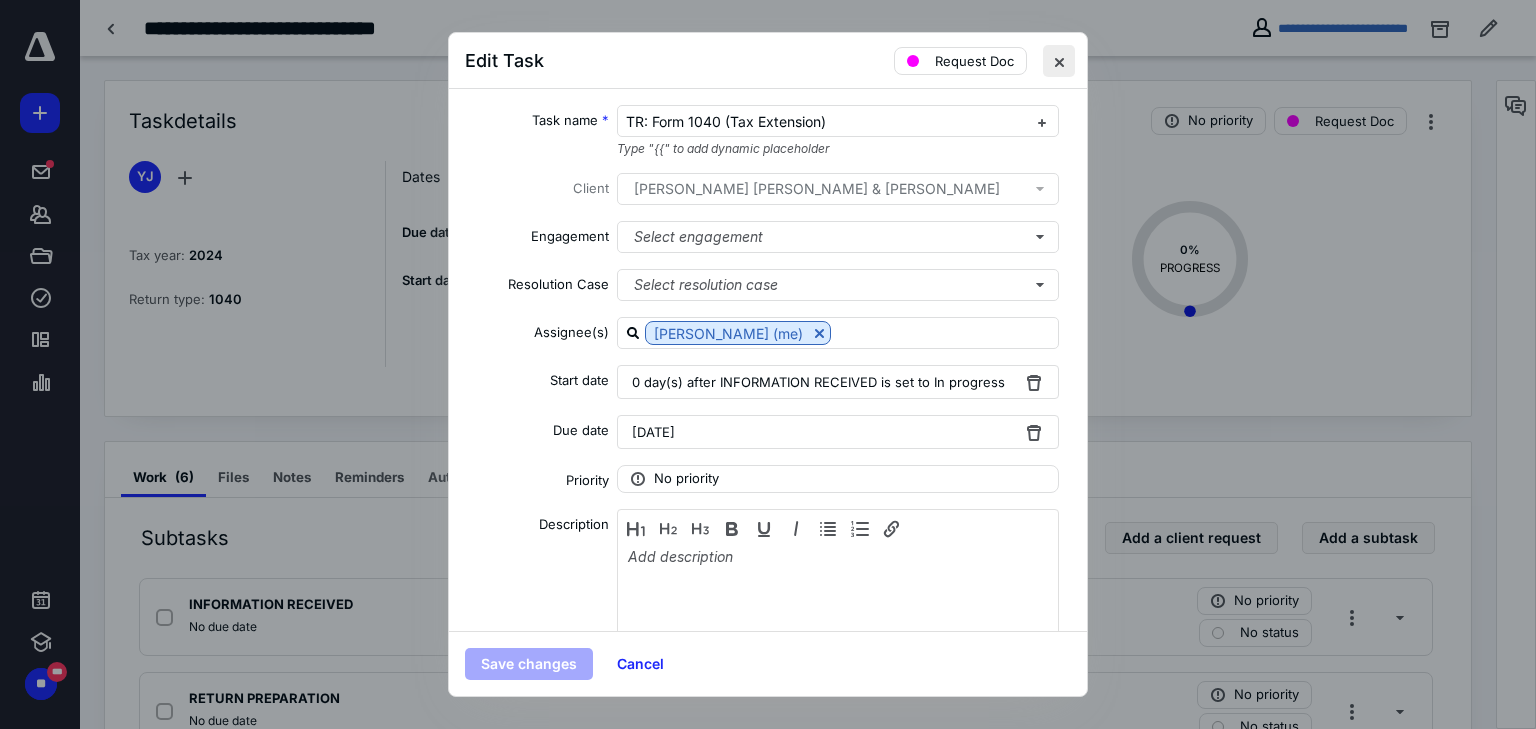 click at bounding box center (1059, 61) 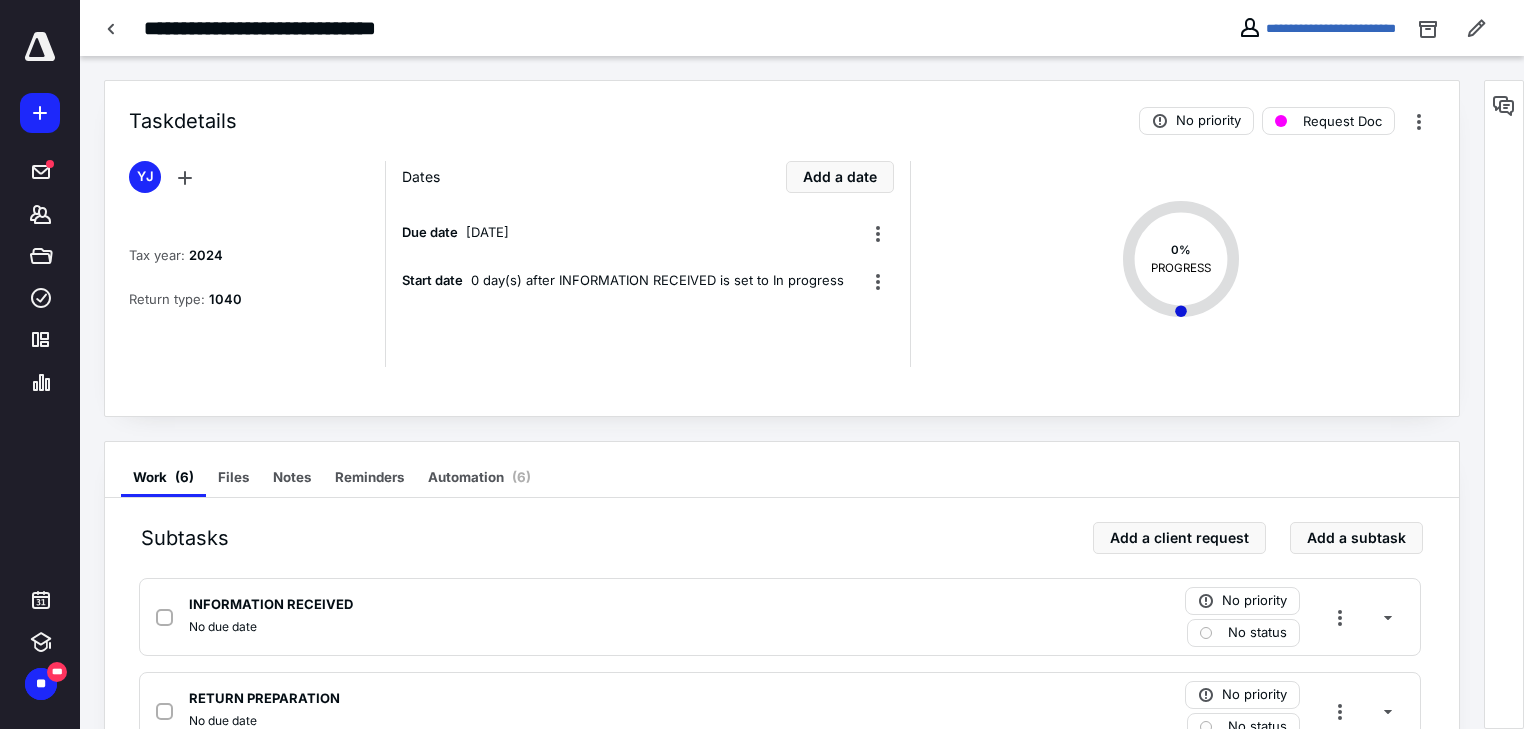click on "**********" at bounding box center (597, 28) 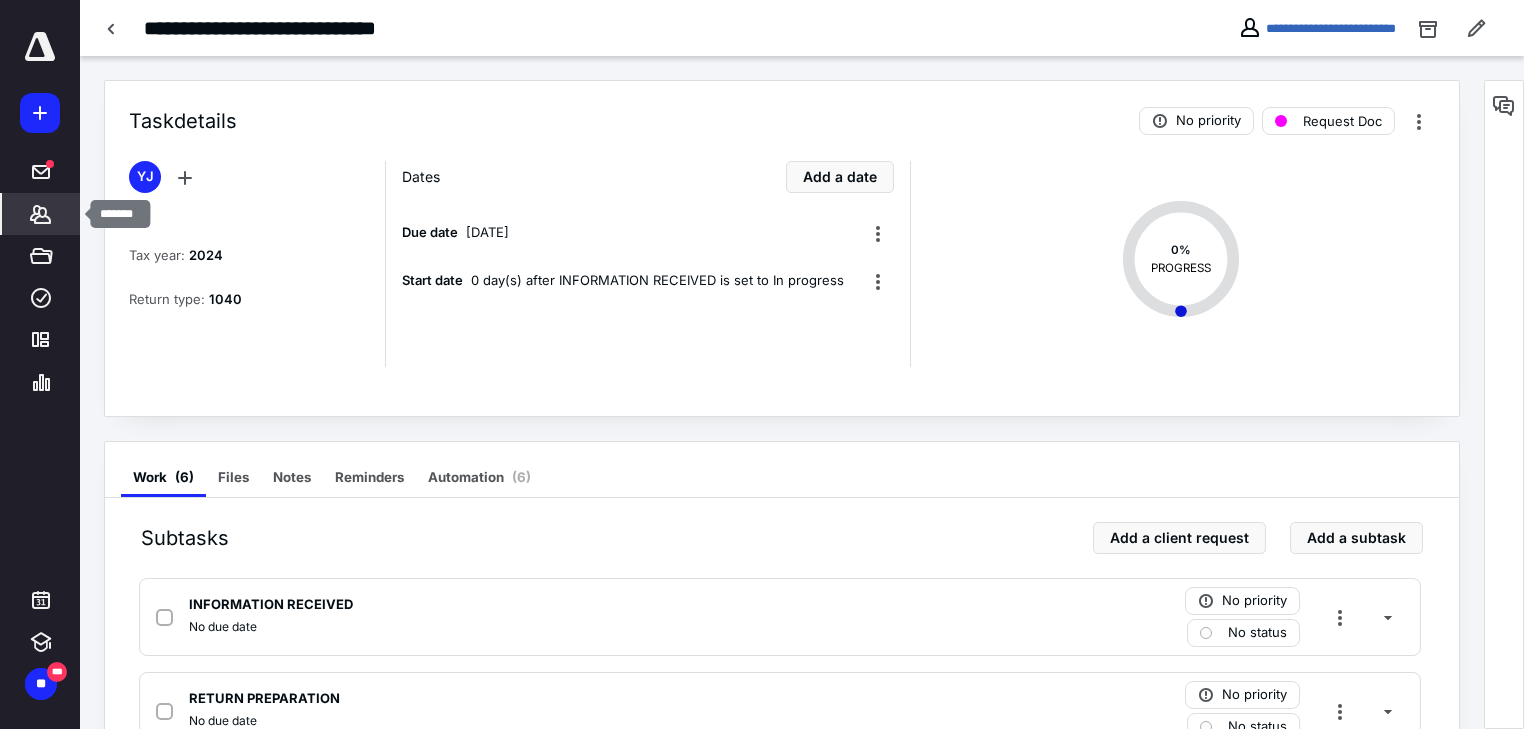 click 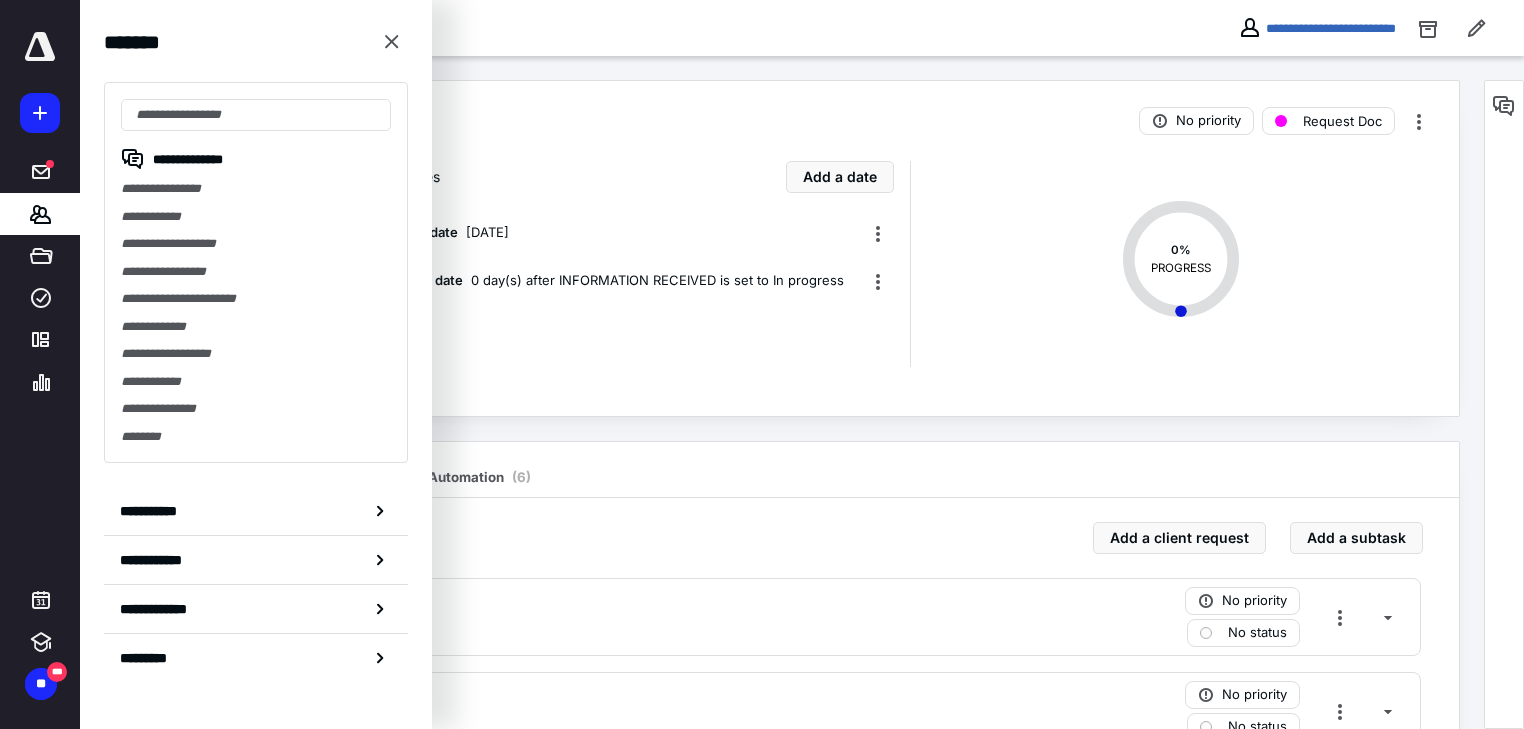 click on "Task  details No priority Request Doc YJ Tax year: 2024 Return type: 1040 Dates Add a date Due date [DATE] Start date 0 day(s) after  INFORMATION RECEIVED is set to In progress 0 % PROGRESS" at bounding box center (782, 248) 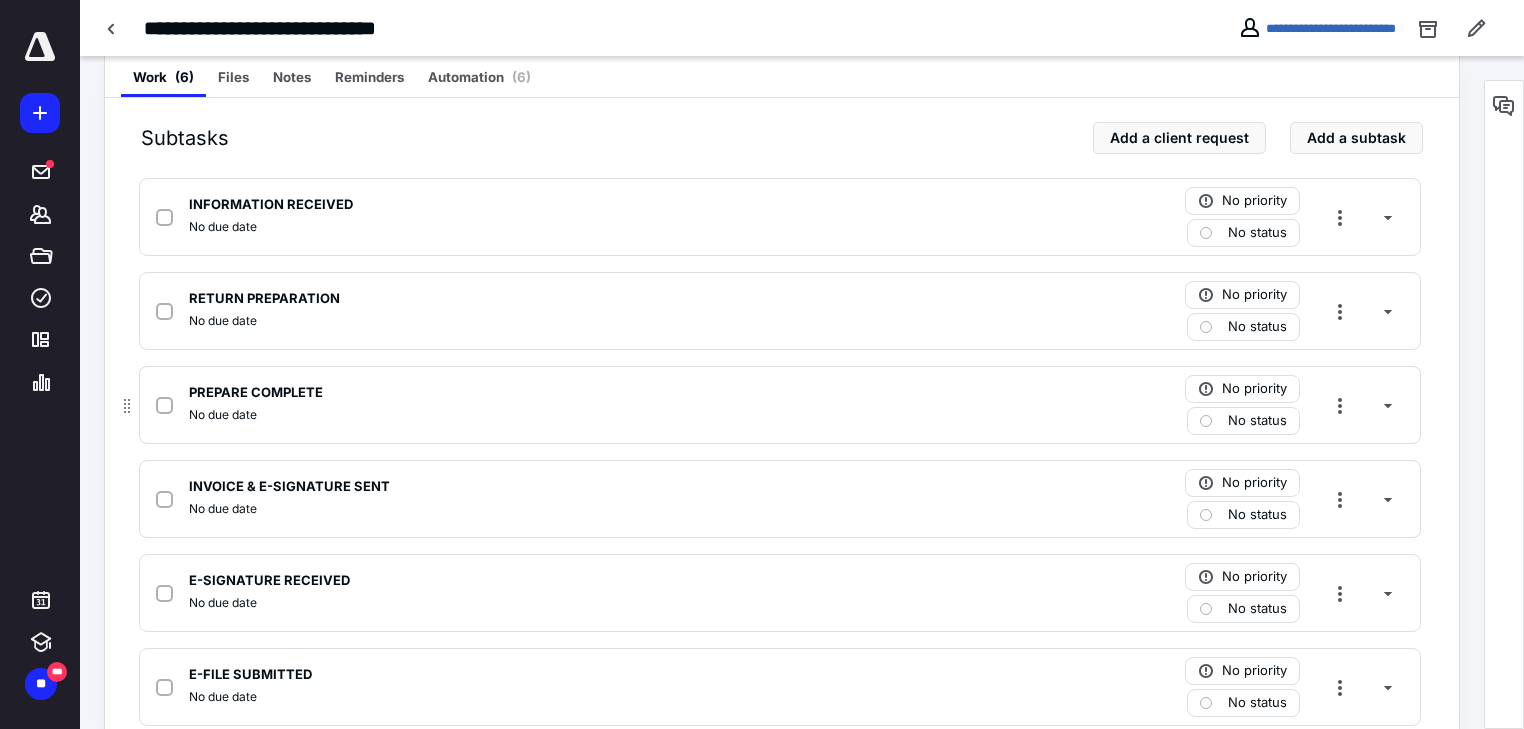 scroll, scrollTop: 80, scrollLeft: 0, axis: vertical 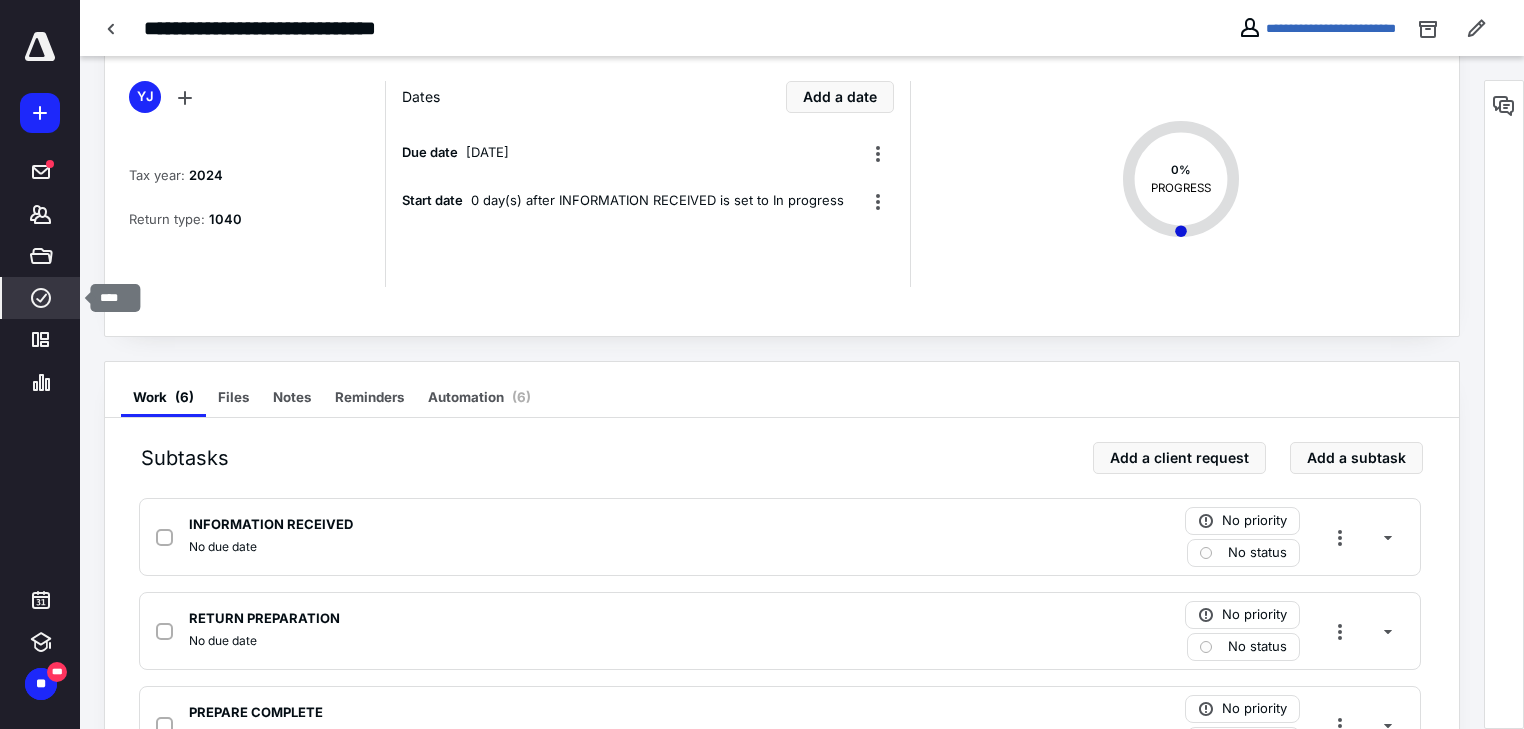 click on "****" at bounding box center [41, 298] 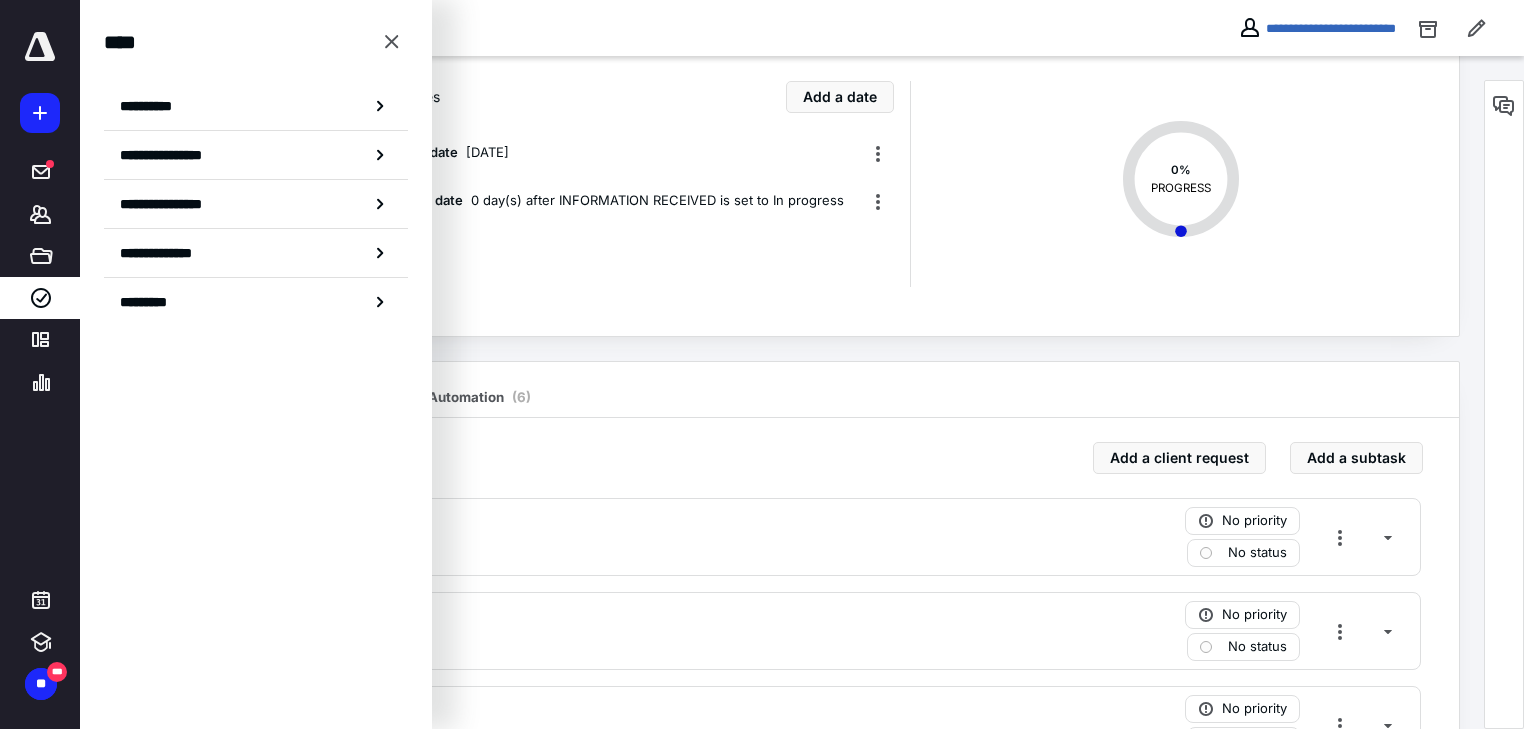click on "**********" at bounding box center [256, 106] 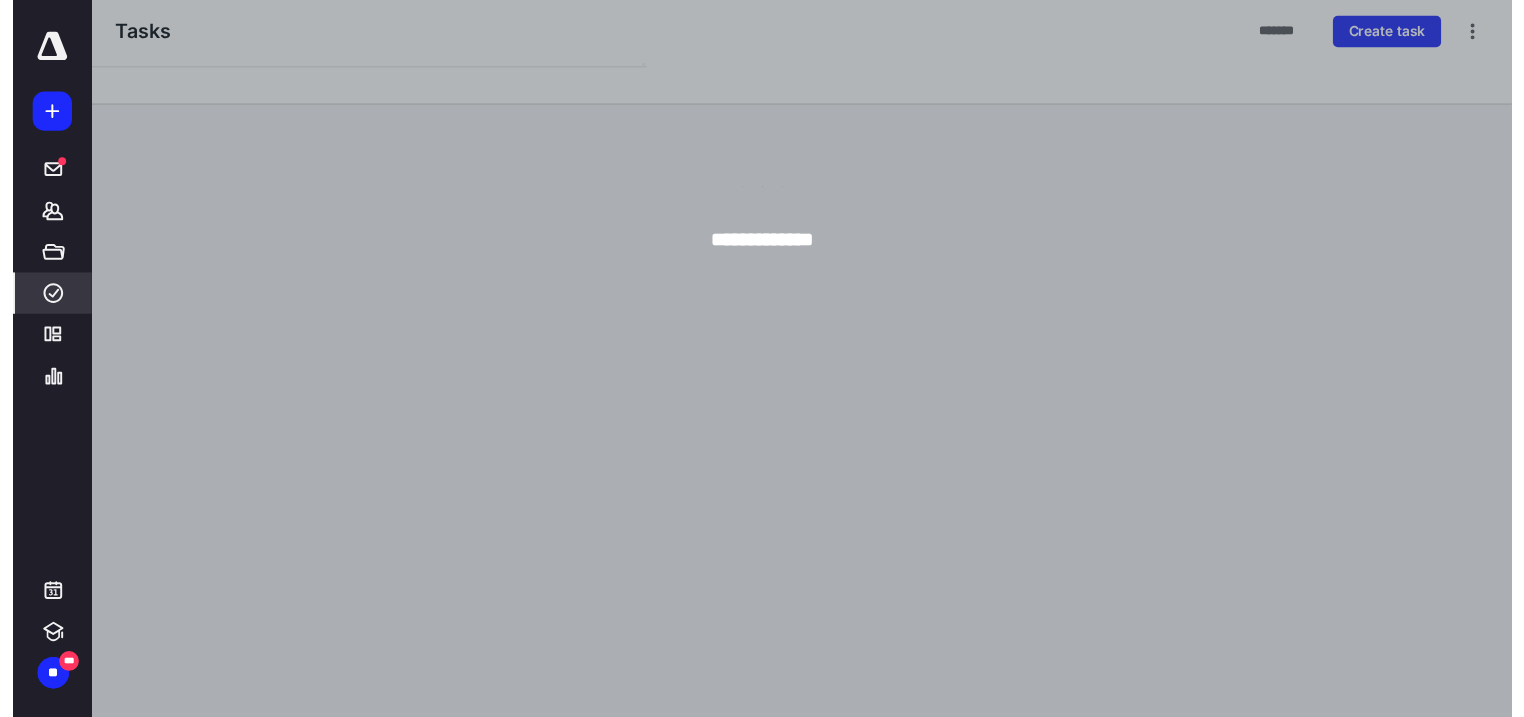 scroll, scrollTop: 0, scrollLeft: 0, axis: both 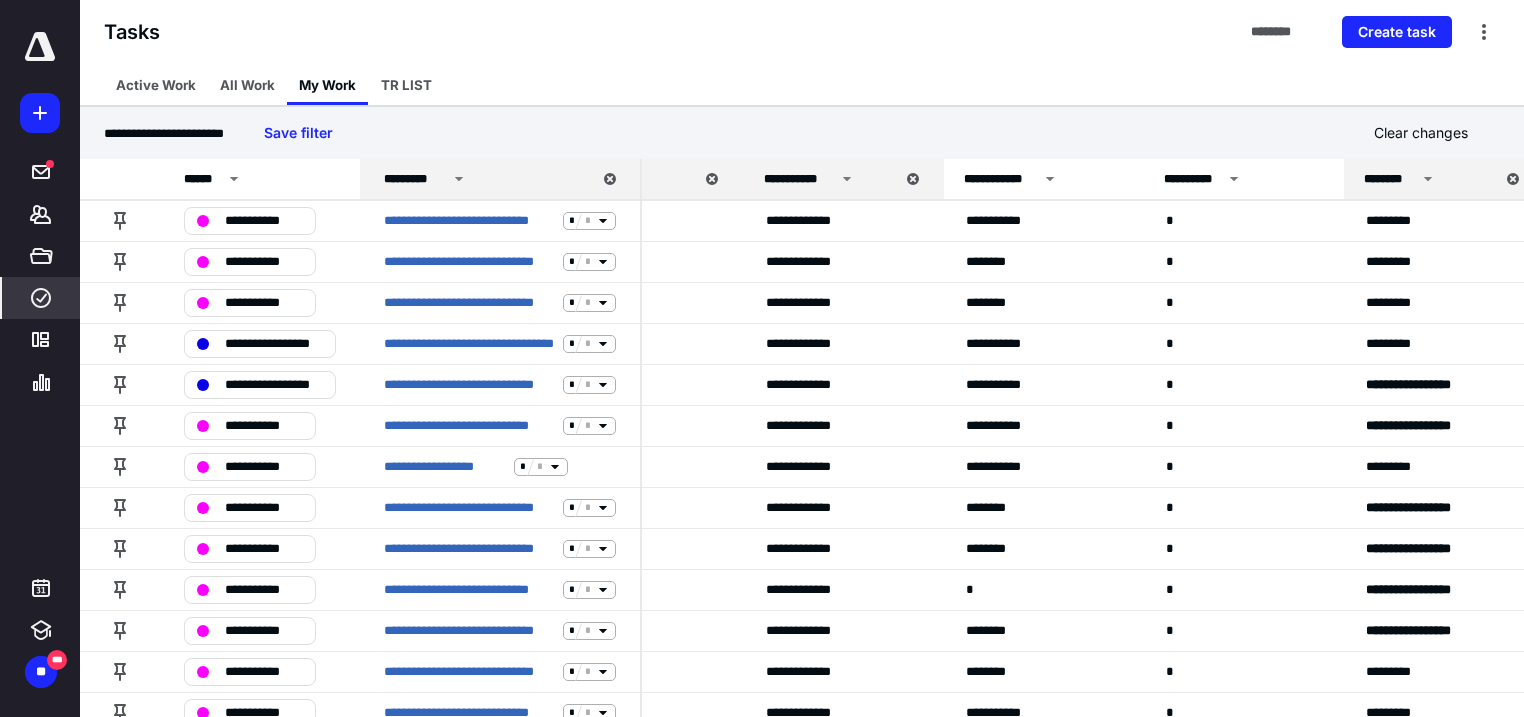 click 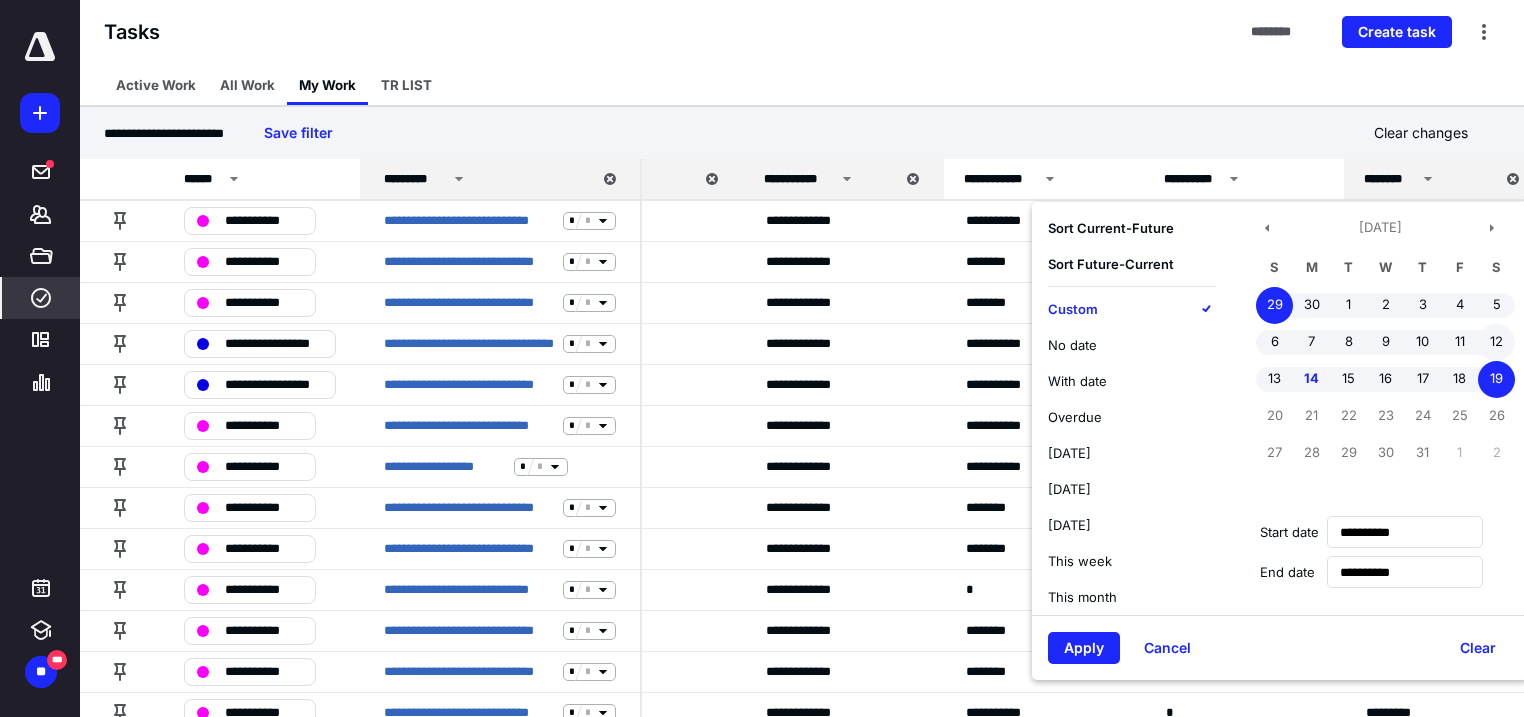 drag, startPoint x: 1489, startPoint y: 340, endPoint x: 1475, endPoint y: 388, distance: 50 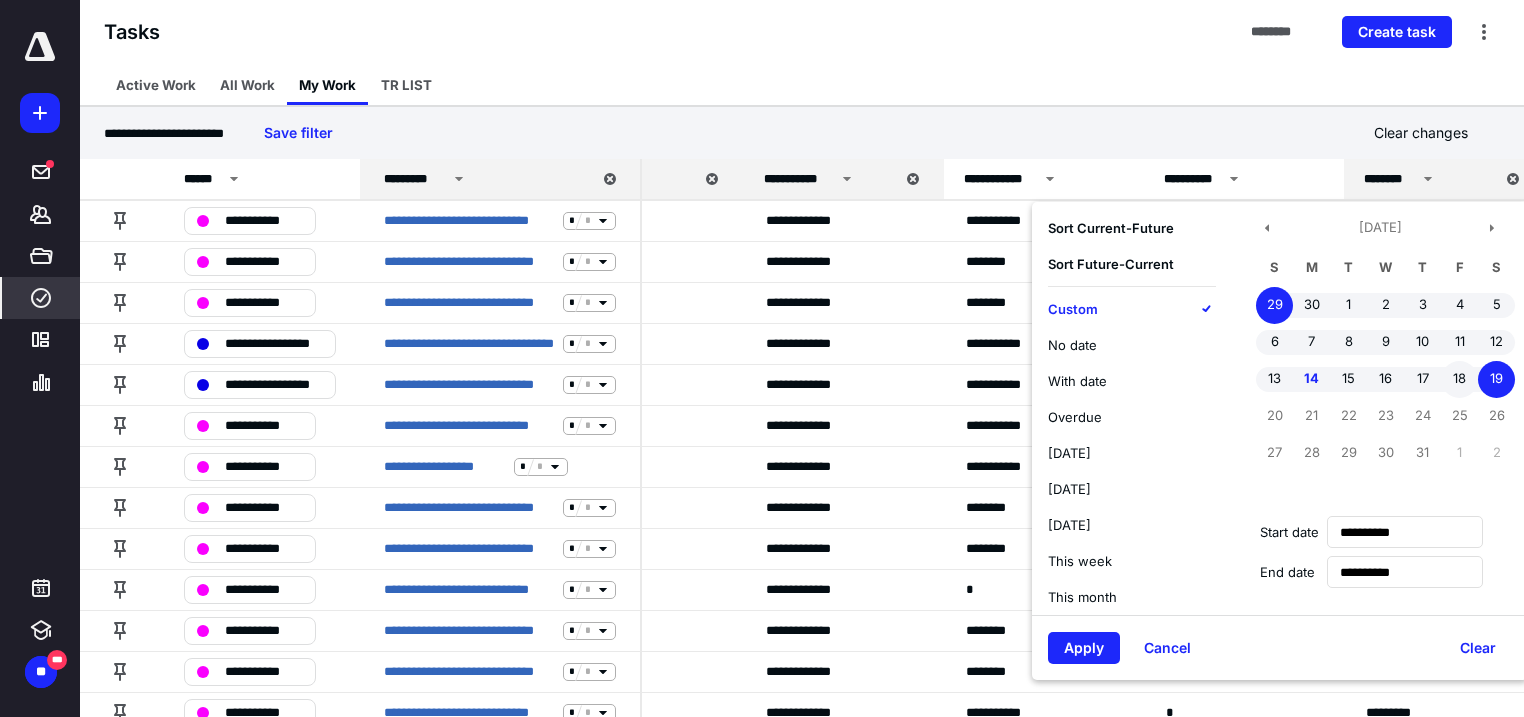 click on "12" at bounding box center (1496, 342) 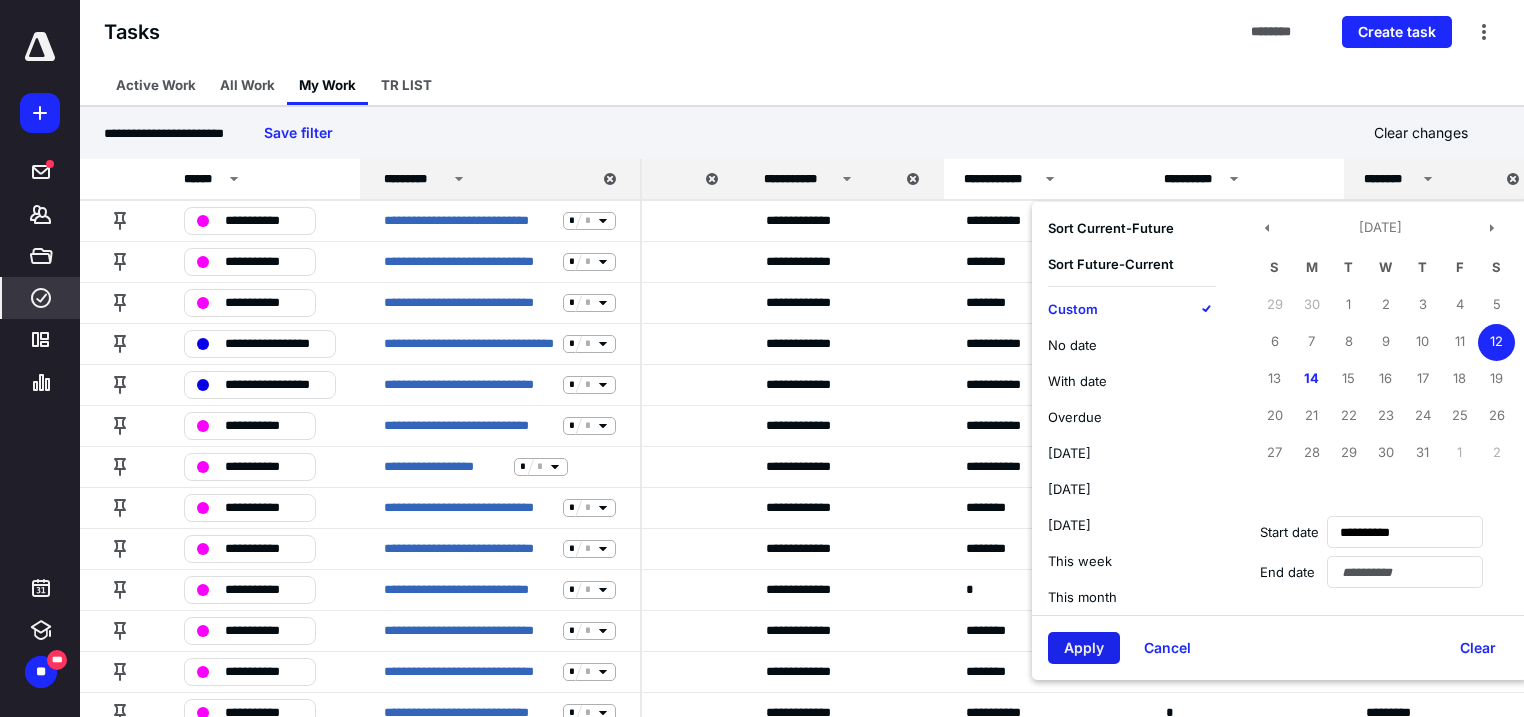 click on "Apply" at bounding box center [1084, 648] 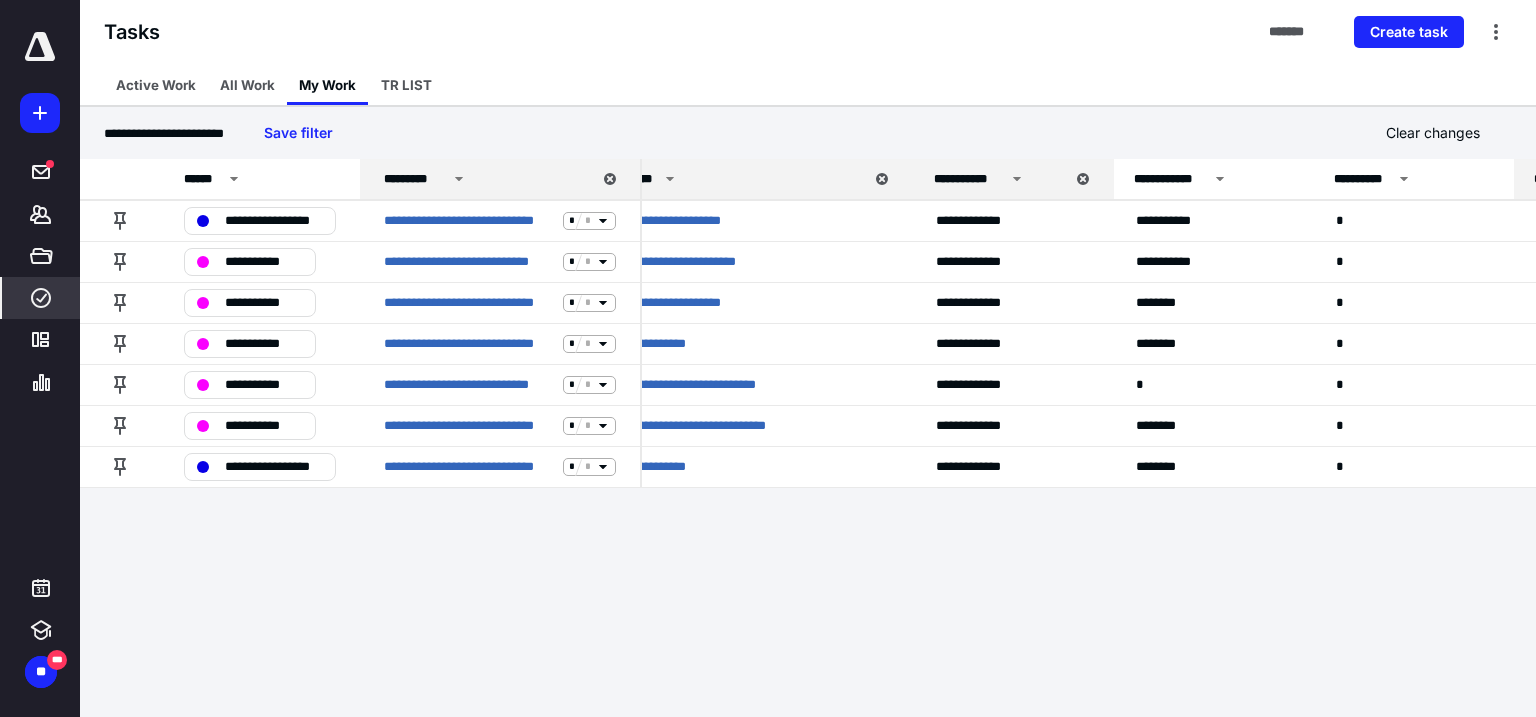 scroll, scrollTop: 0, scrollLeft: 0, axis: both 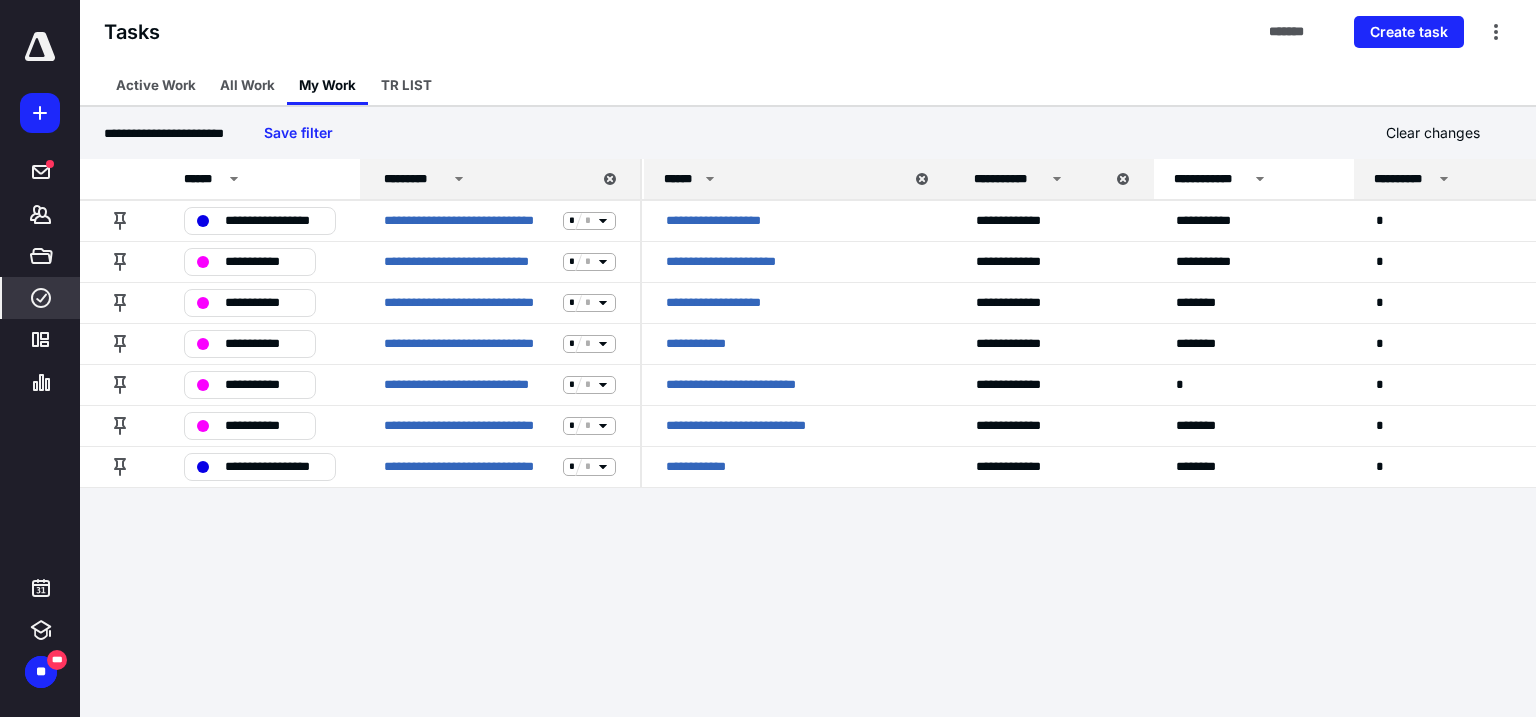 click on "**********" at bounding box center (1403, 179) 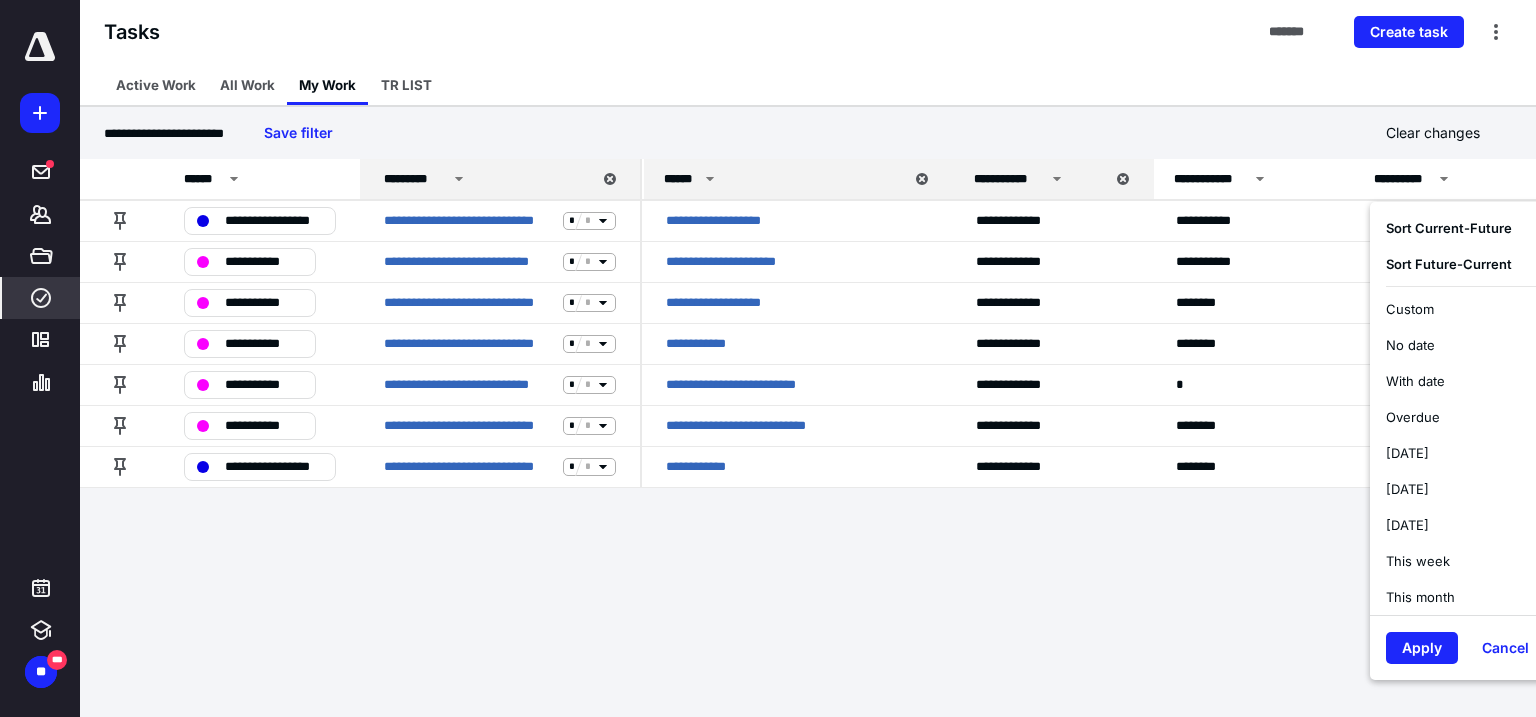 click on "**********" at bounding box center [768, 358] 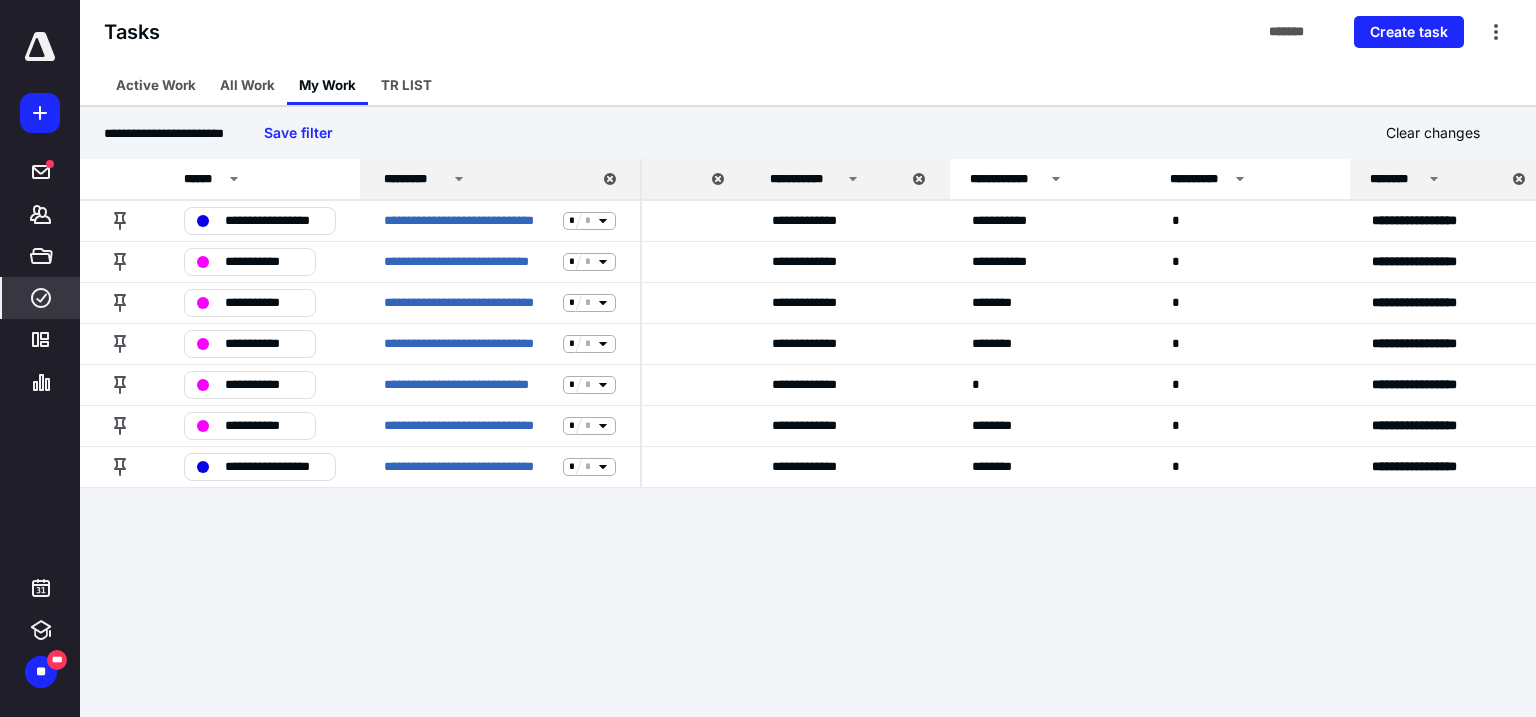 scroll, scrollTop: 0, scrollLeft: 204, axis: horizontal 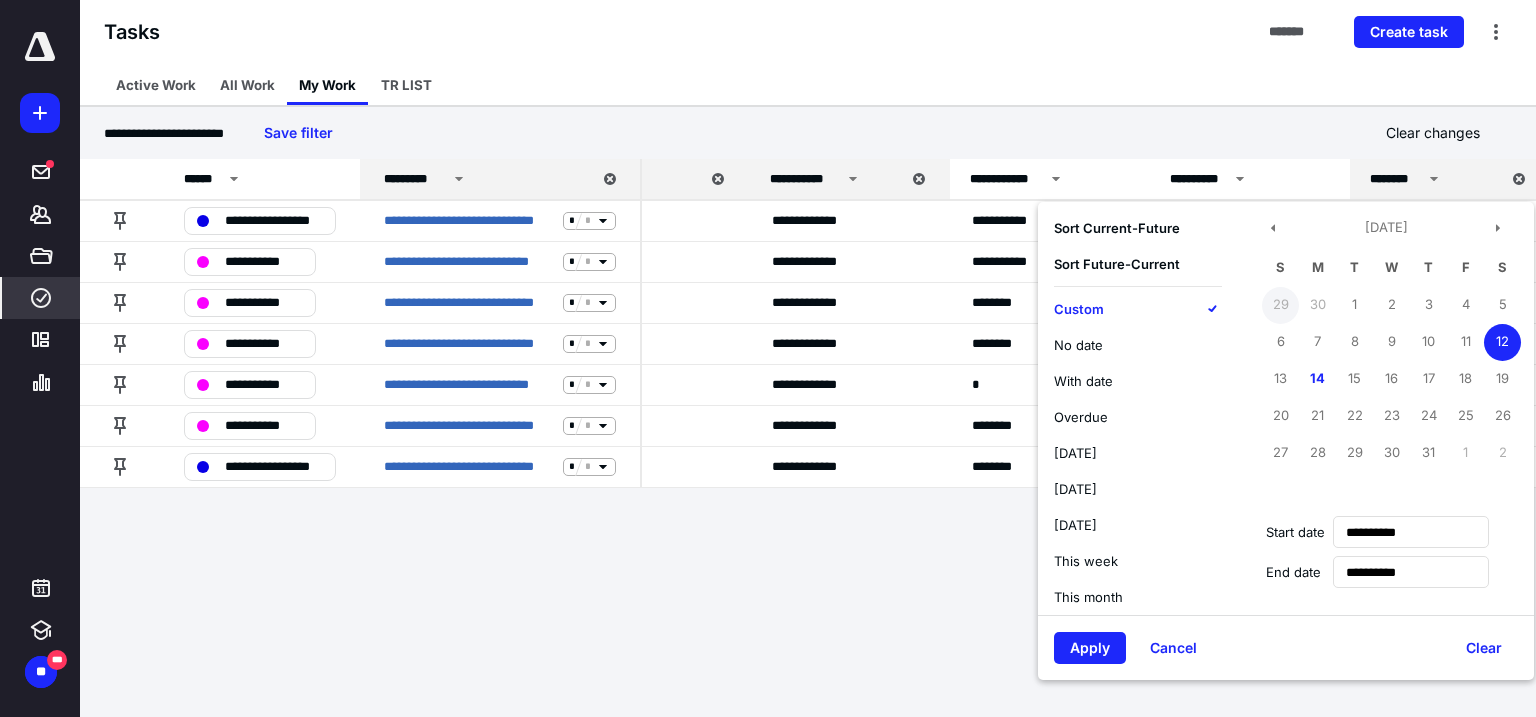 click on "29" at bounding box center [1280, 305] 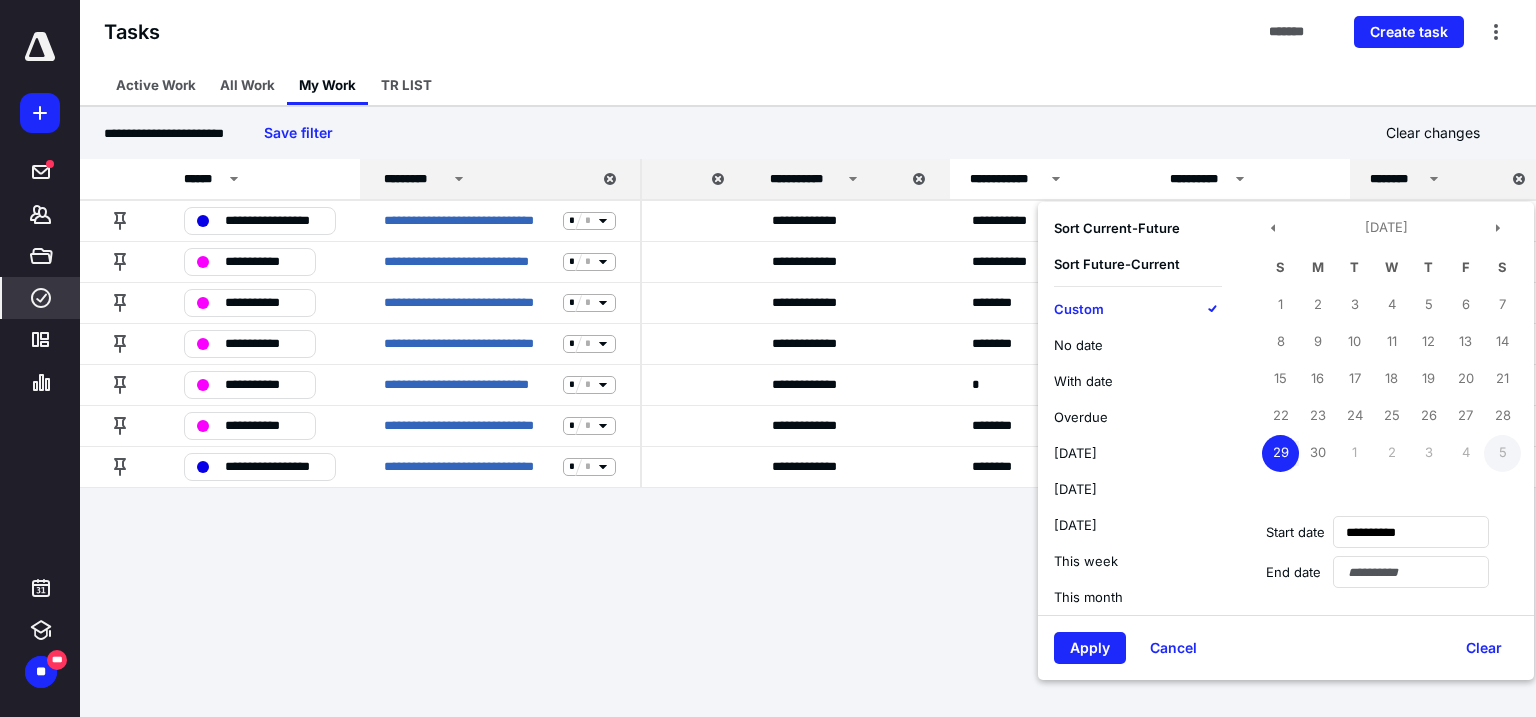 click on "5" at bounding box center [1502, 453] 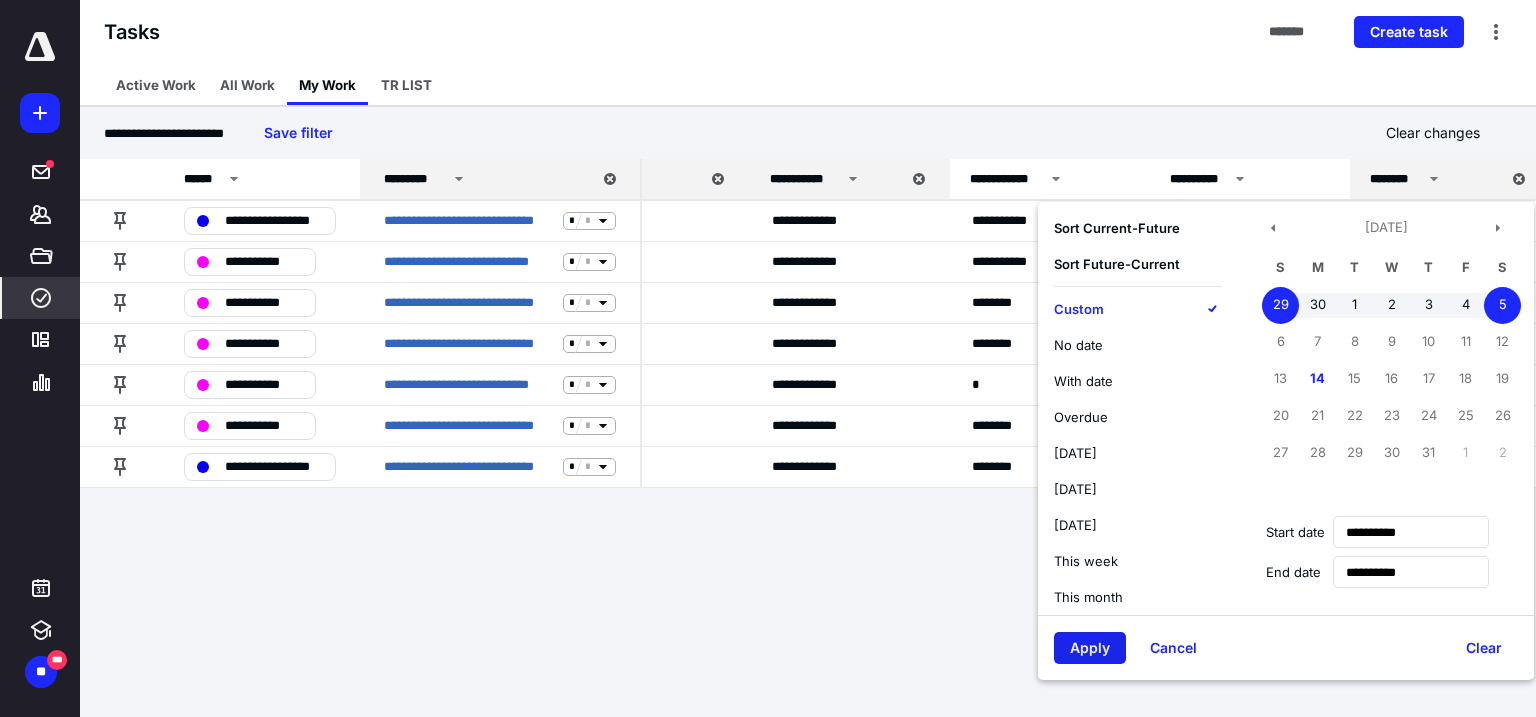 click on "Apply" at bounding box center [1090, 648] 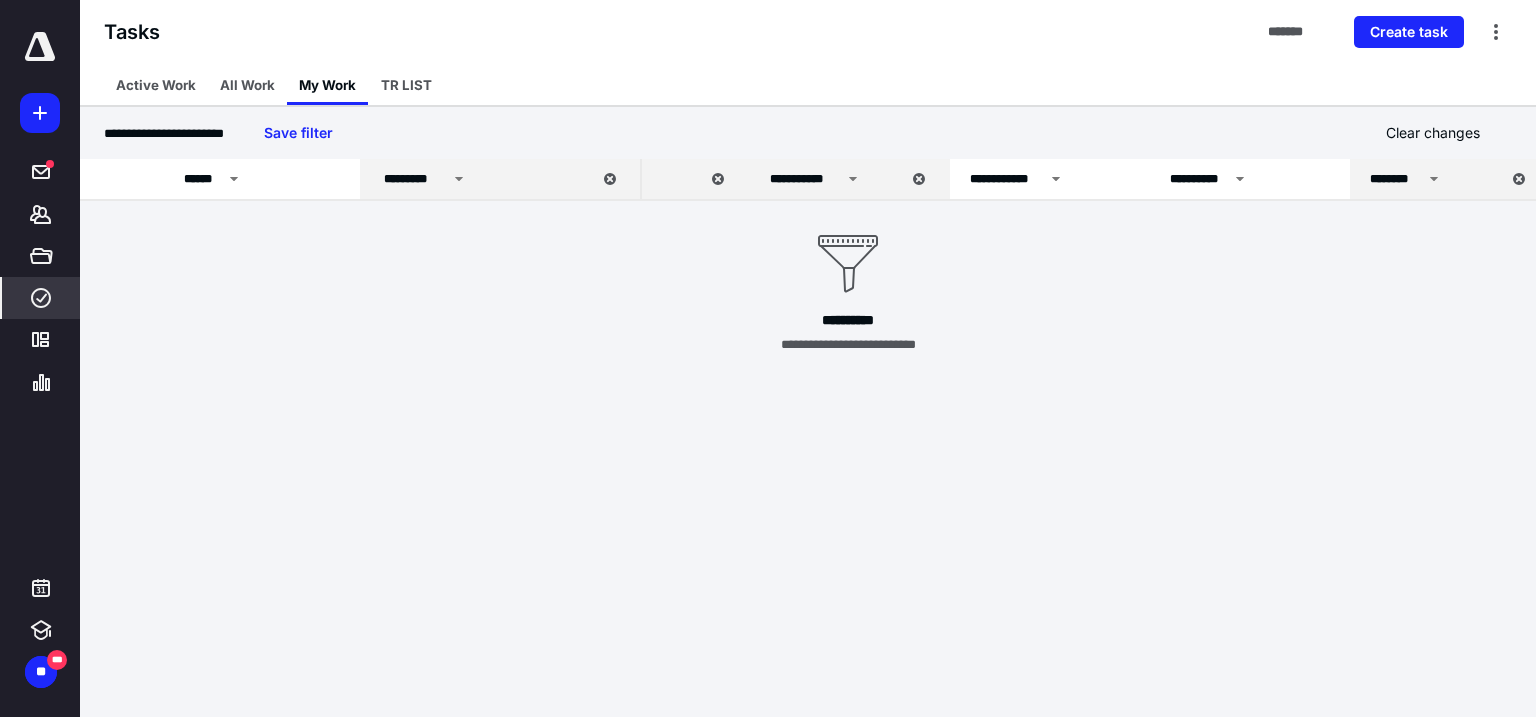 click on "********" at bounding box center [1396, 179] 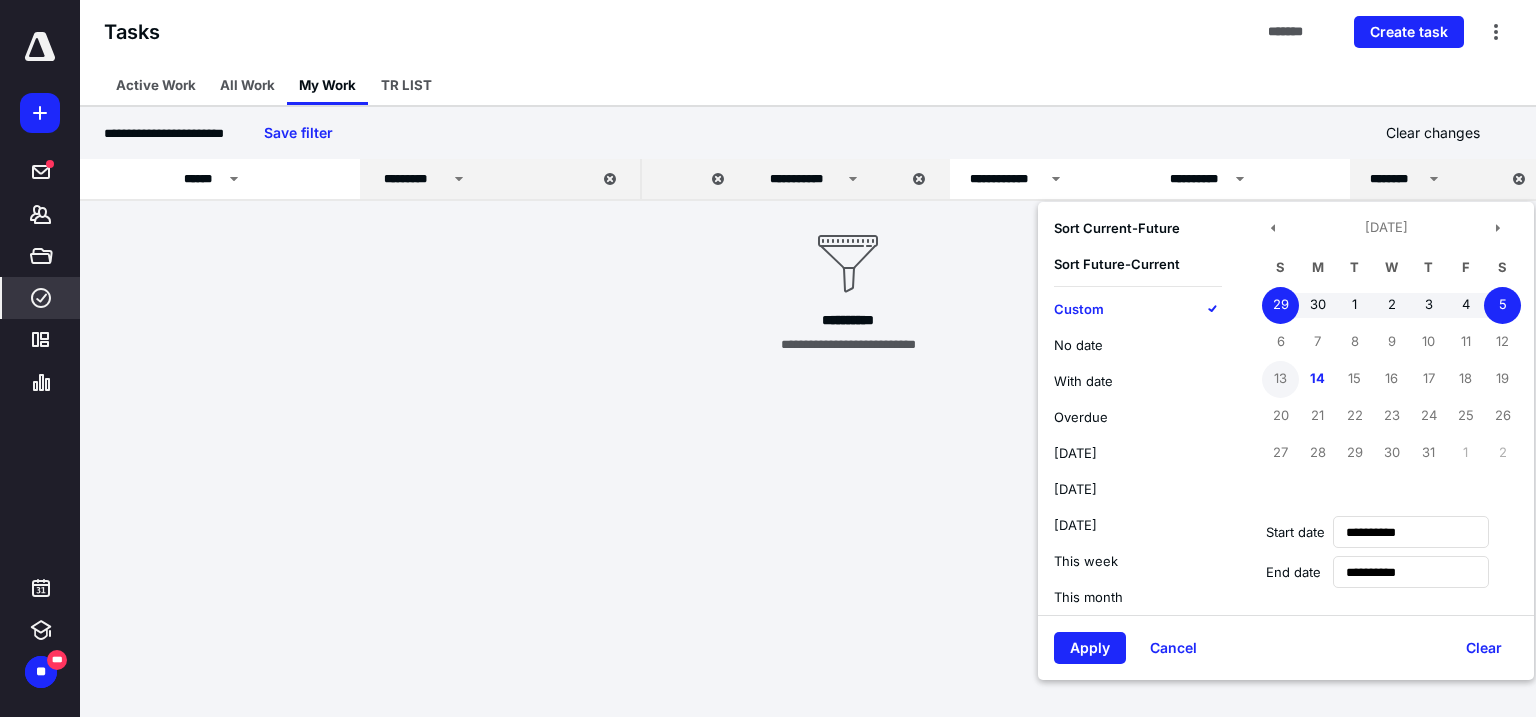 click on "13" at bounding box center [1280, 379] 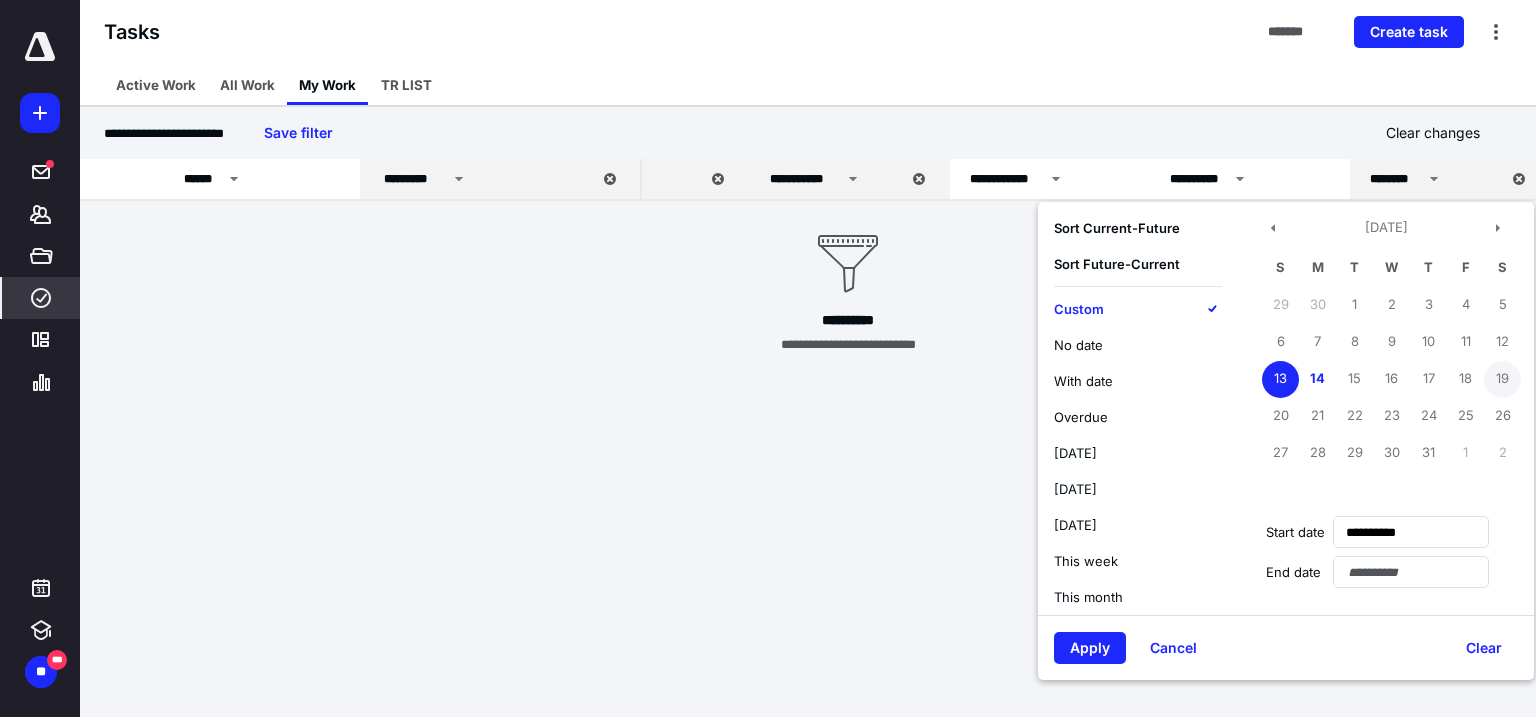 click on "19" at bounding box center (1502, 379) 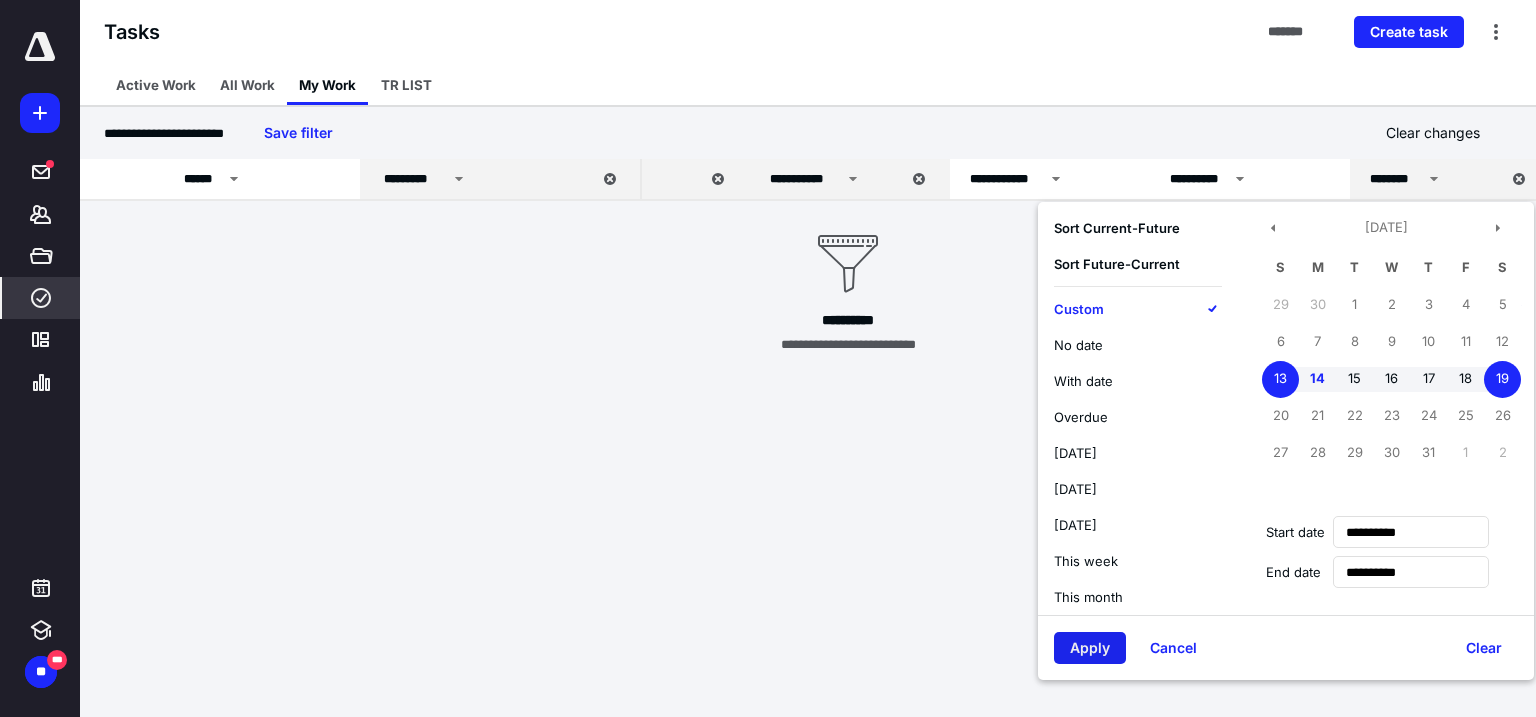 click on "Apply" at bounding box center [1090, 648] 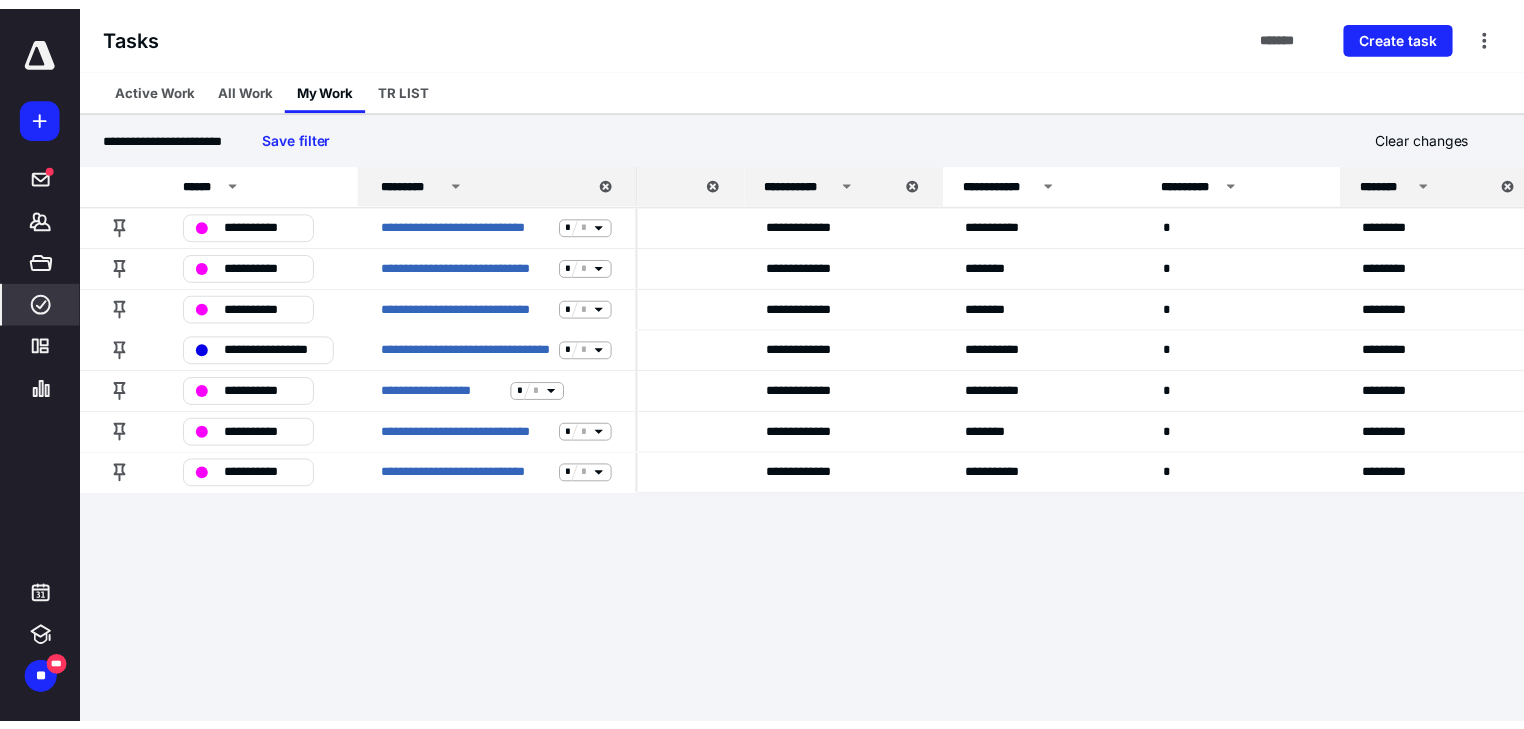 scroll, scrollTop: 0, scrollLeft: 0, axis: both 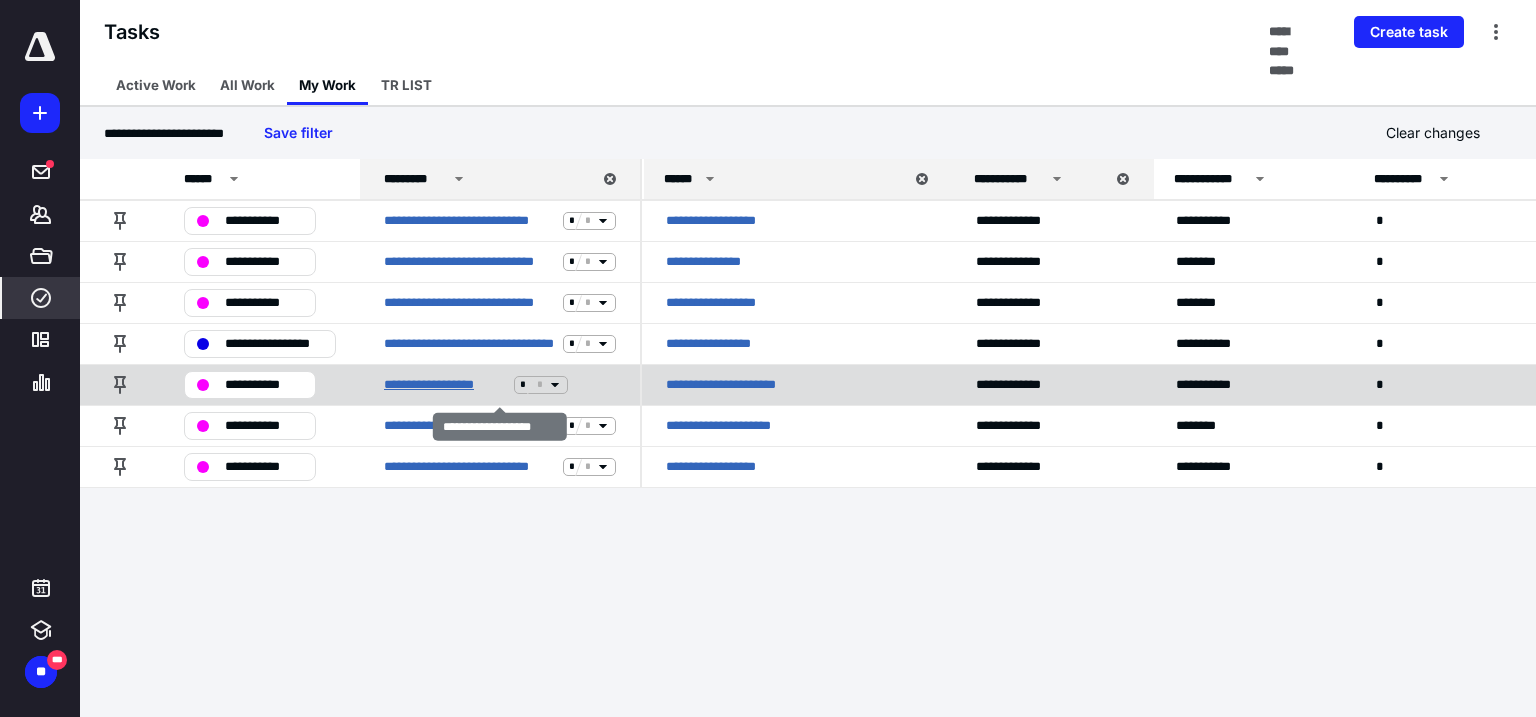 click on "**********" at bounding box center (445, 385) 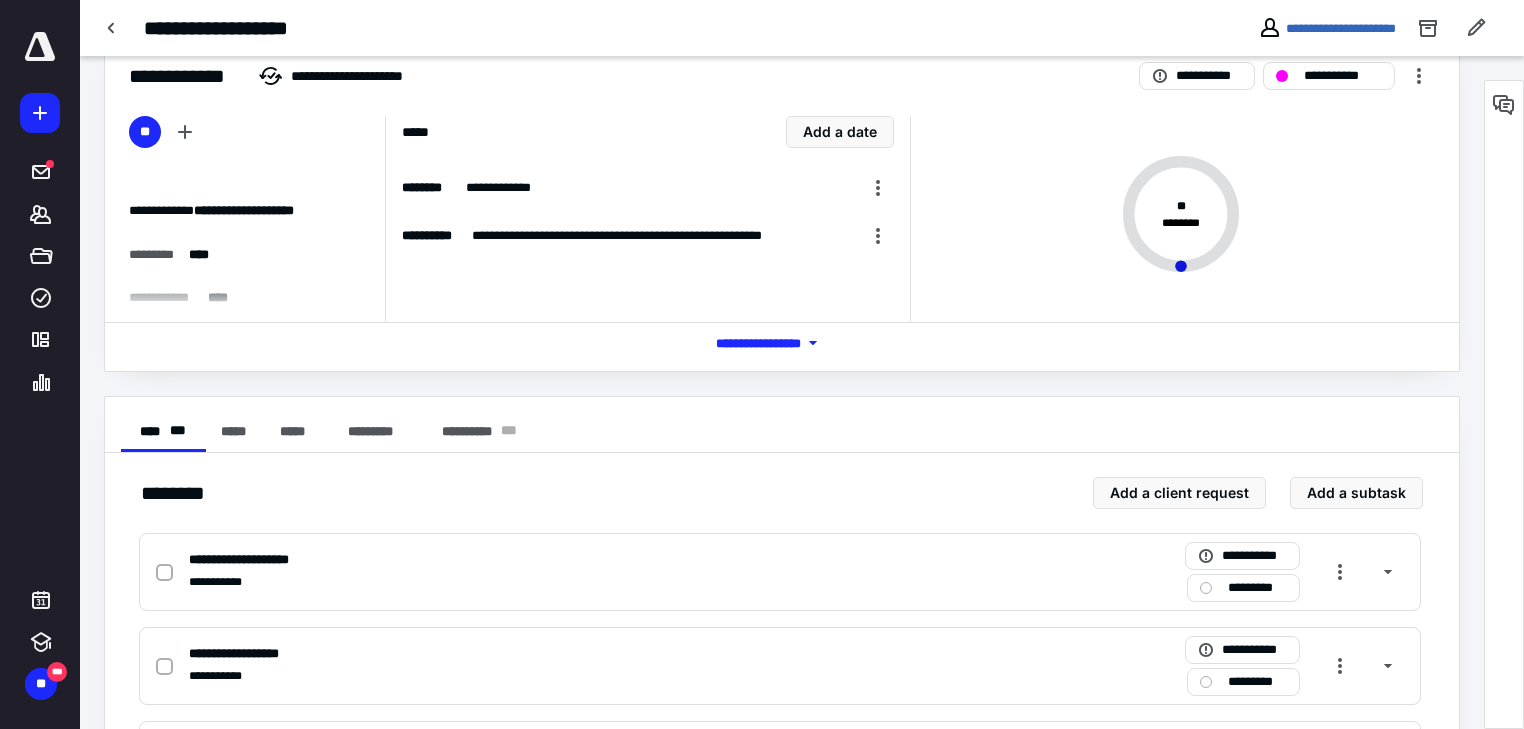 scroll, scrollTop: 0, scrollLeft: 0, axis: both 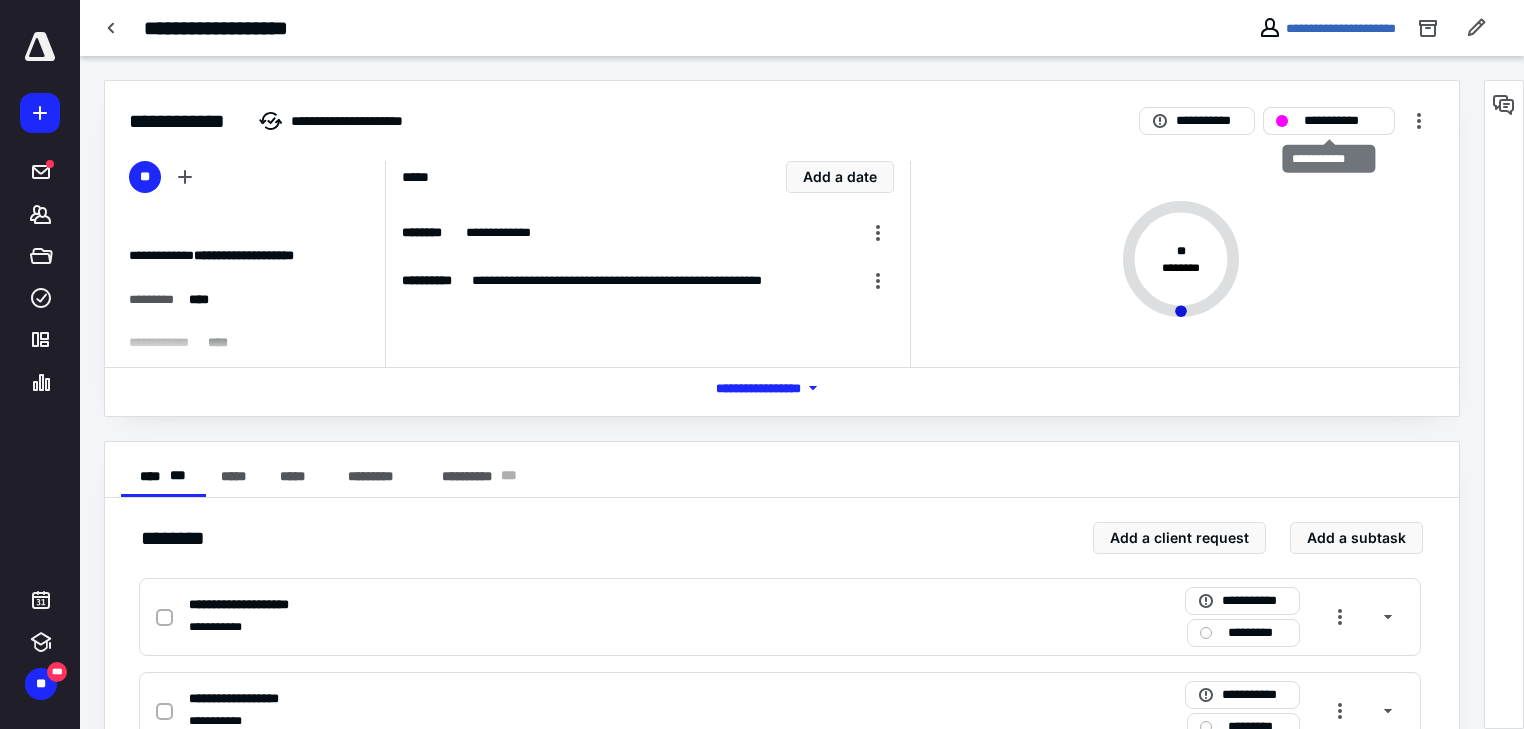 click on "**********" at bounding box center (1343, 121) 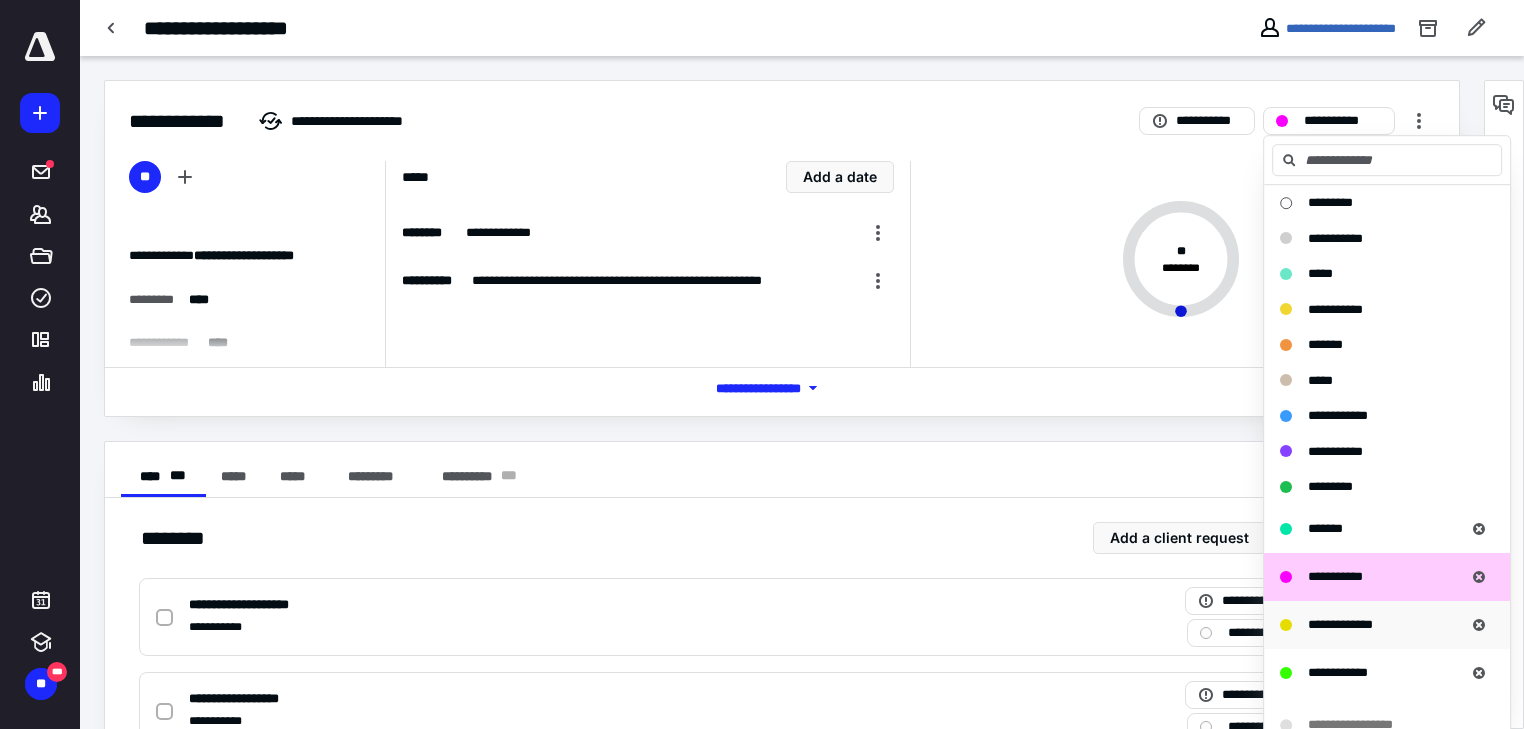 scroll, scrollTop: 88, scrollLeft: 0, axis: vertical 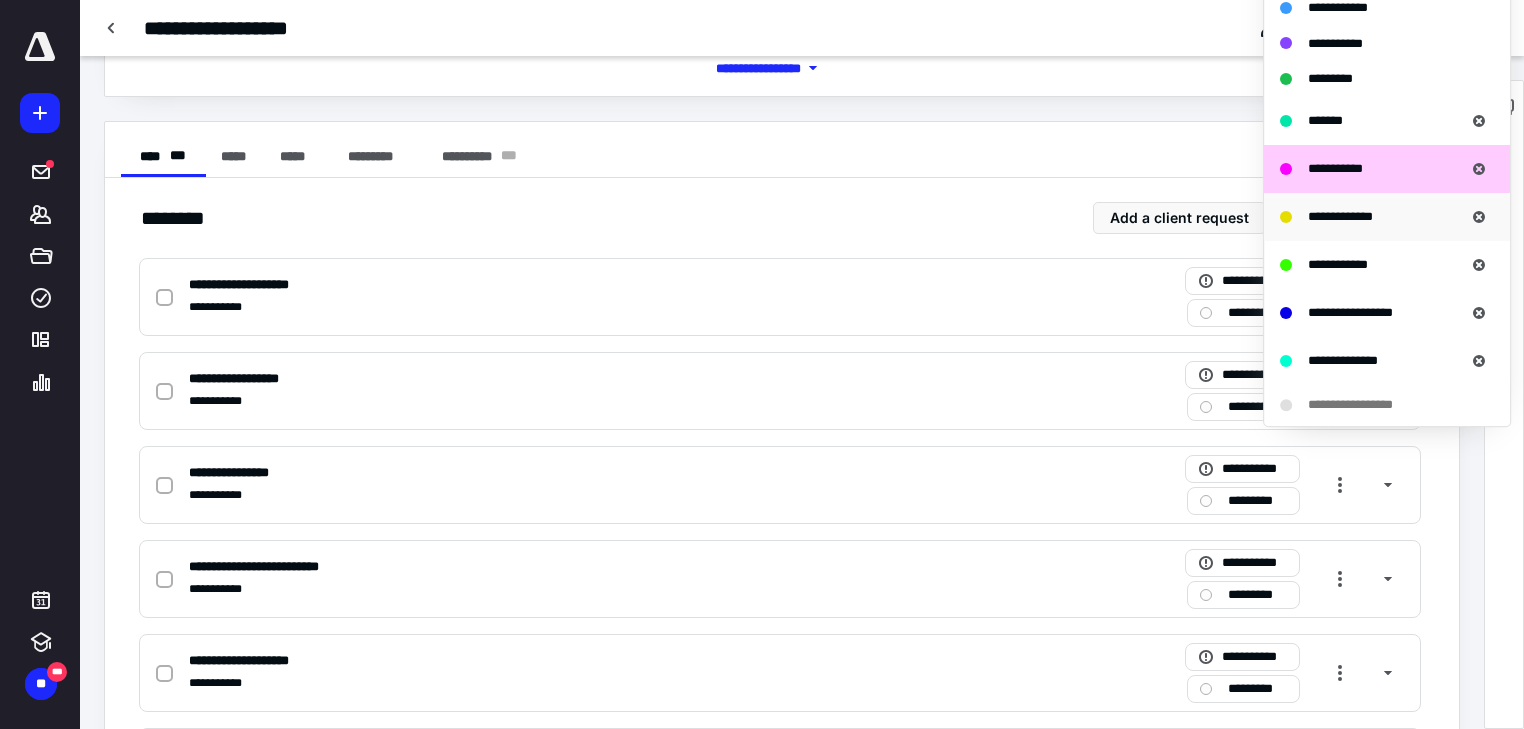 click on "**********" at bounding box center [1340, 216] 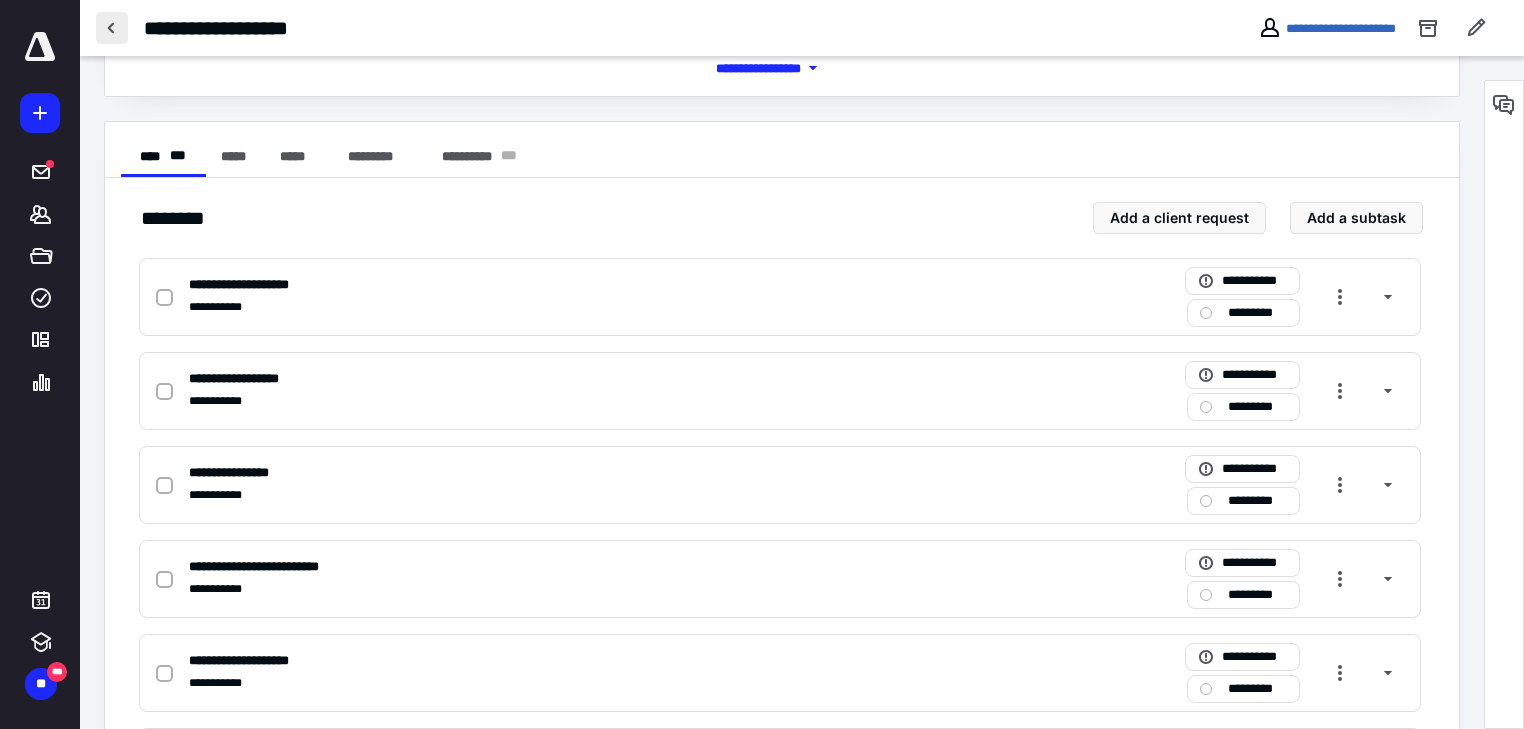 click at bounding box center (112, 28) 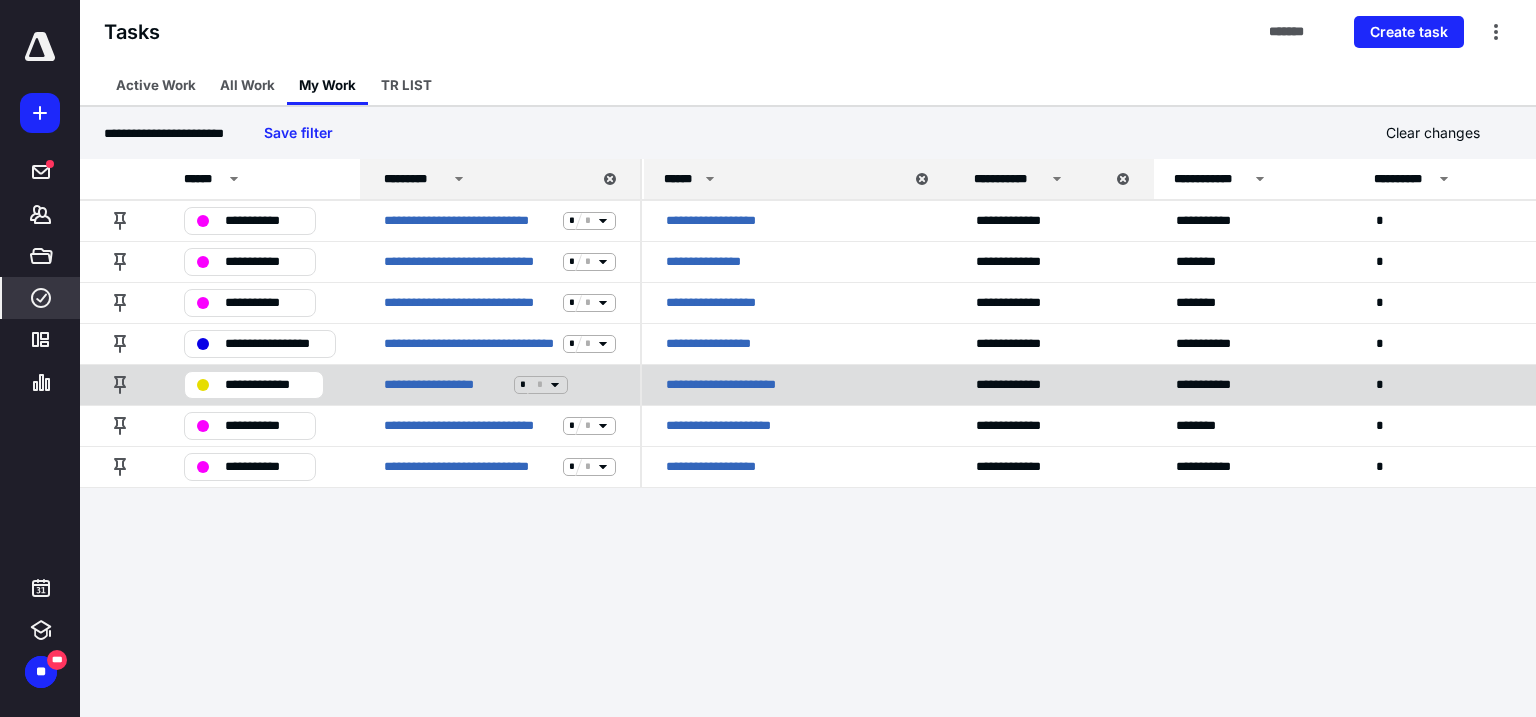 click on "**********" at bounding box center (747, 385) 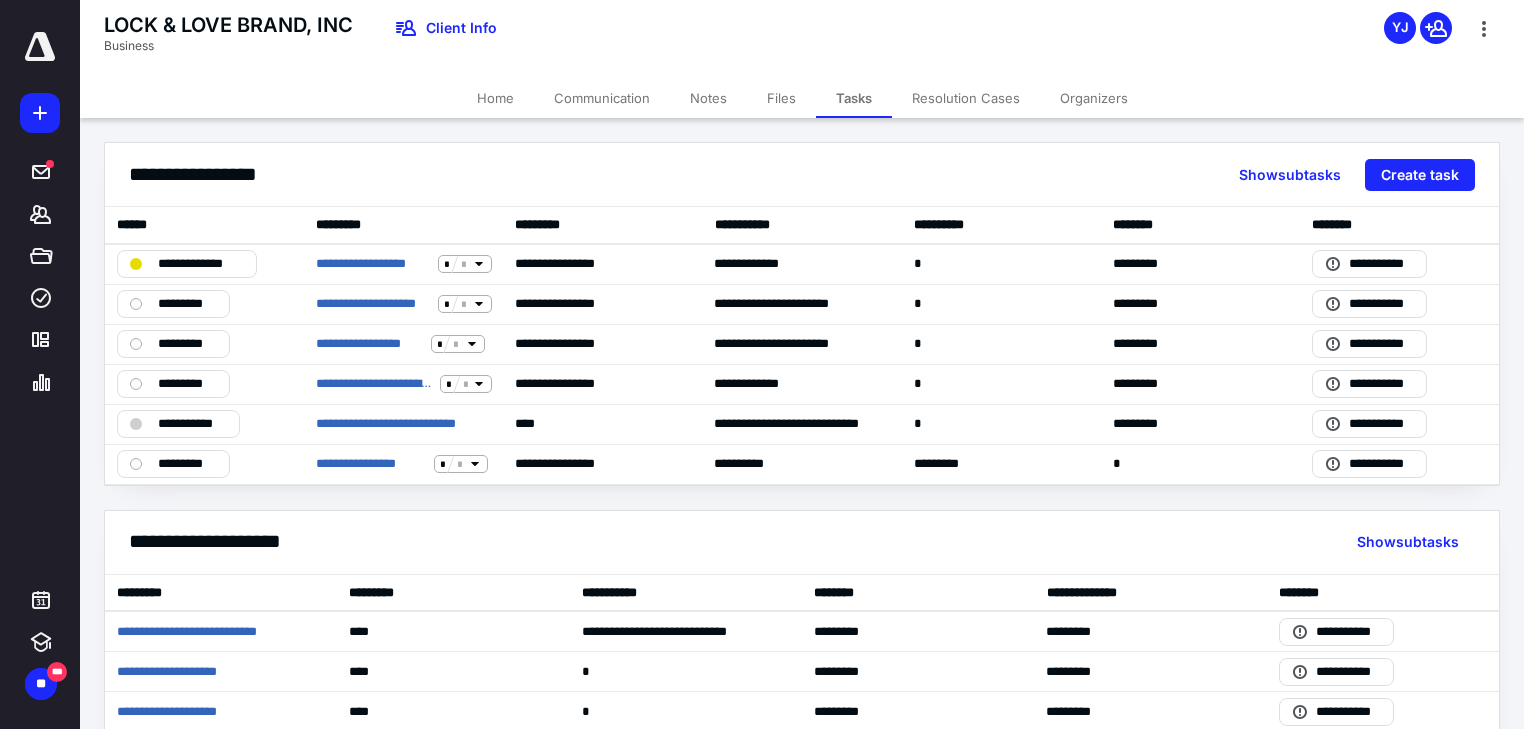 click on "Home" at bounding box center (495, 98) 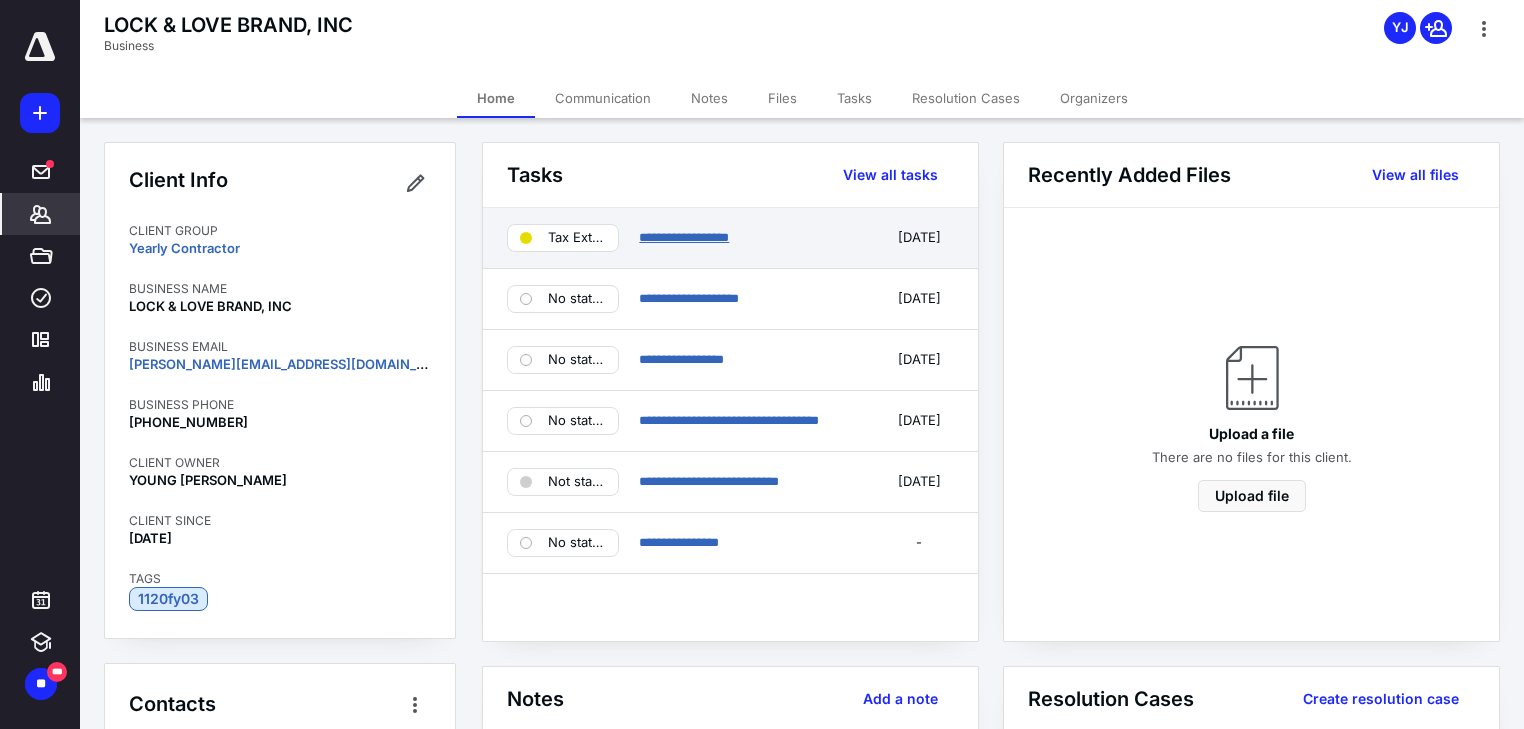click on "**********" at bounding box center [684, 237] 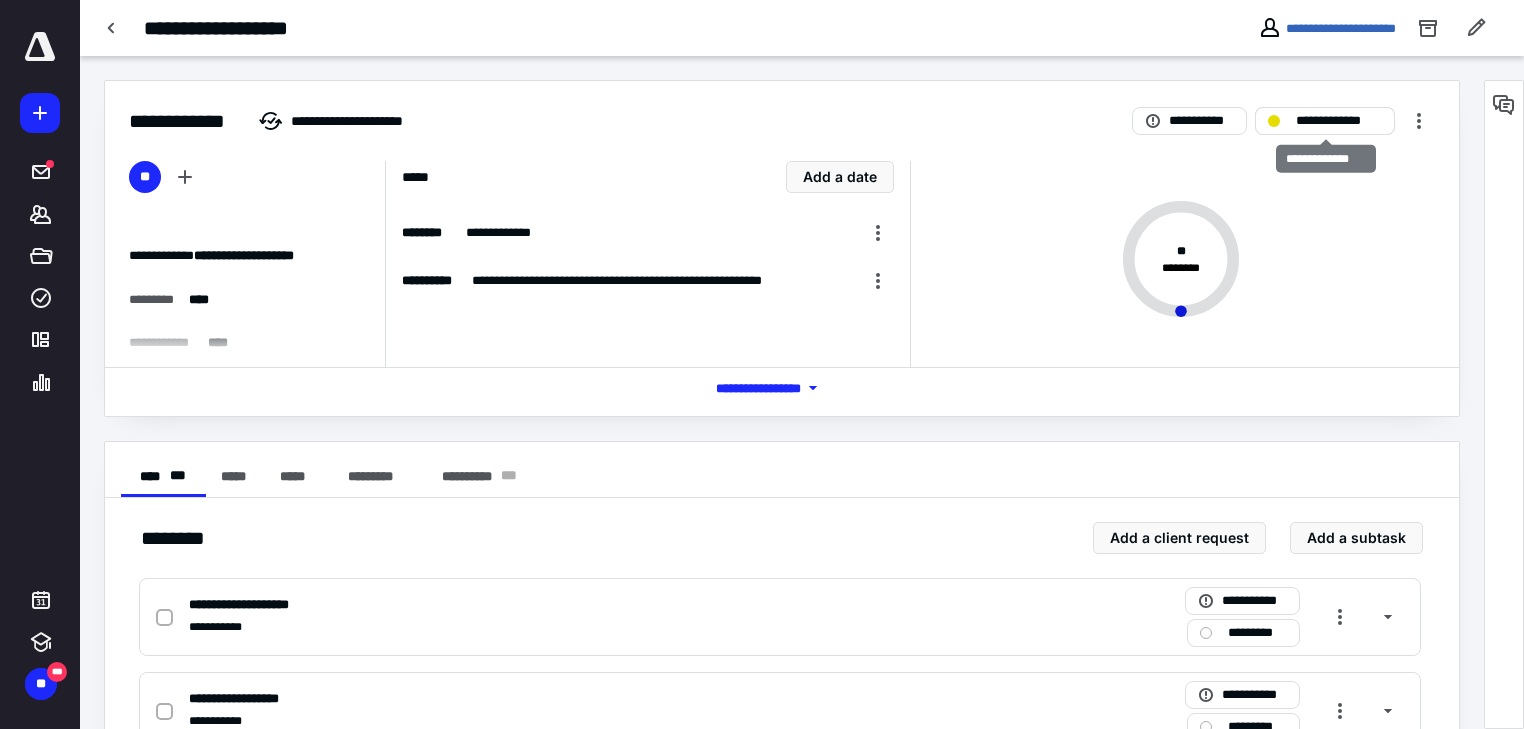 click on "**********" at bounding box center (1339, 121) 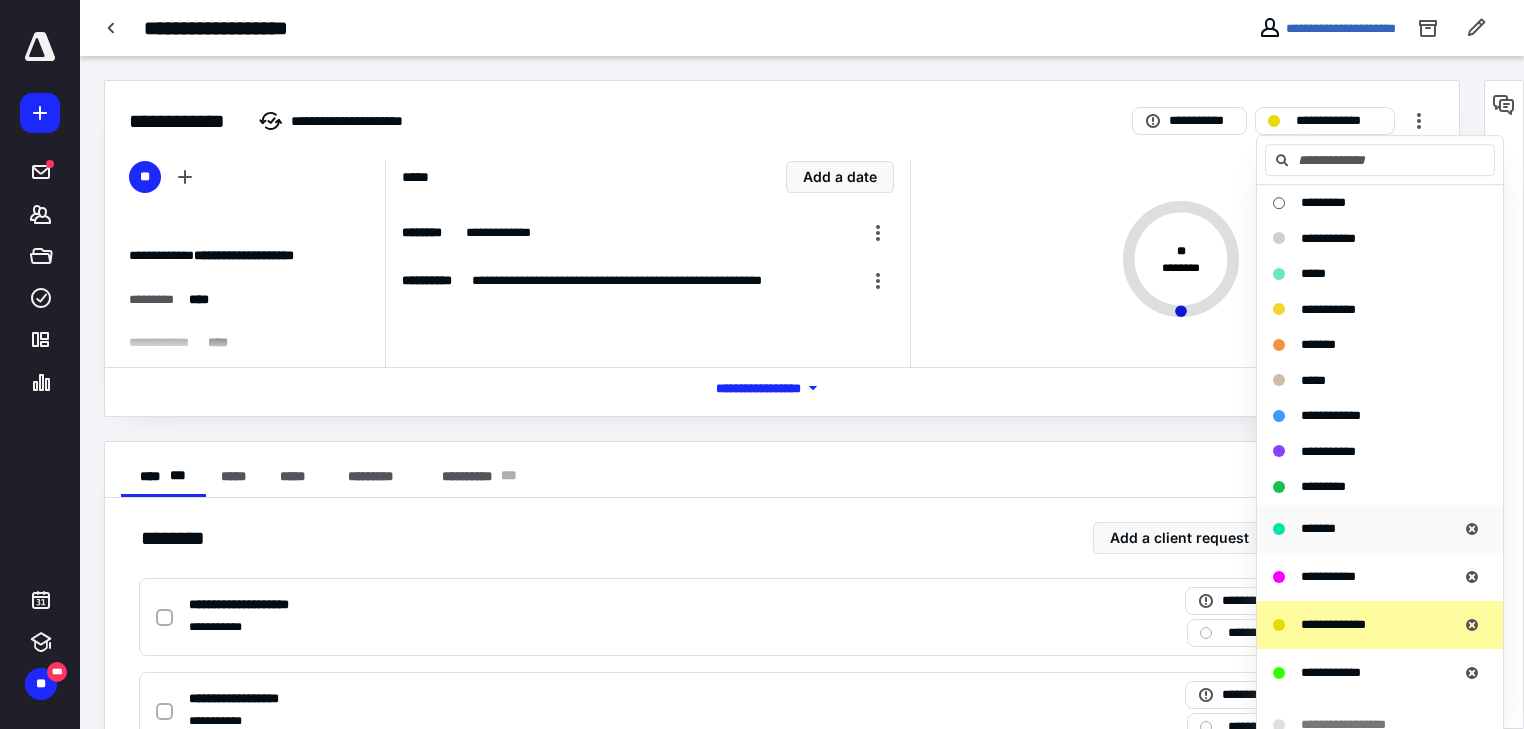 scroll, scrollTop: 88, scrollLeft: 0, axis: vertical 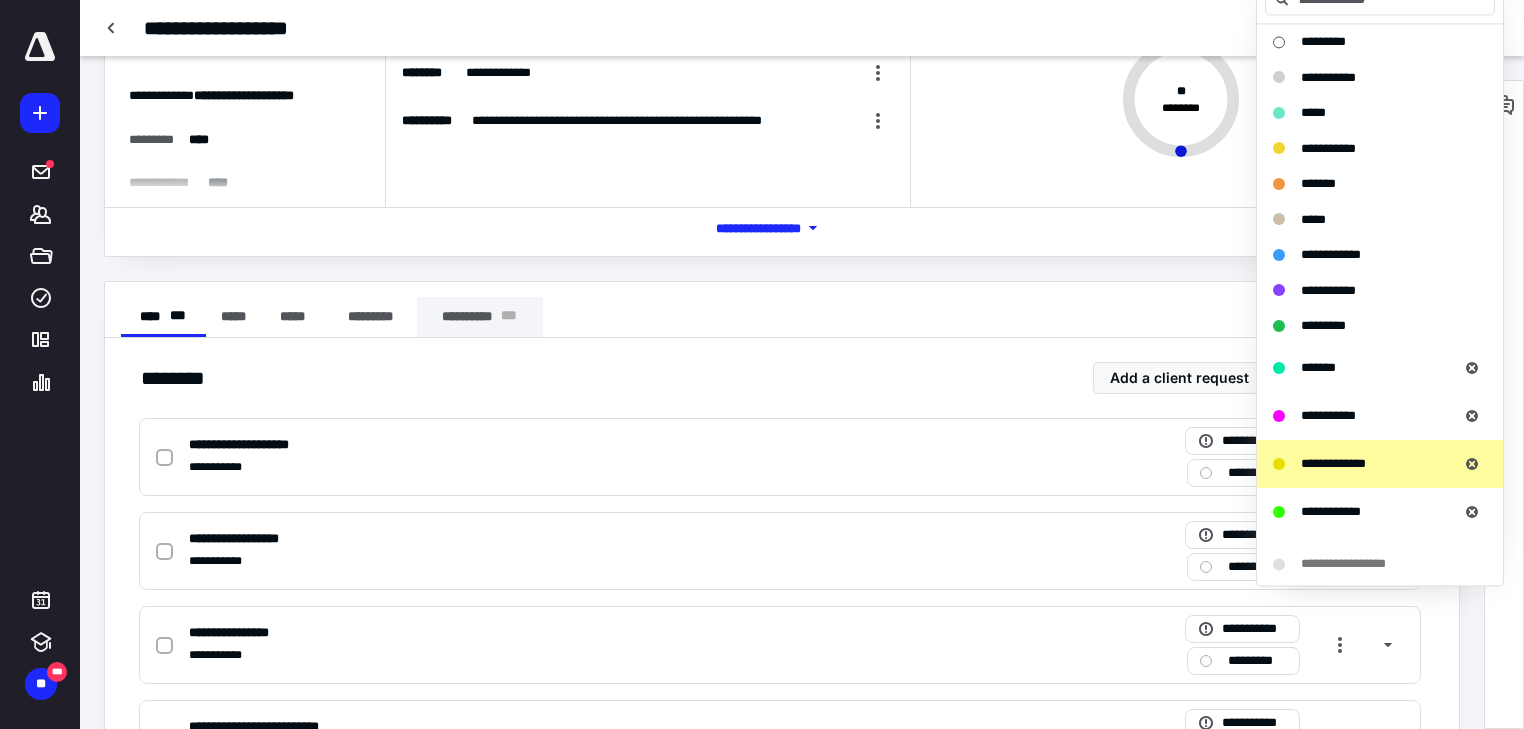 click on "**********" at bounding box center (480, 317) 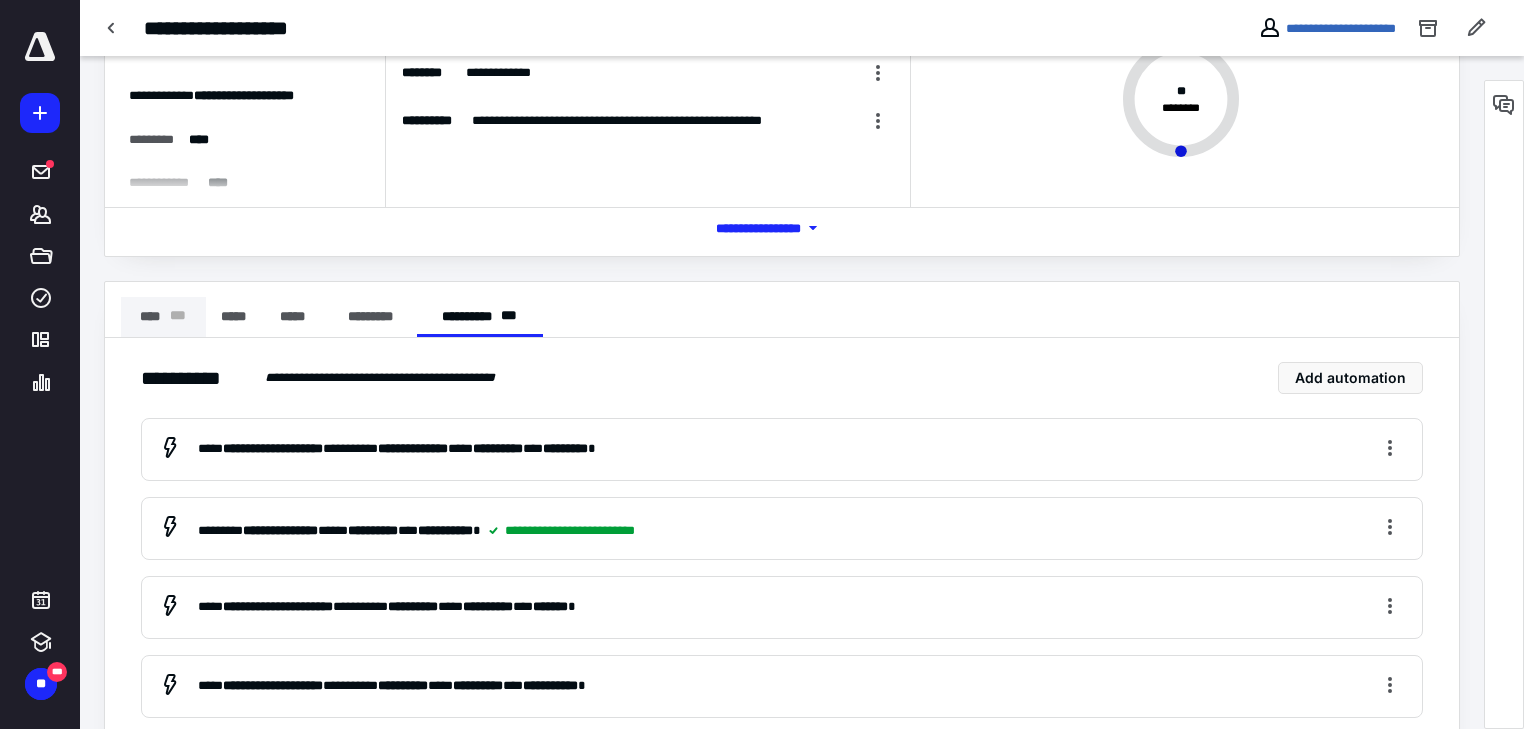 click on "**** * * *" at bounding box center [163, 317] 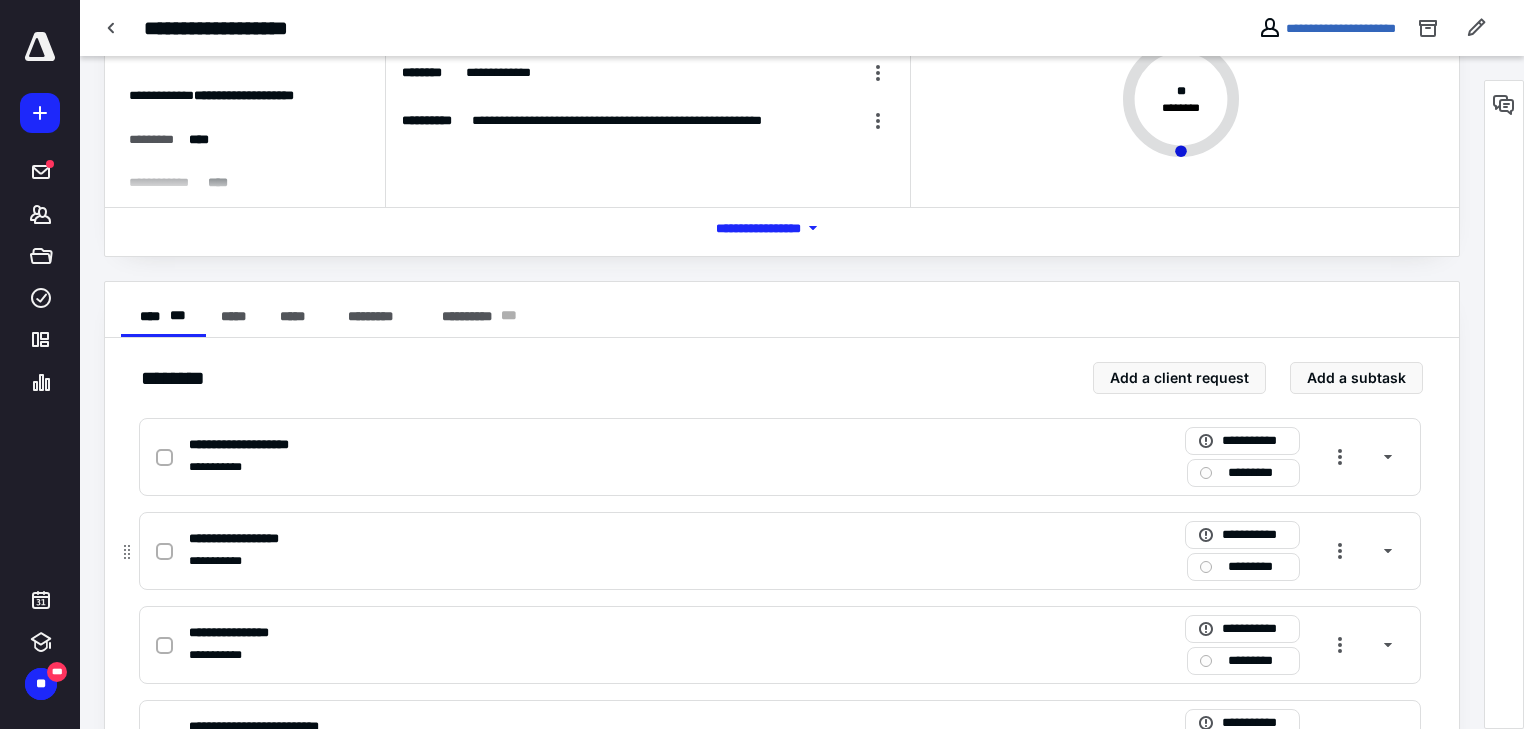 click on "*********" at bounding box center [1257, 567] 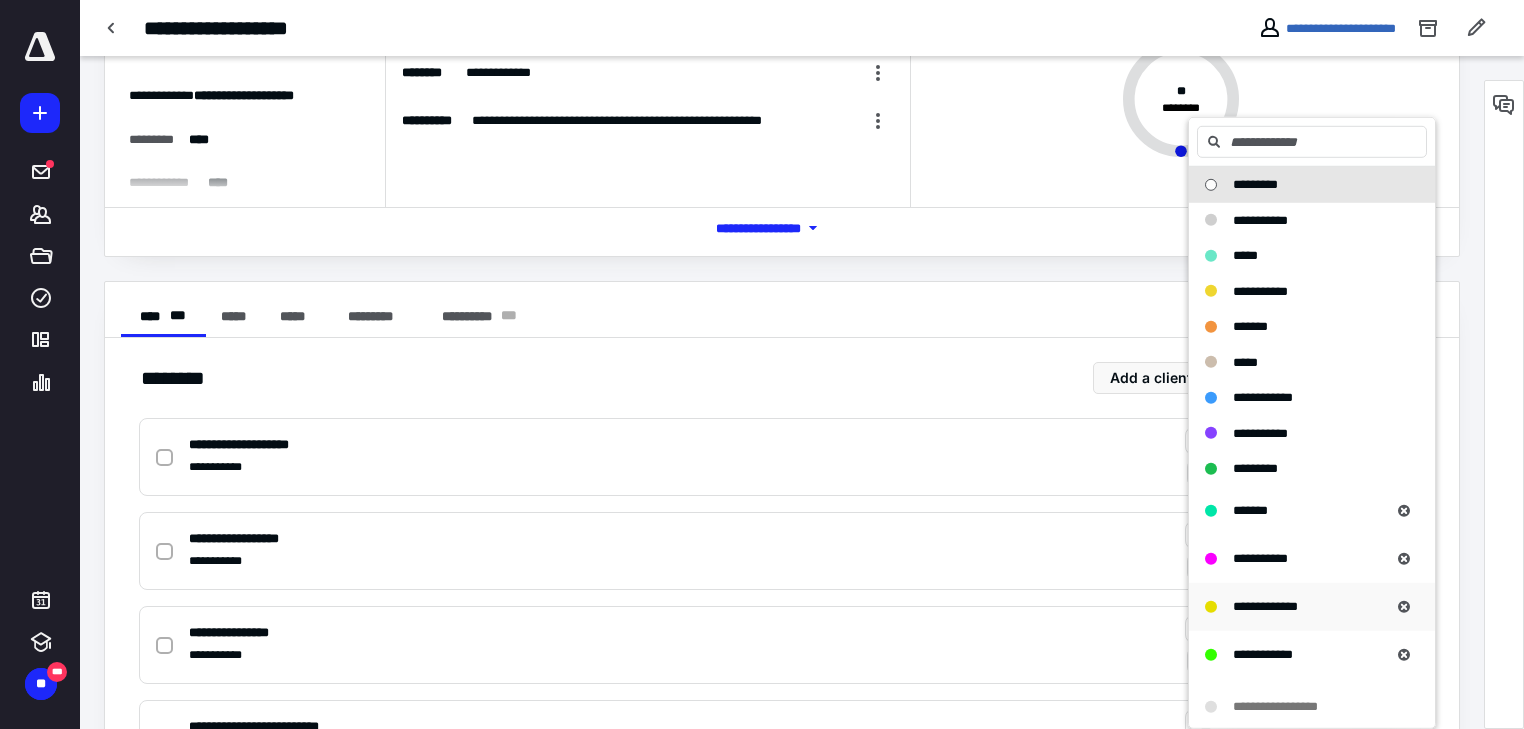 click on "**********" at bounding box center [1265, 606] 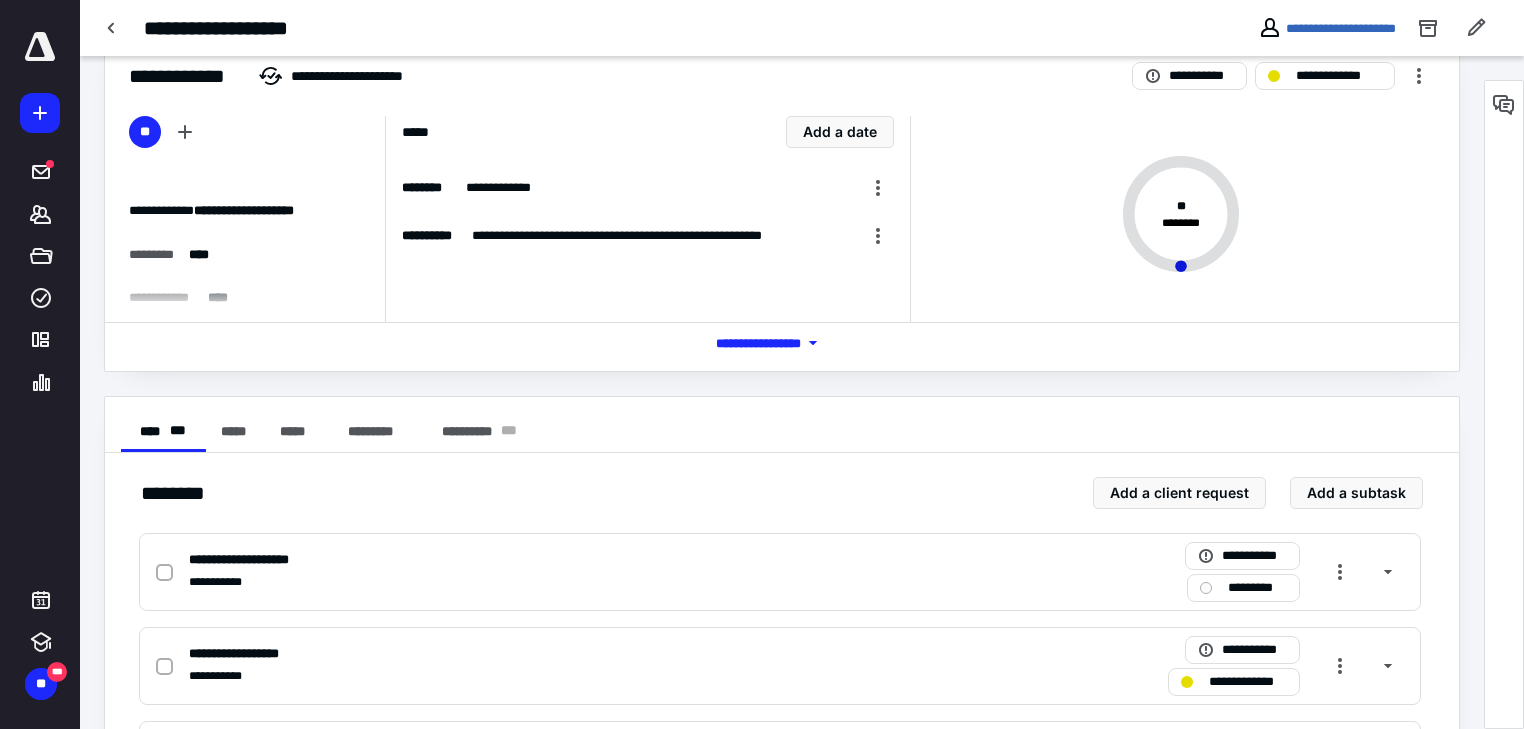 scroll, scrollTop: 0, scrollLeft: 0, axis: both 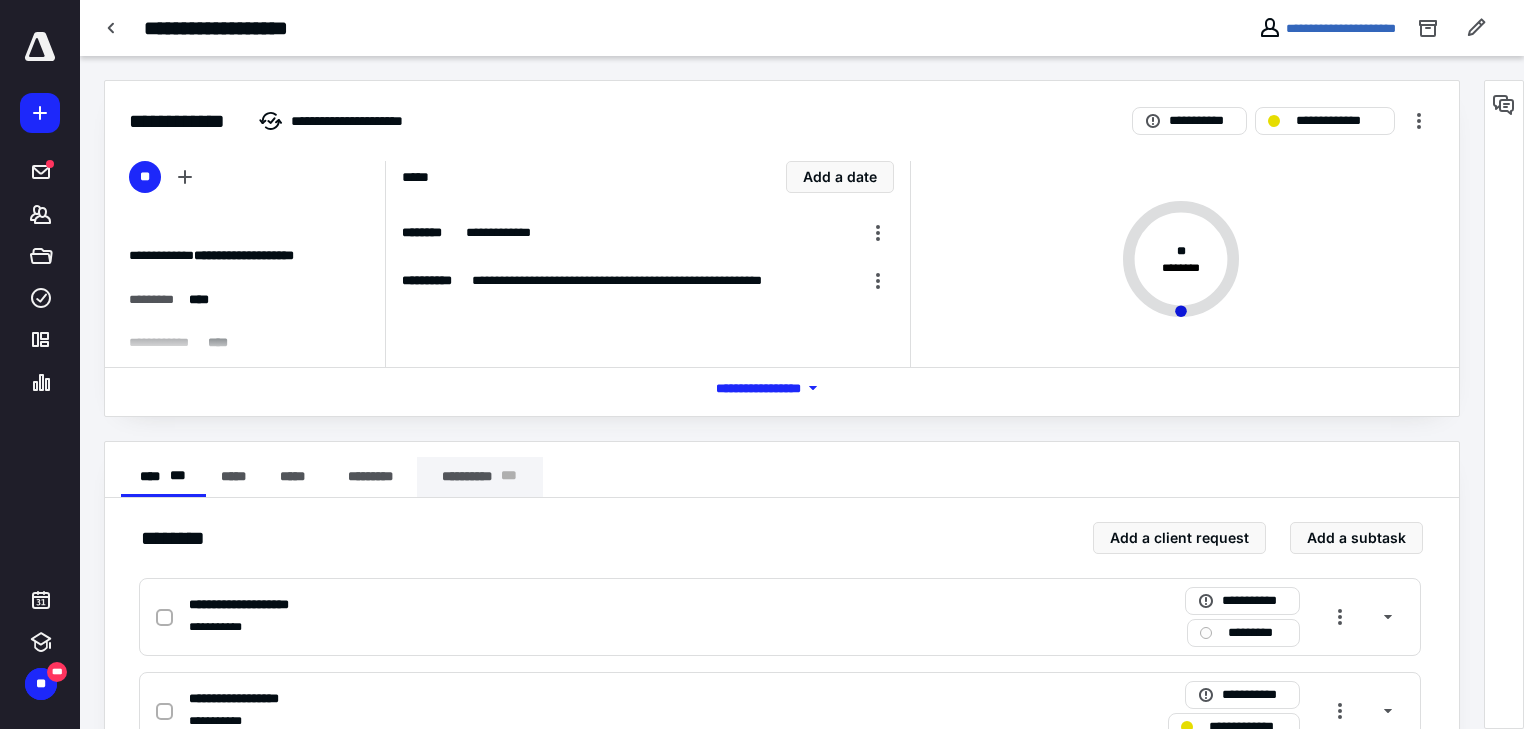 click on "**********" at bounding box center (480, 477) 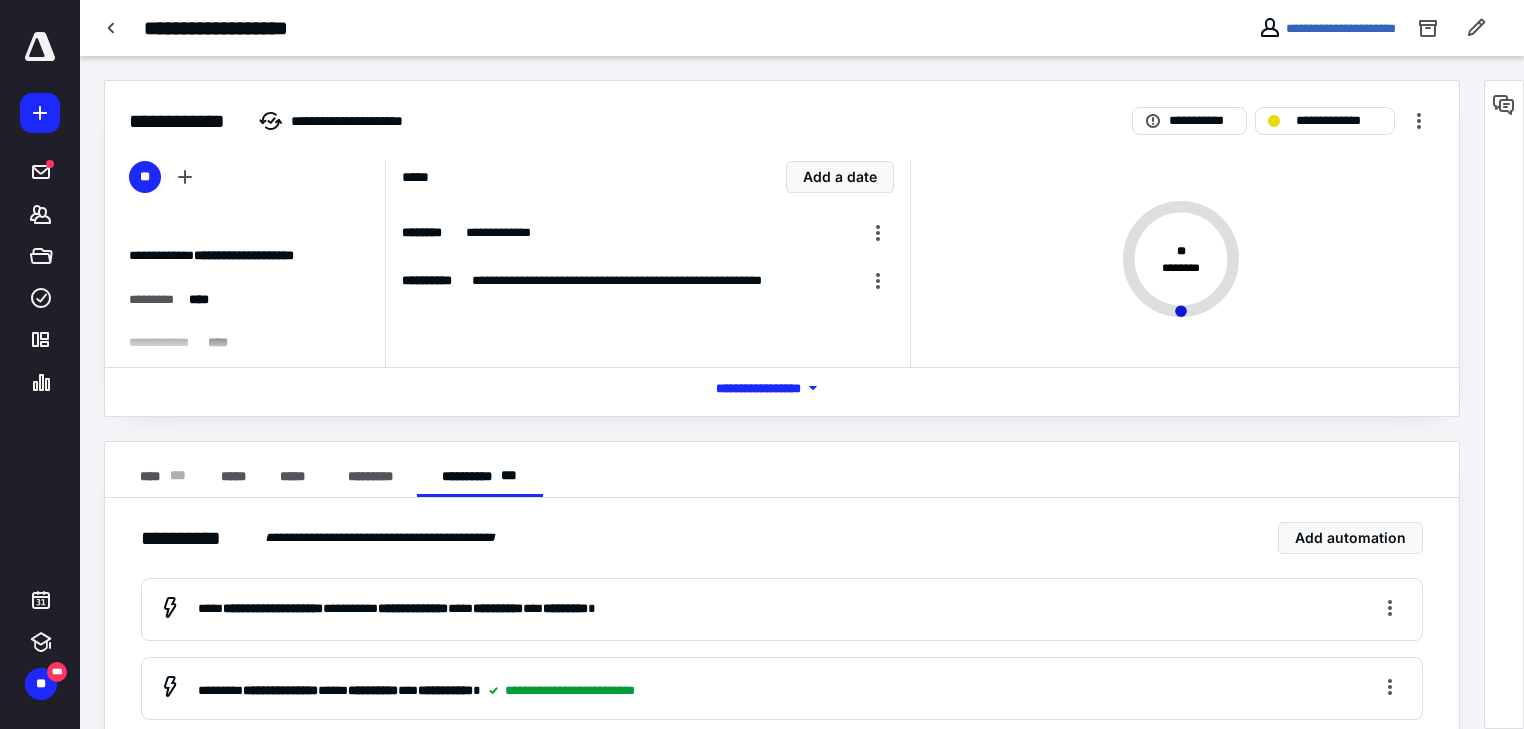 scroll, scrollTop: 240, scrollLeft: 0, axis: vertical 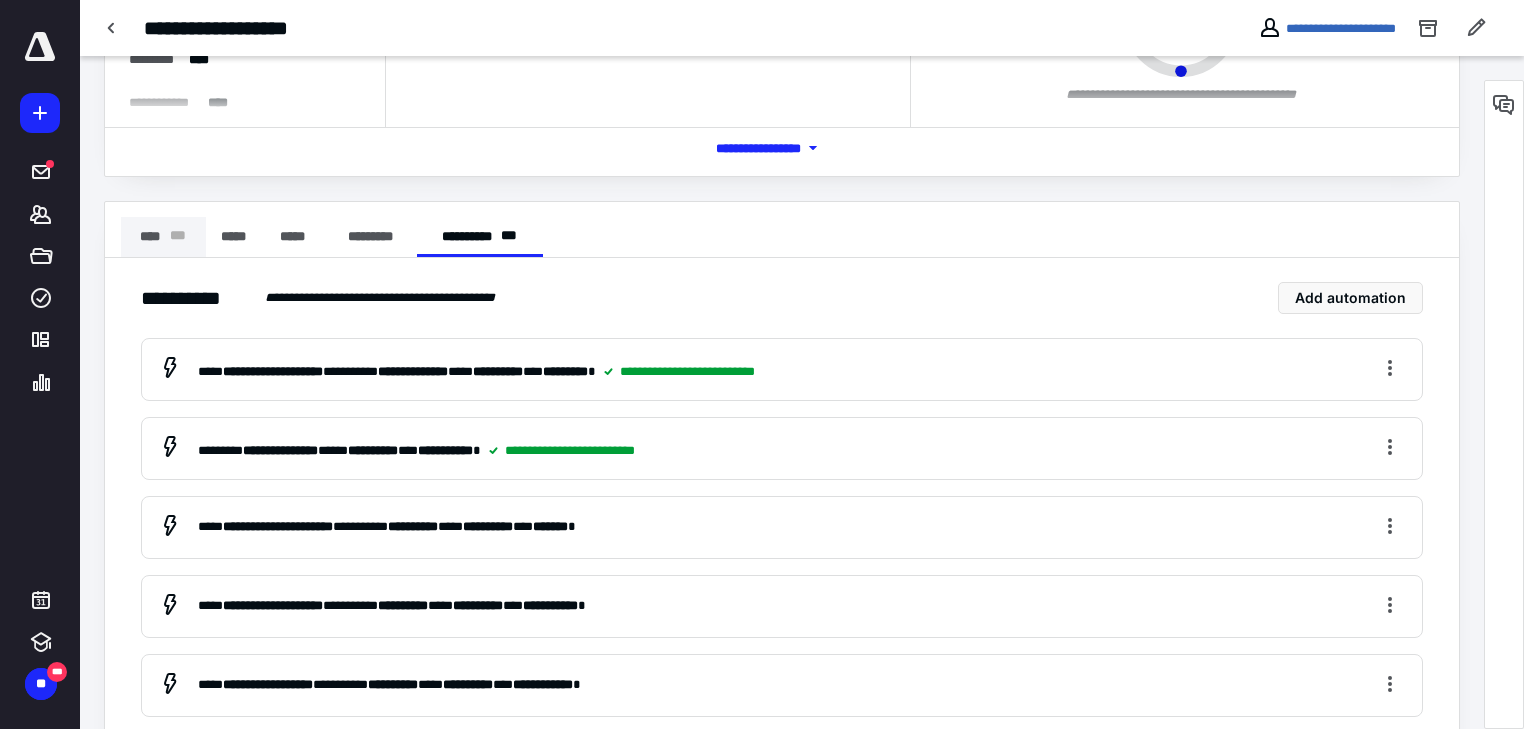 click on "**** * * *" at bounding box center (163, 237) 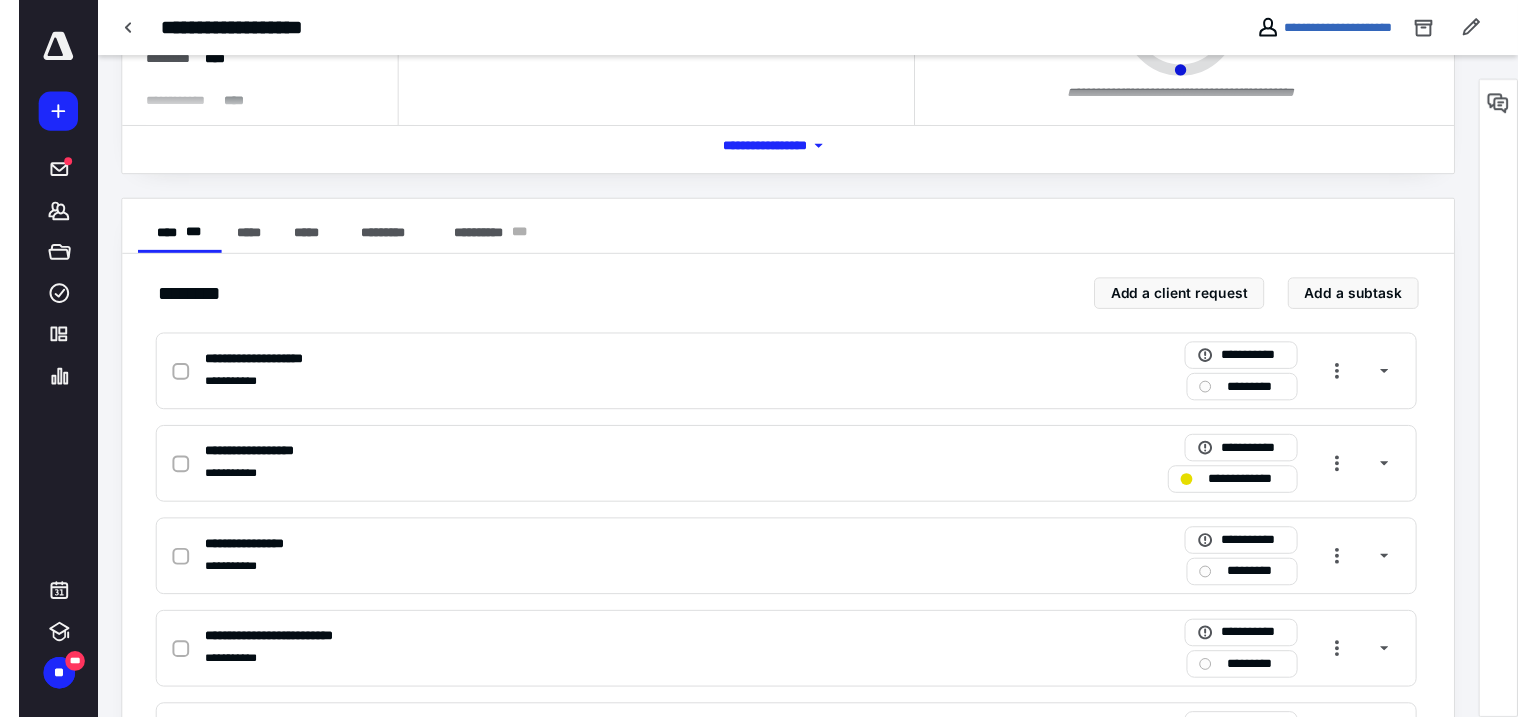scroll, scrollTop: 0, scrollLeft: 0, axis: both 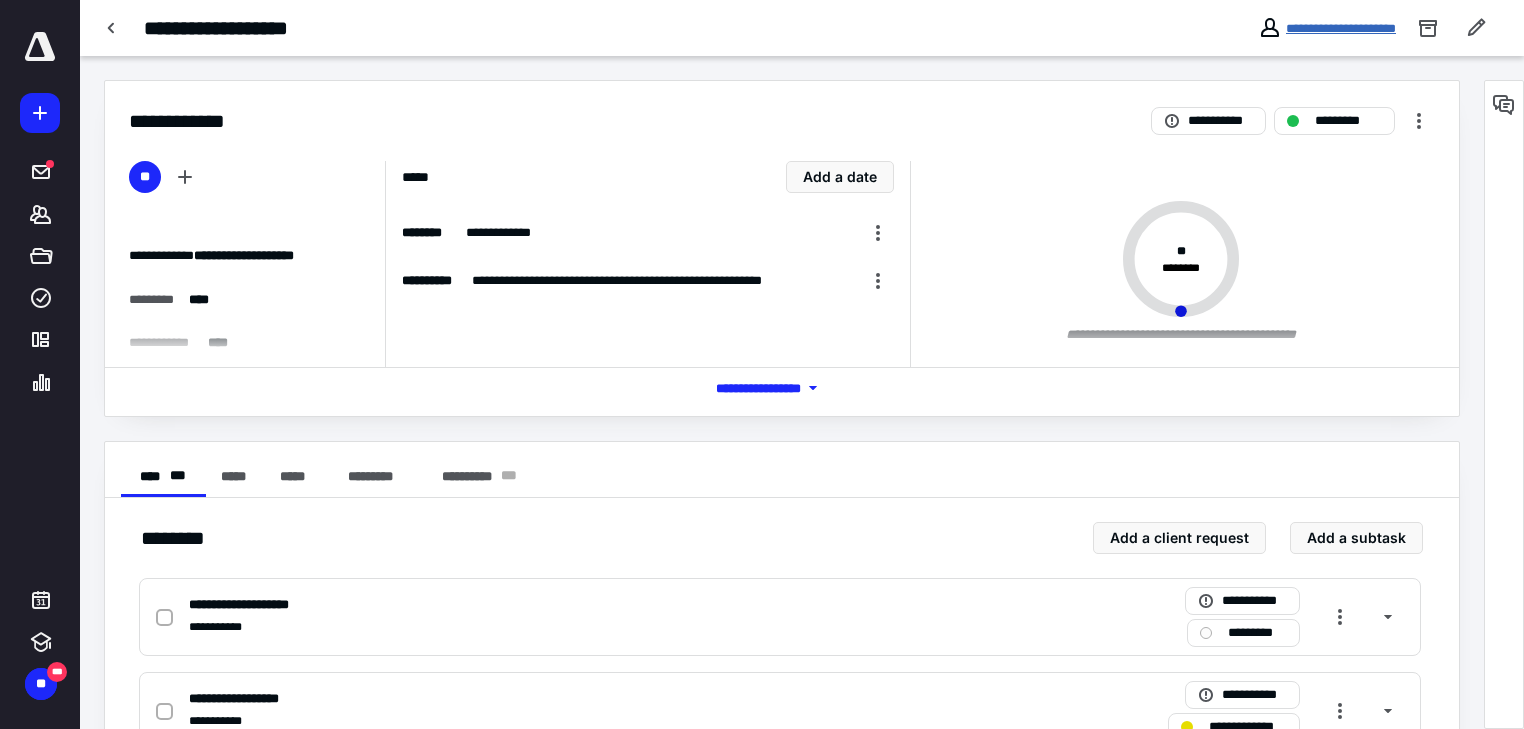 click on "**********" at bounding box center [1341, 28] 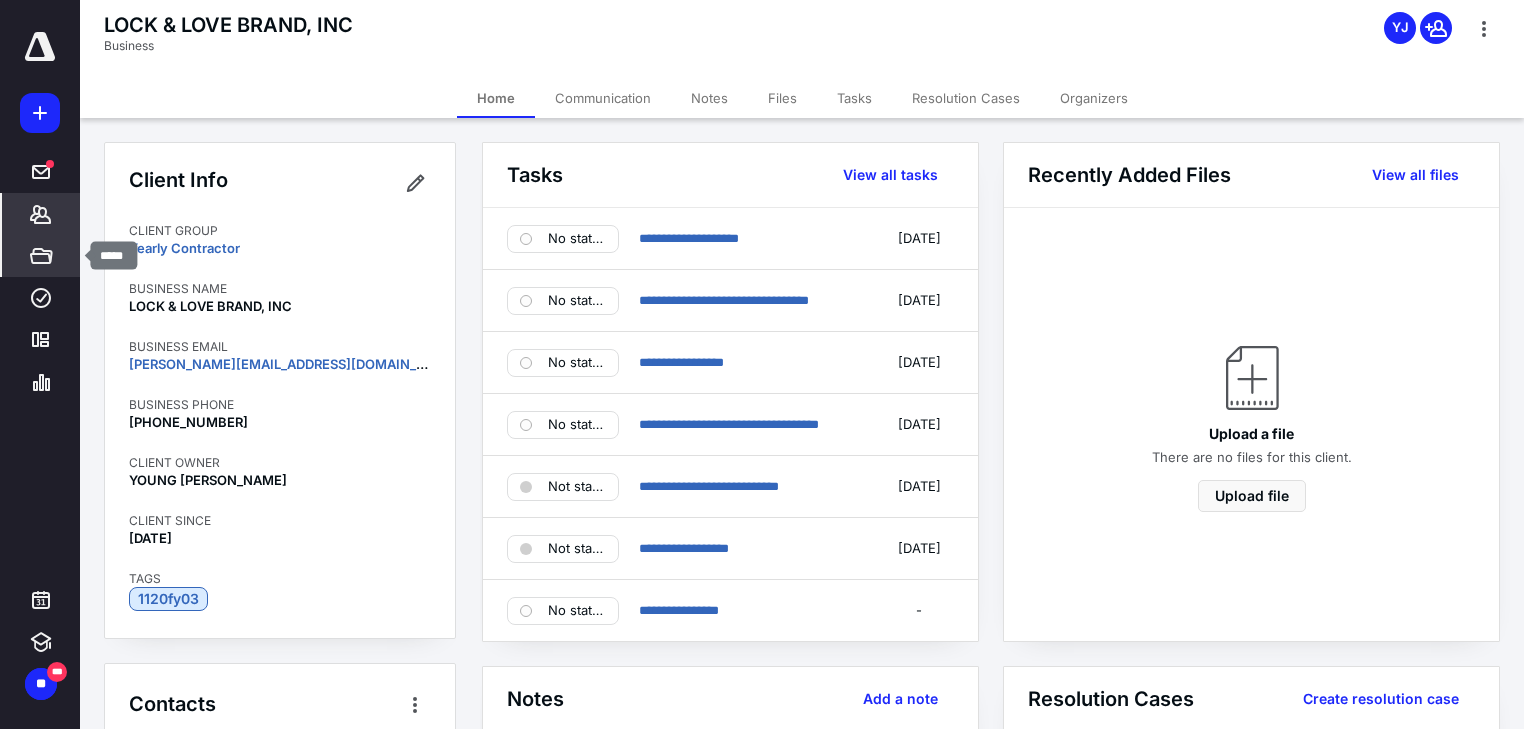 click 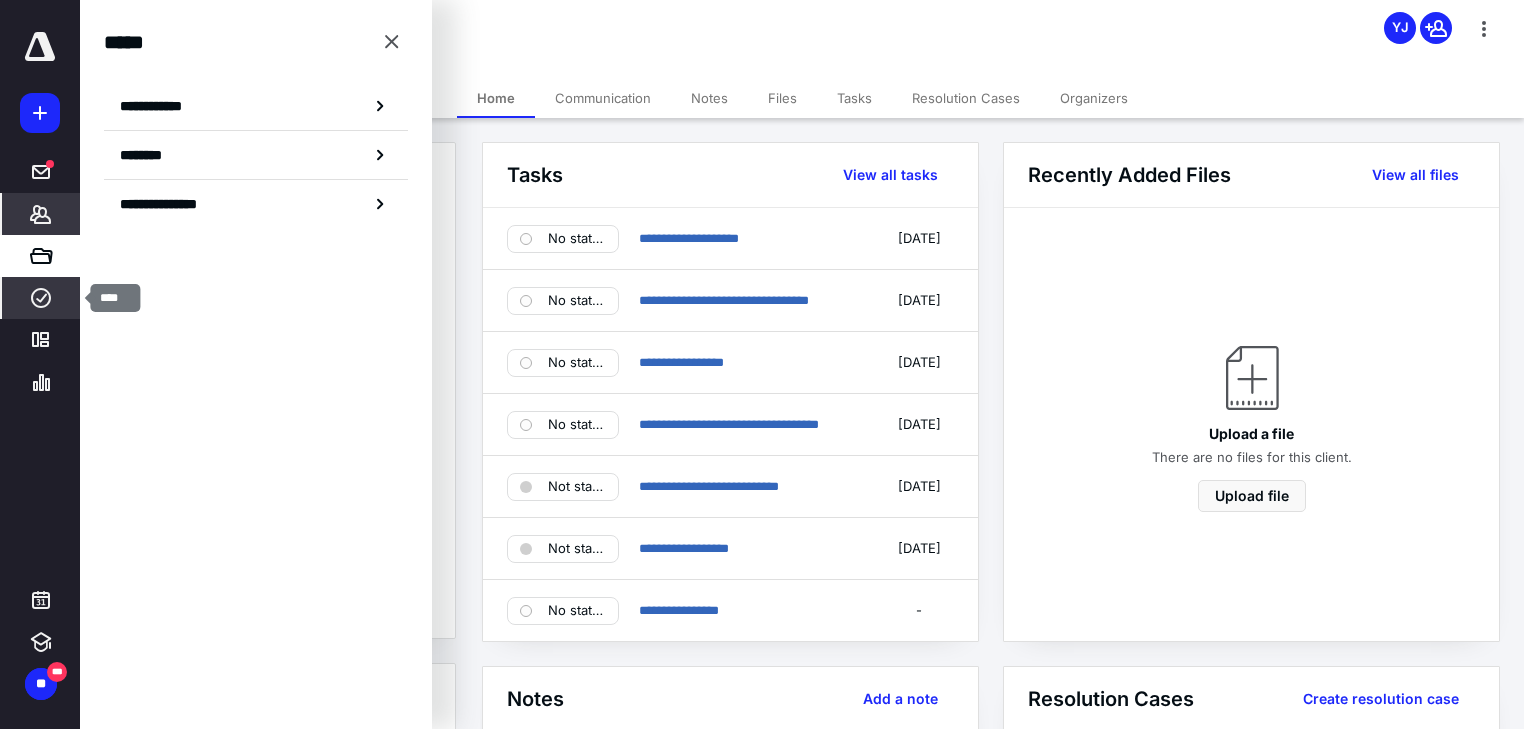 click on "****" at bounding box center [41, 298] 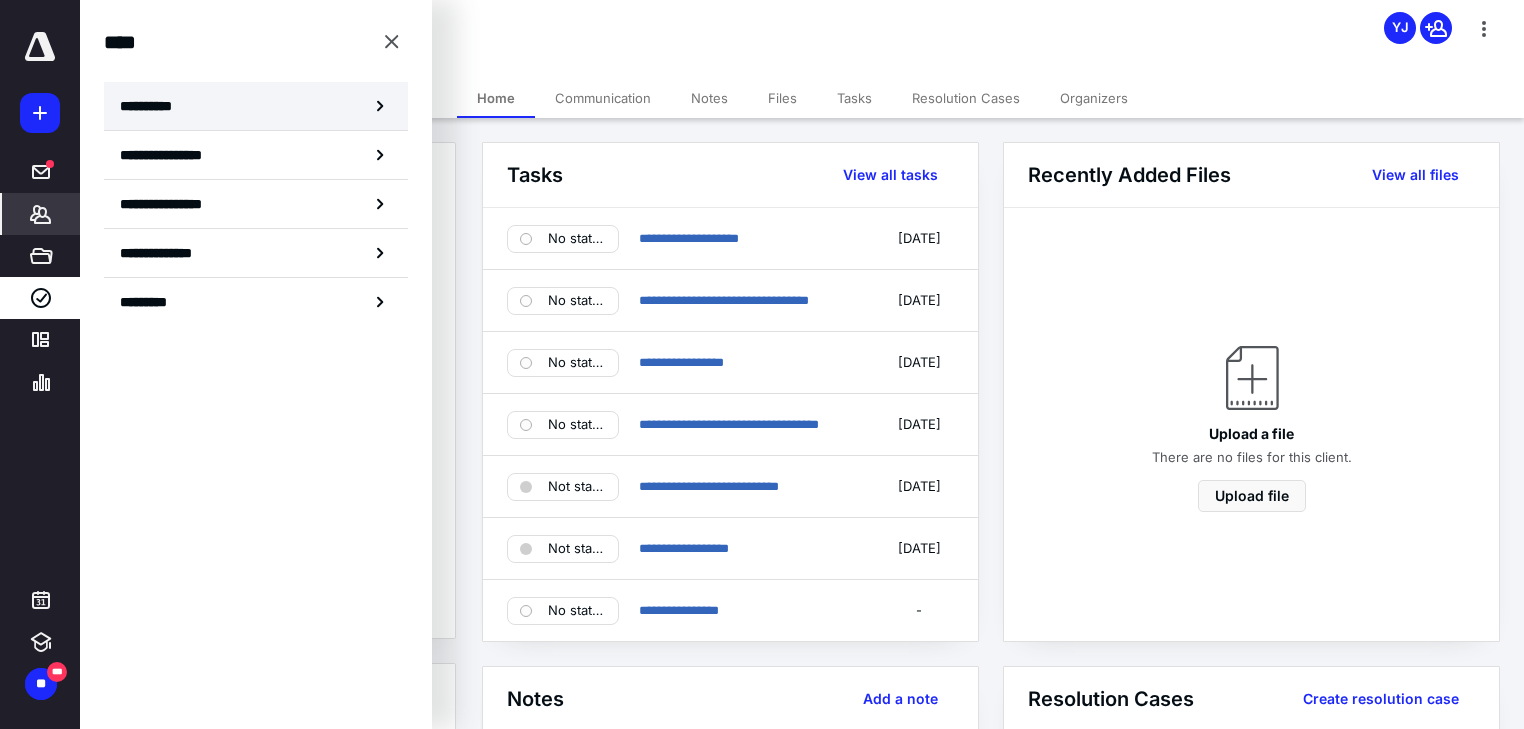 click on "**********" at bounding box center (153, 106) 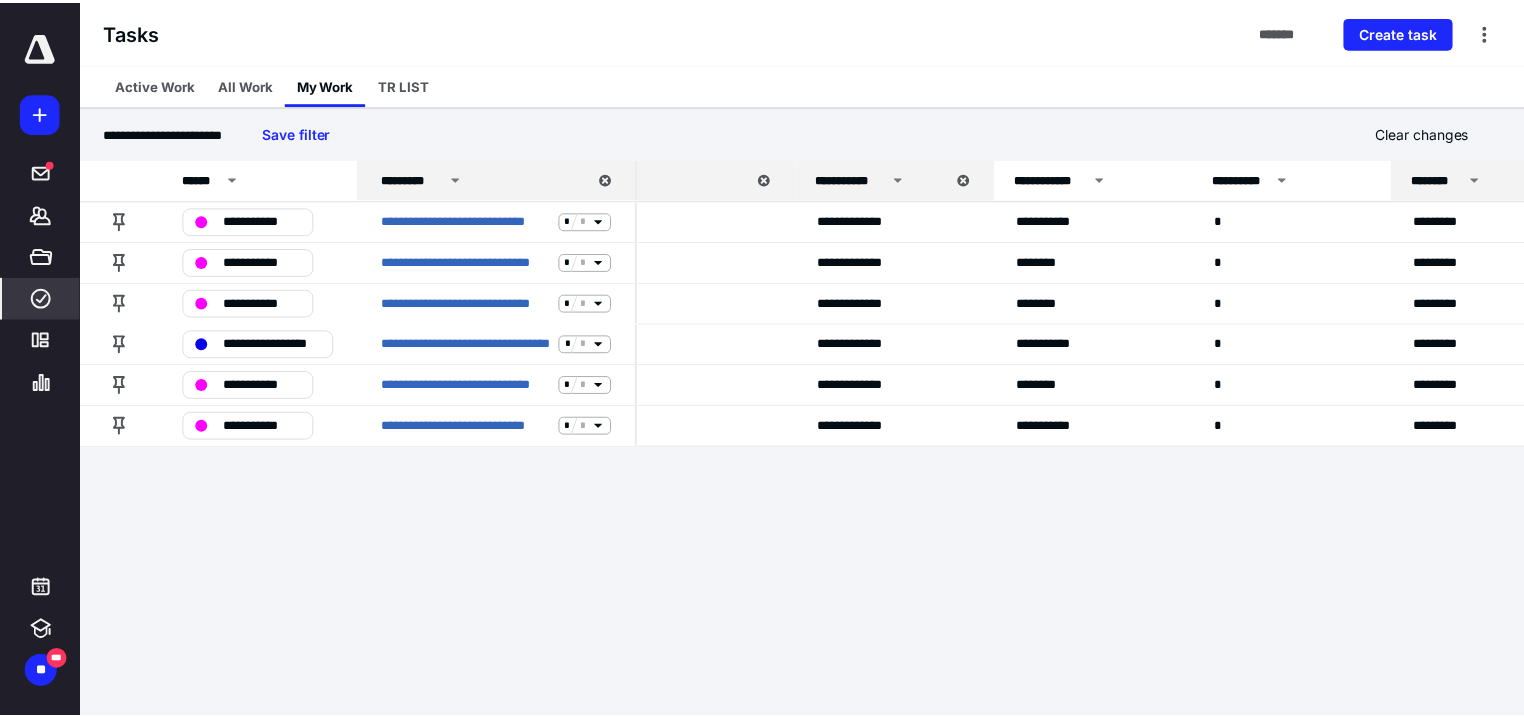 scroll, scrollTop: 0, scrollLeft: 152, axis: horizontal 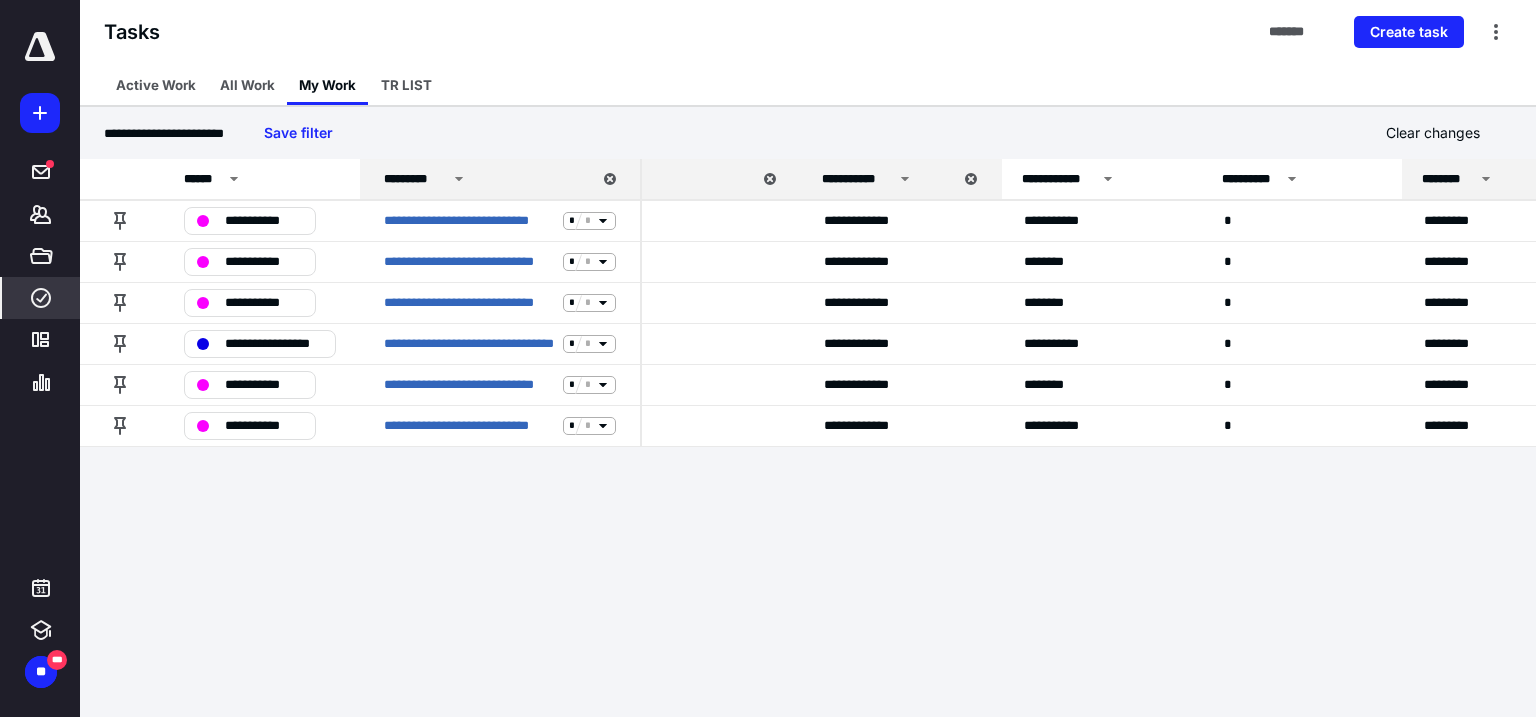 click on "********" at bounding box center [1487, 179] 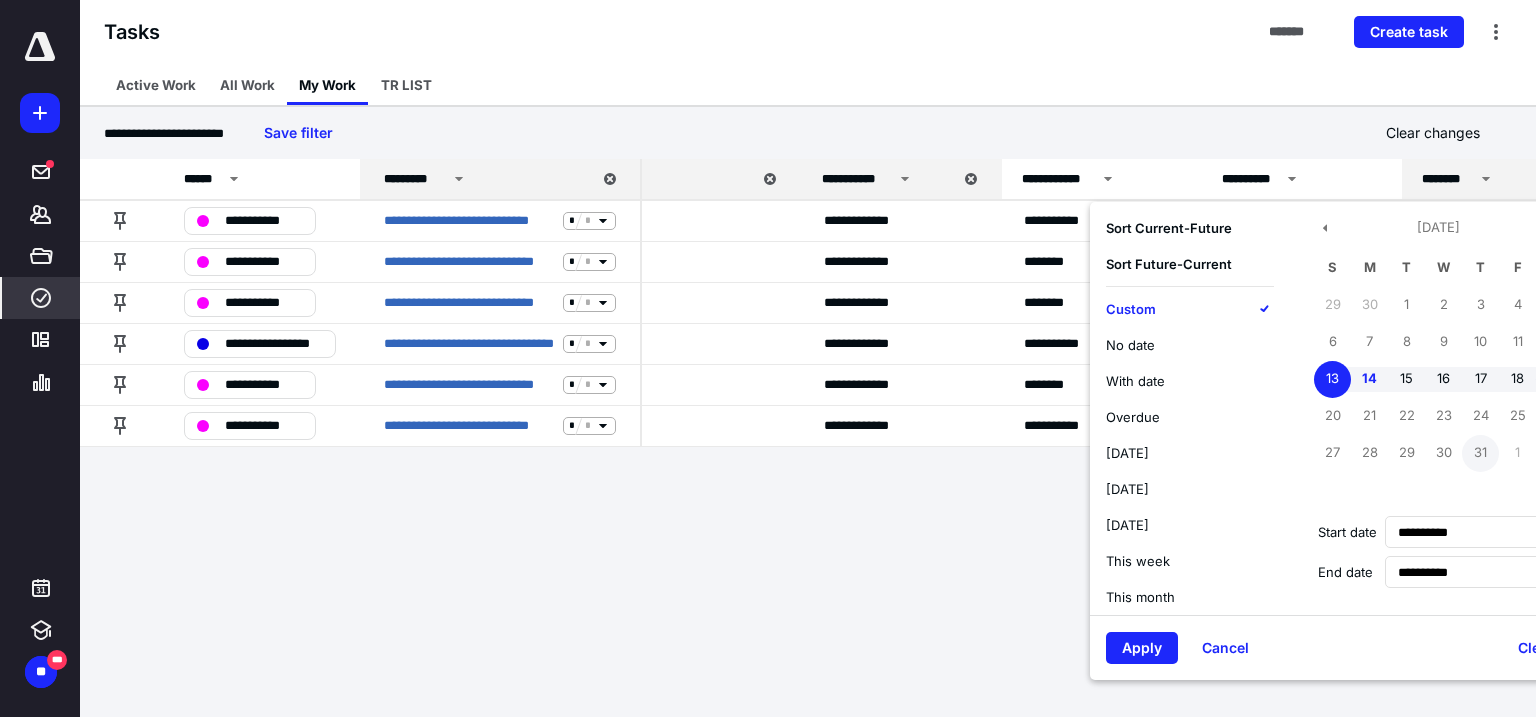 click on "31" at bounding box center (1480, 453) 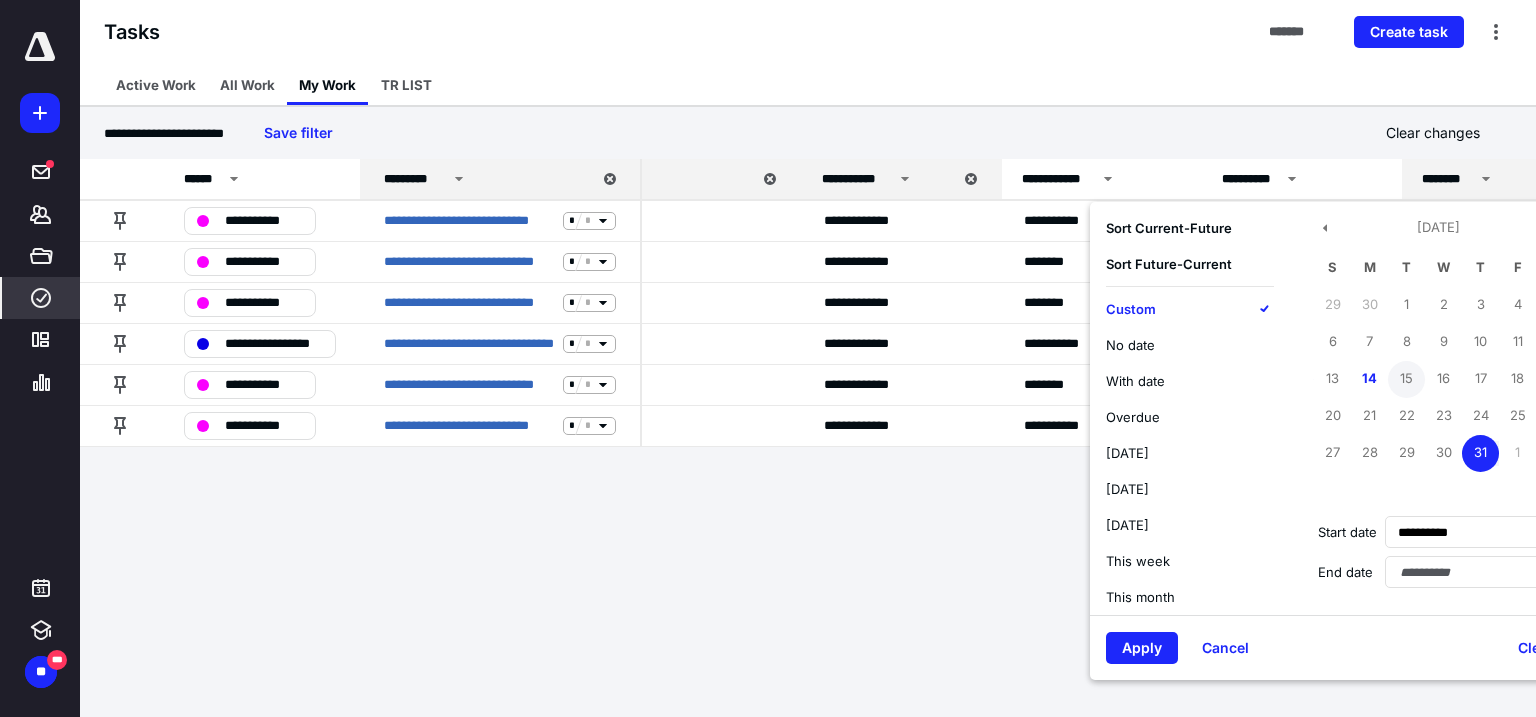 drag, startPoint x: 1331, startPoint y: 307, endPoint x: 1416, endPoint y: 376, distance: 109.48059 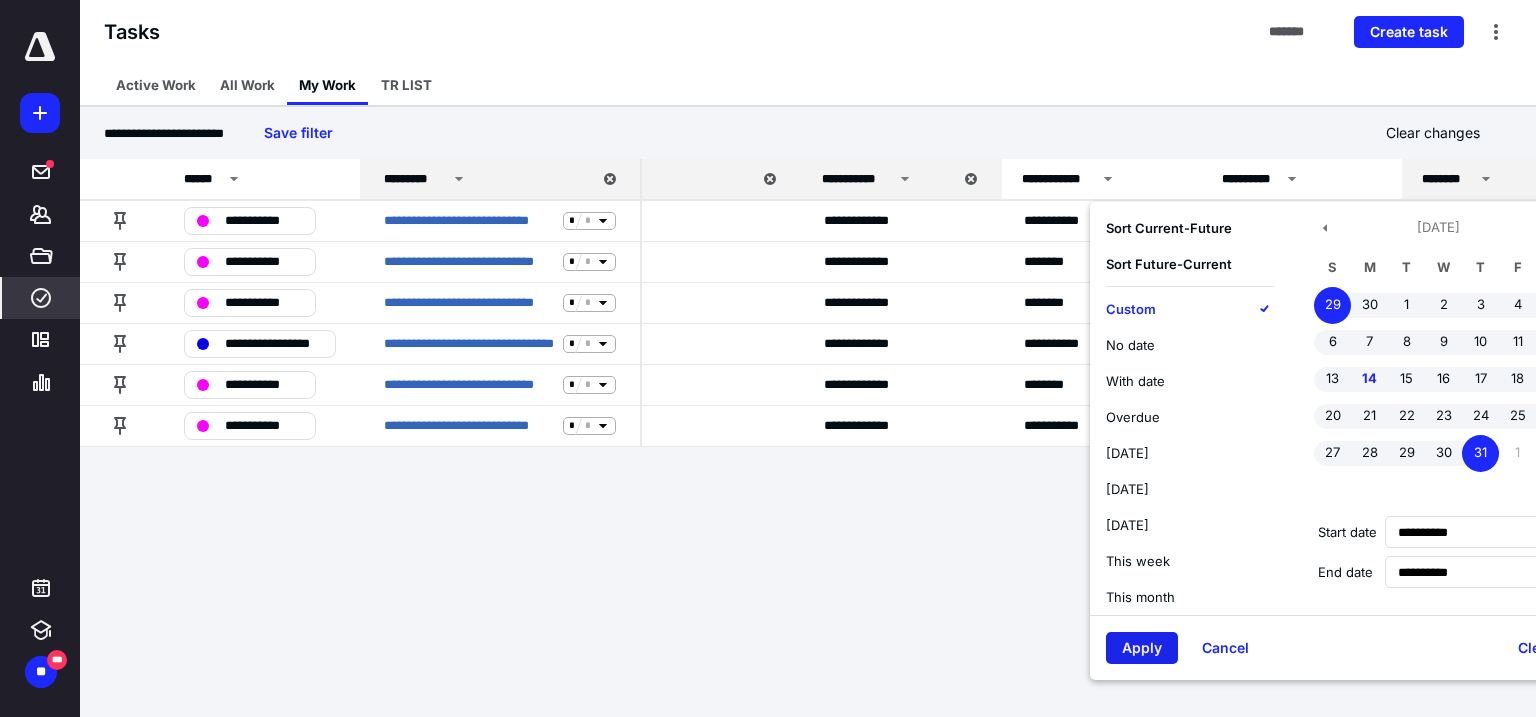click on "Apply" at bounding box center [1142, 648] 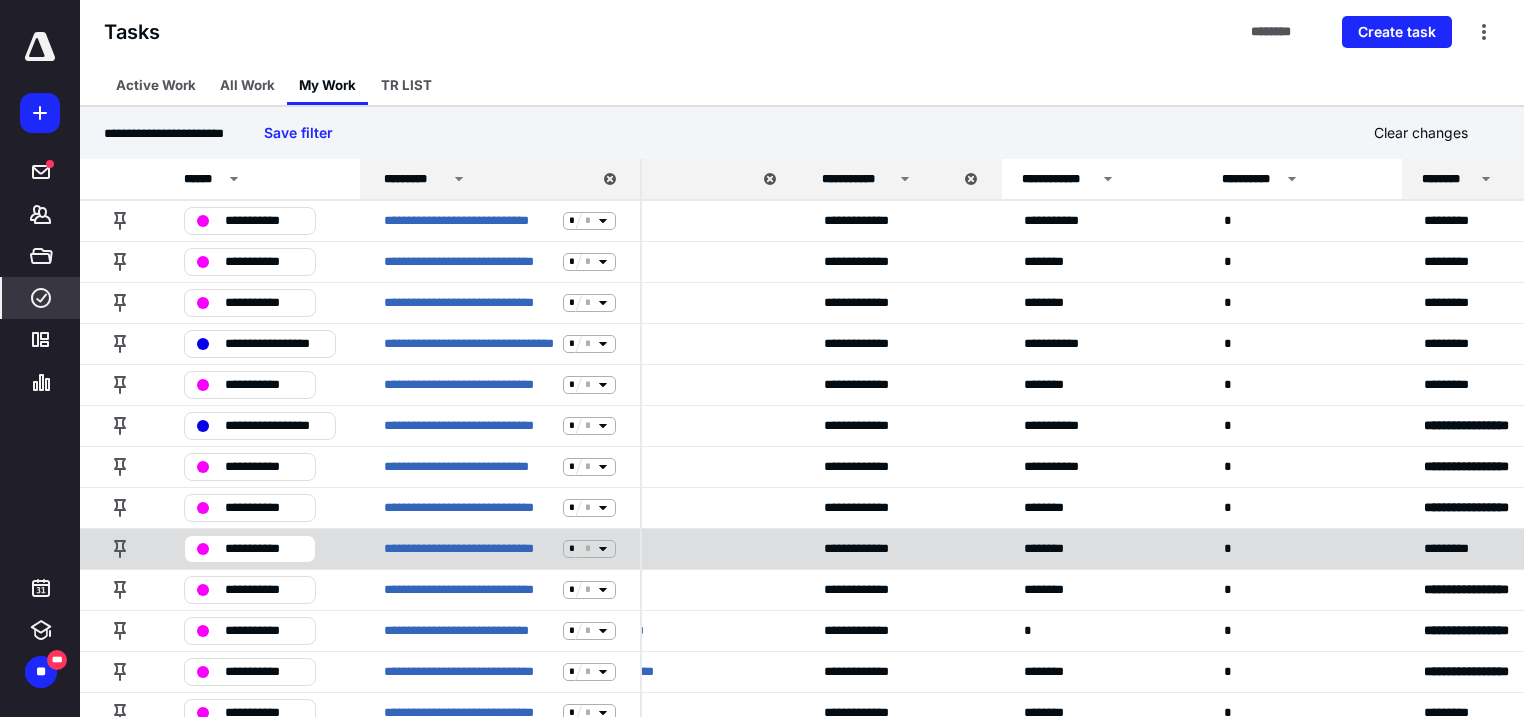 scroll, scrollTop: 120, scrollLeft: 152, axis: both 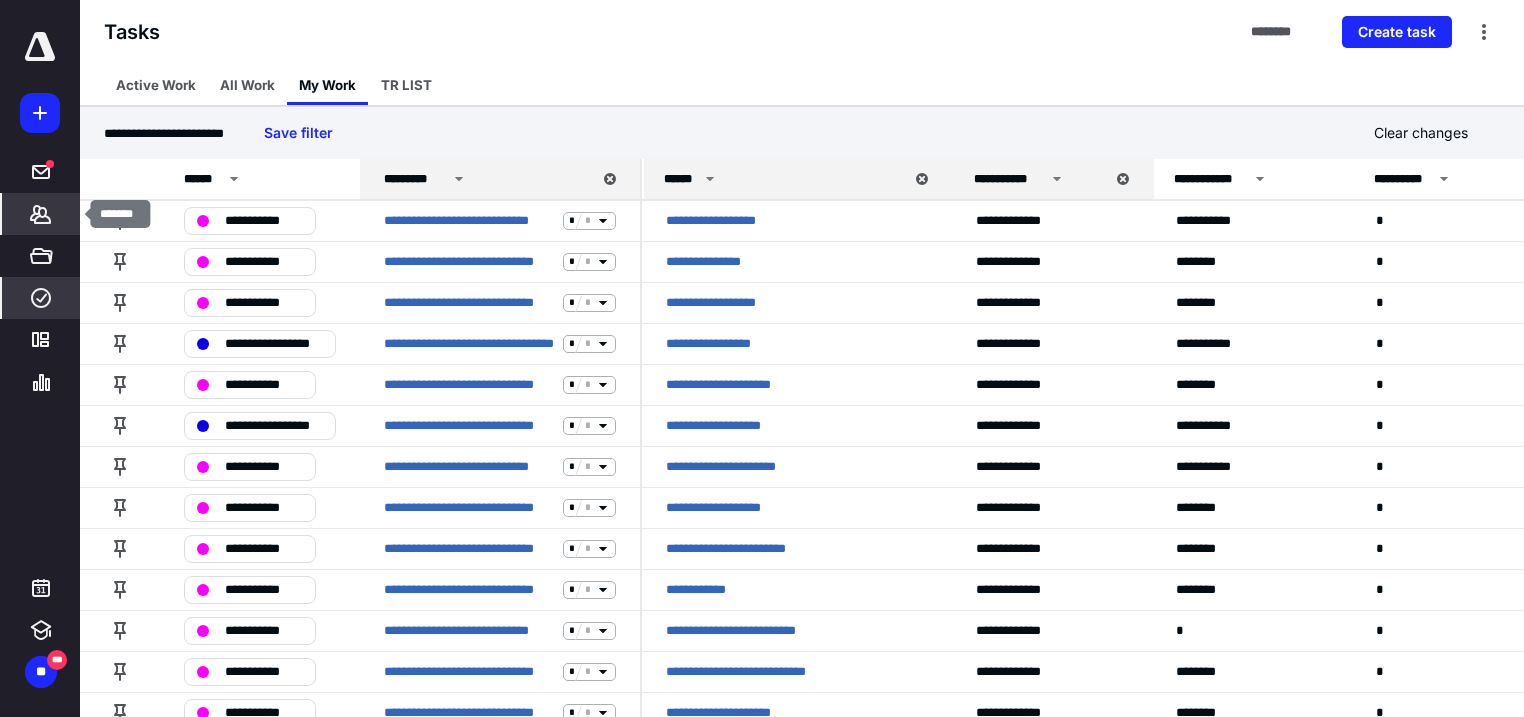 click 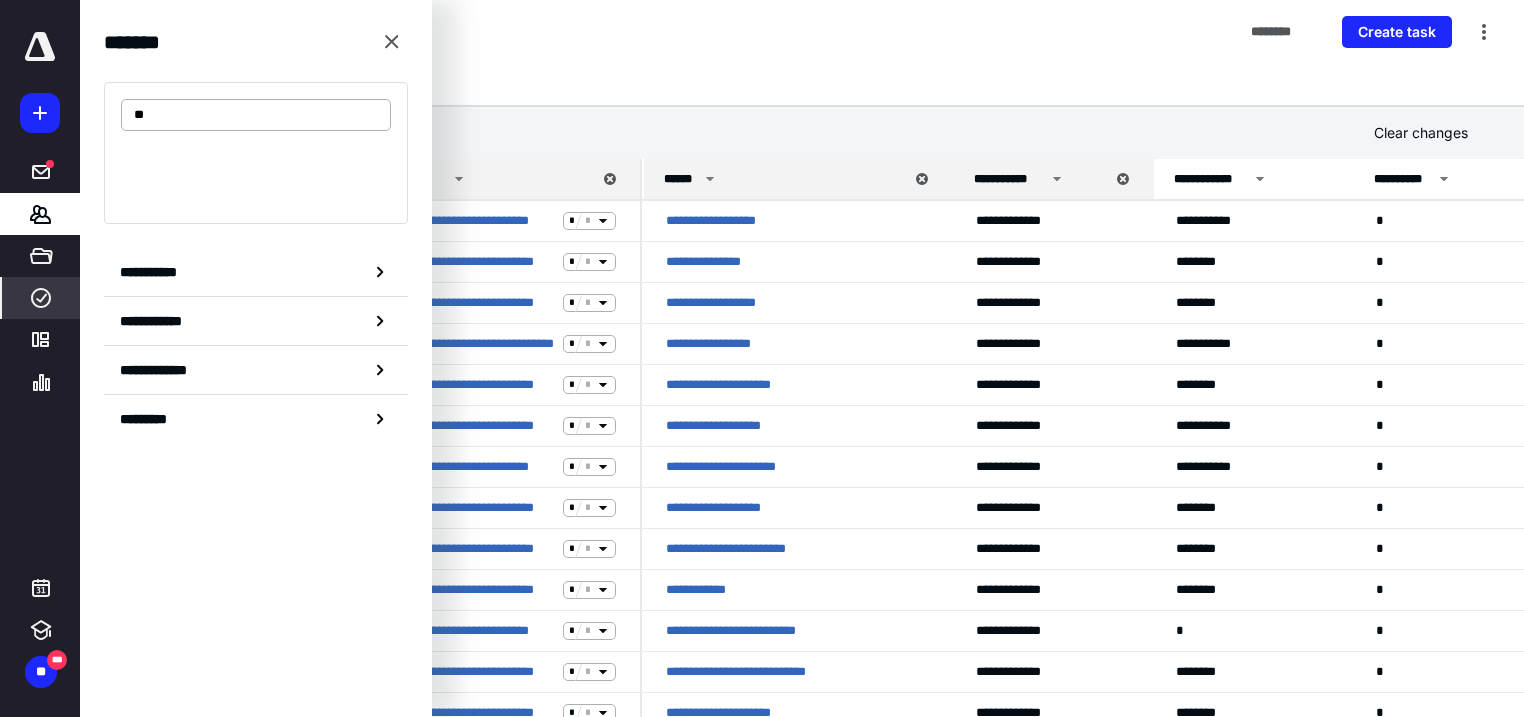type on "*" 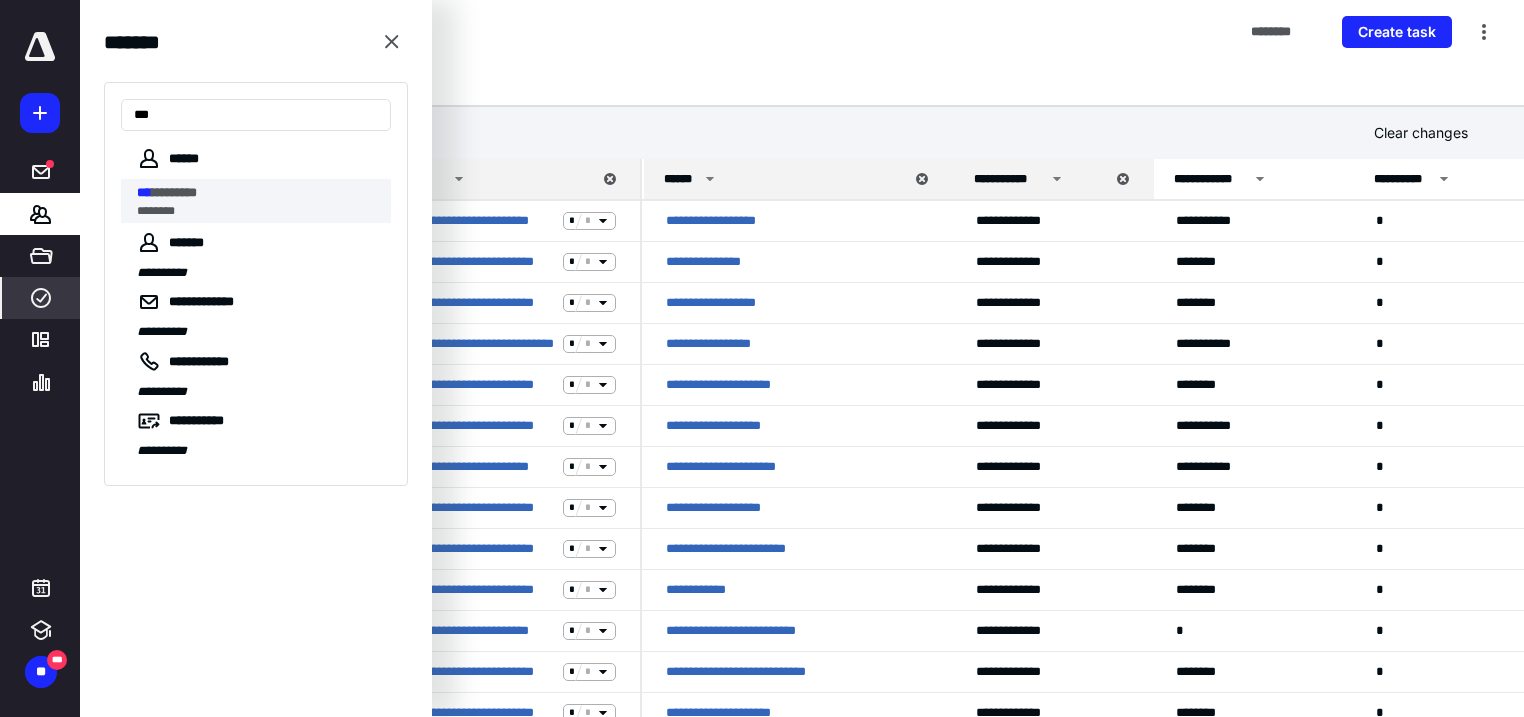 type on "***" 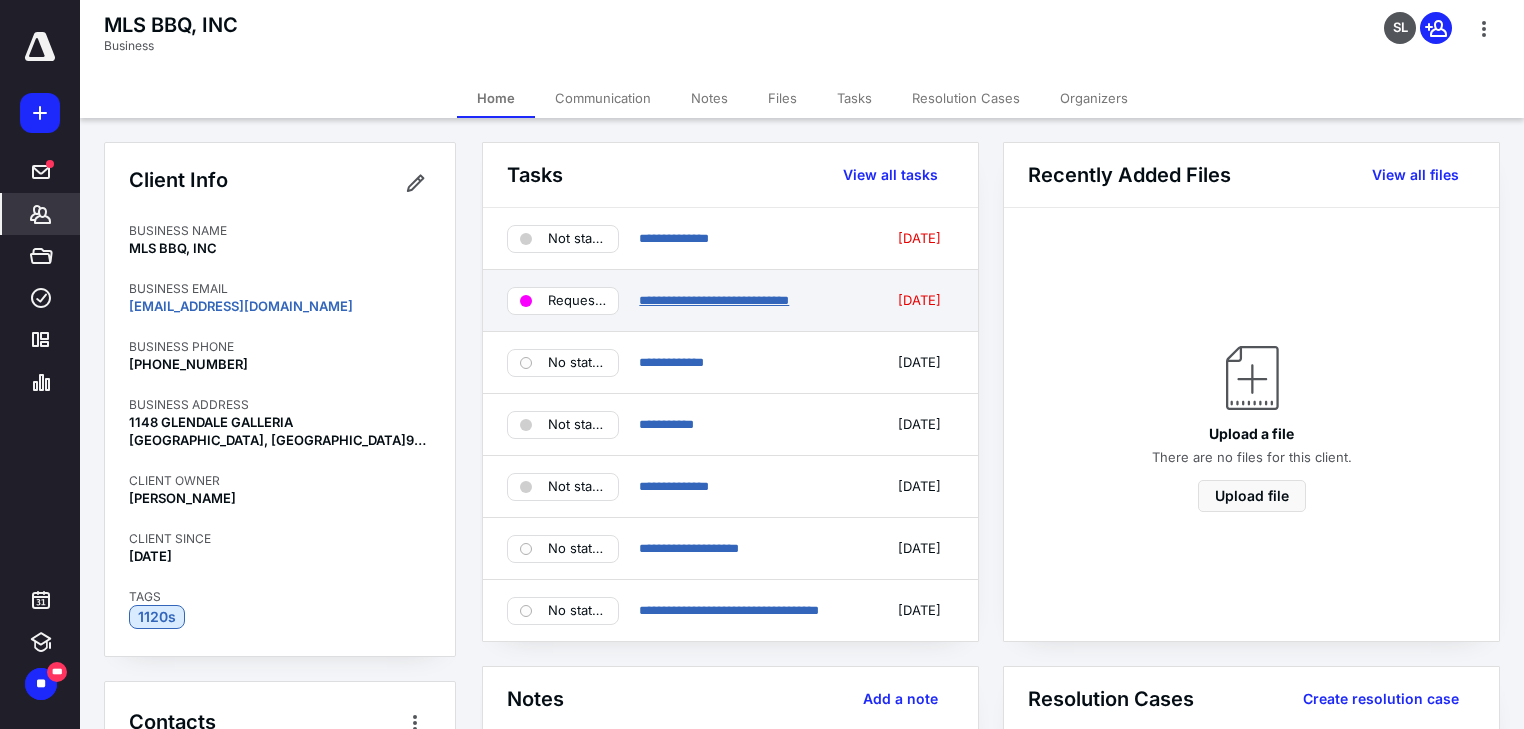 click on "**********" at bounding box center [714, 300] 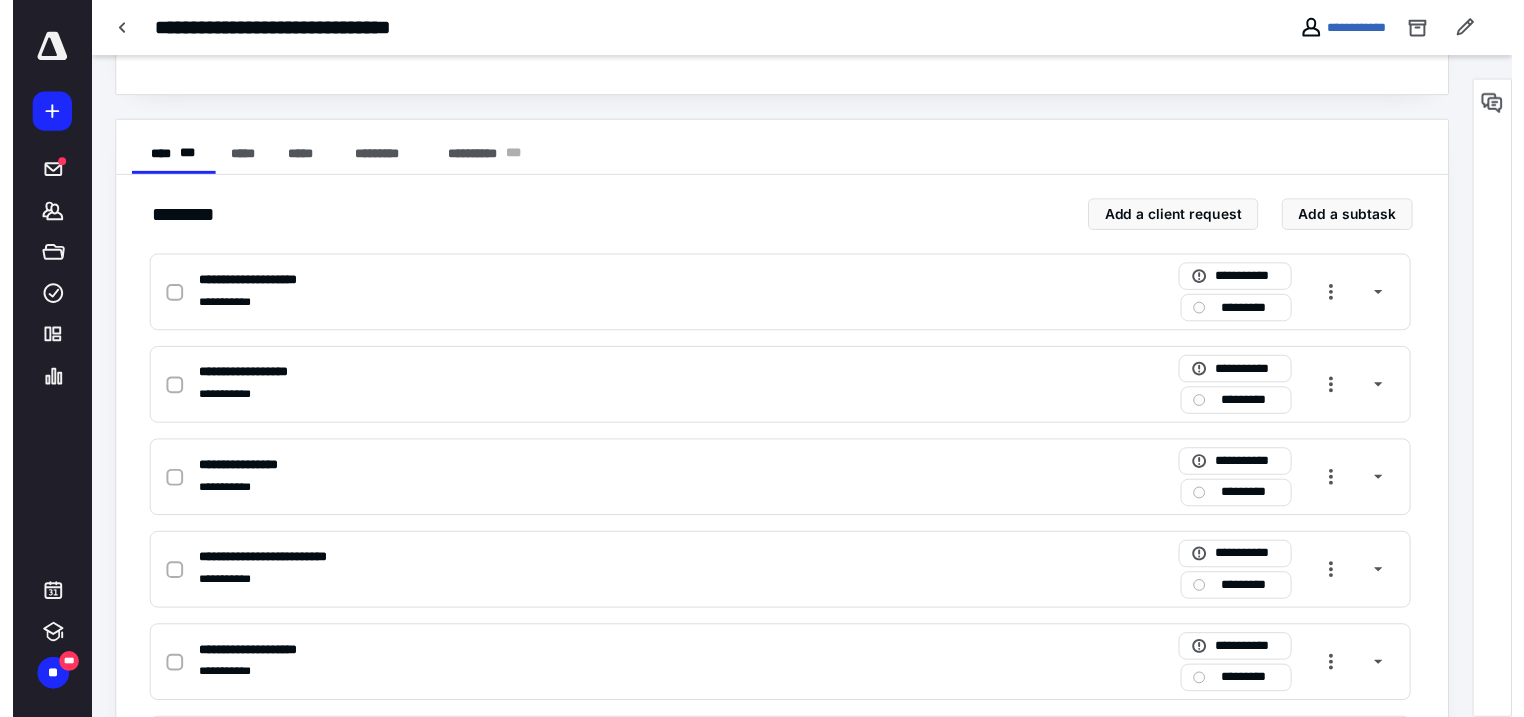 scroll, scrollTop: 0, scrollLeft: 0, axis: both 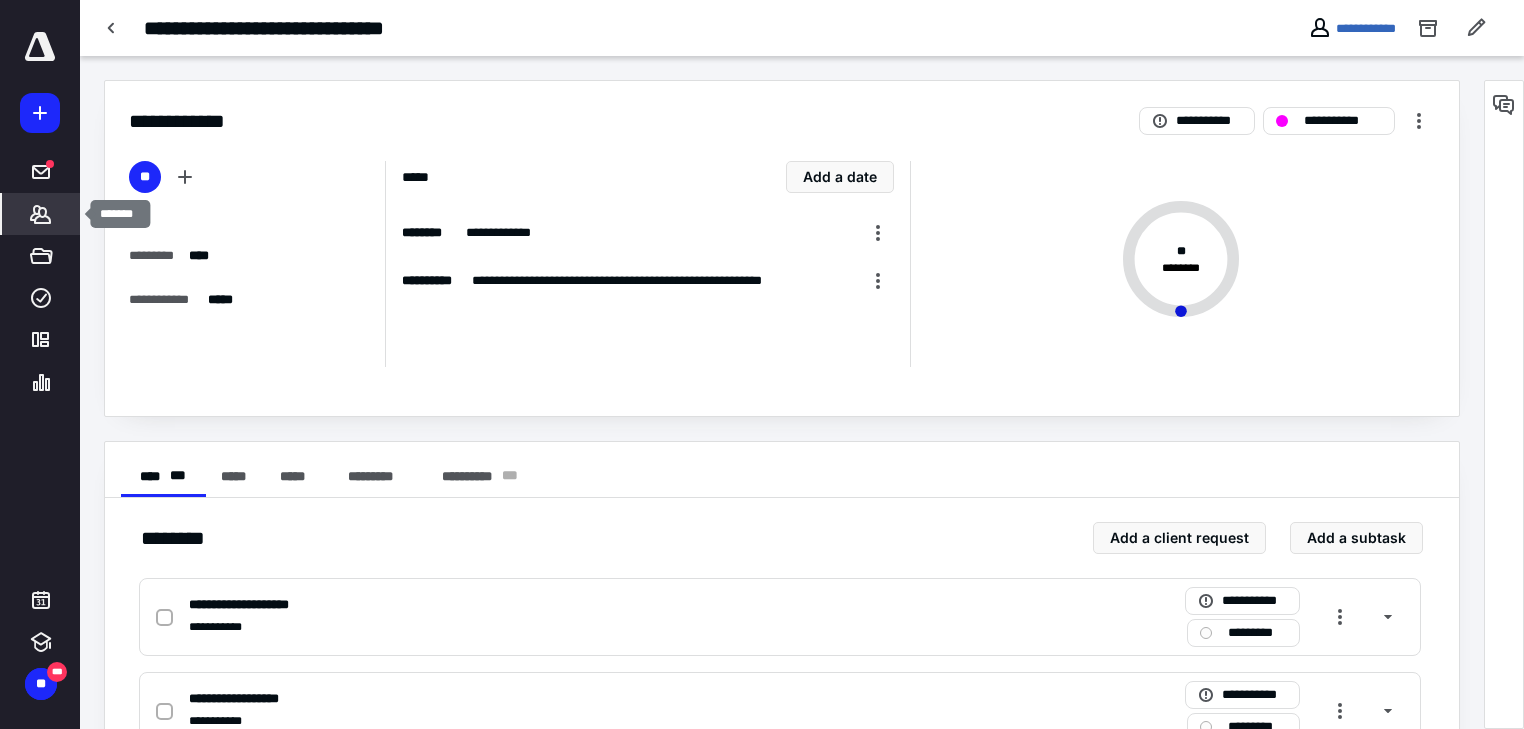 click 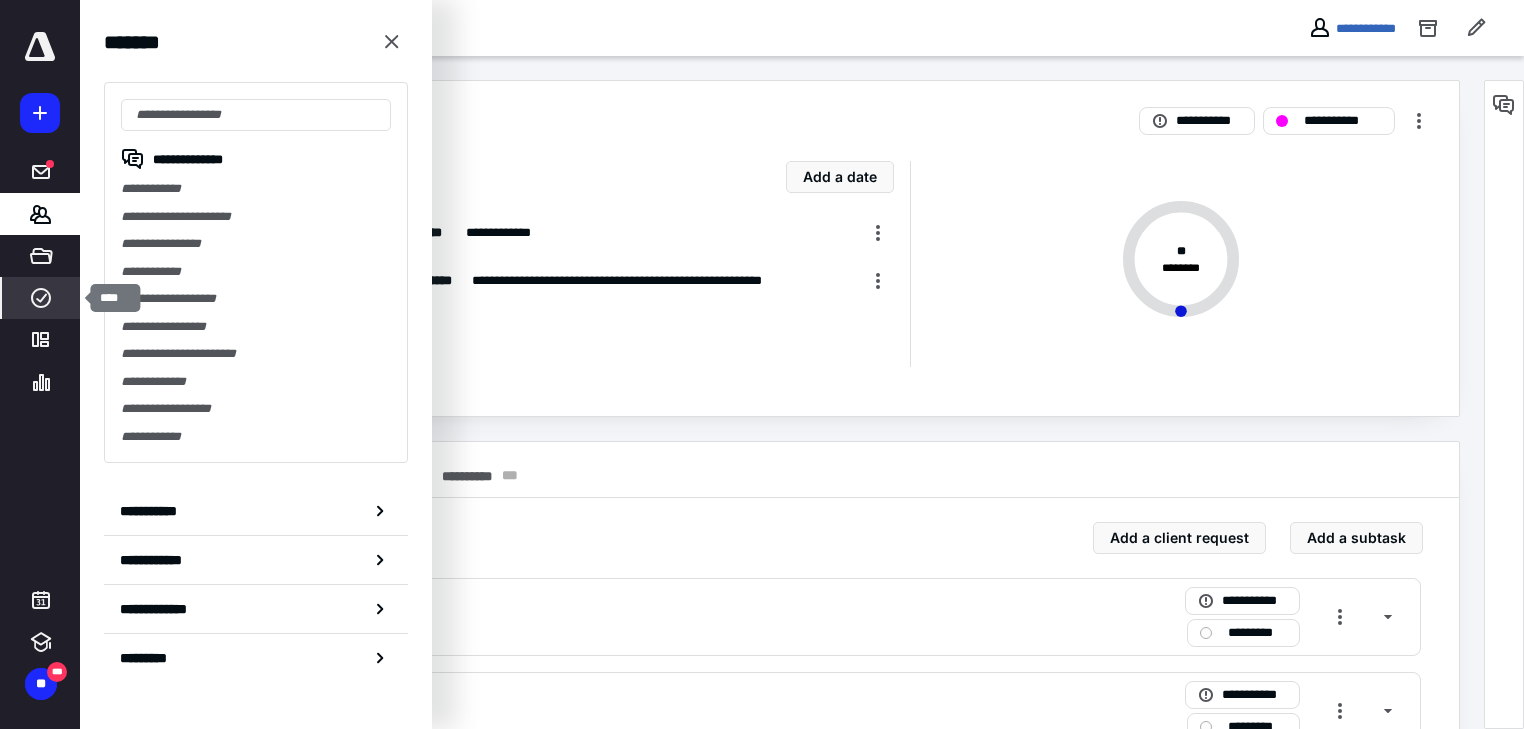click 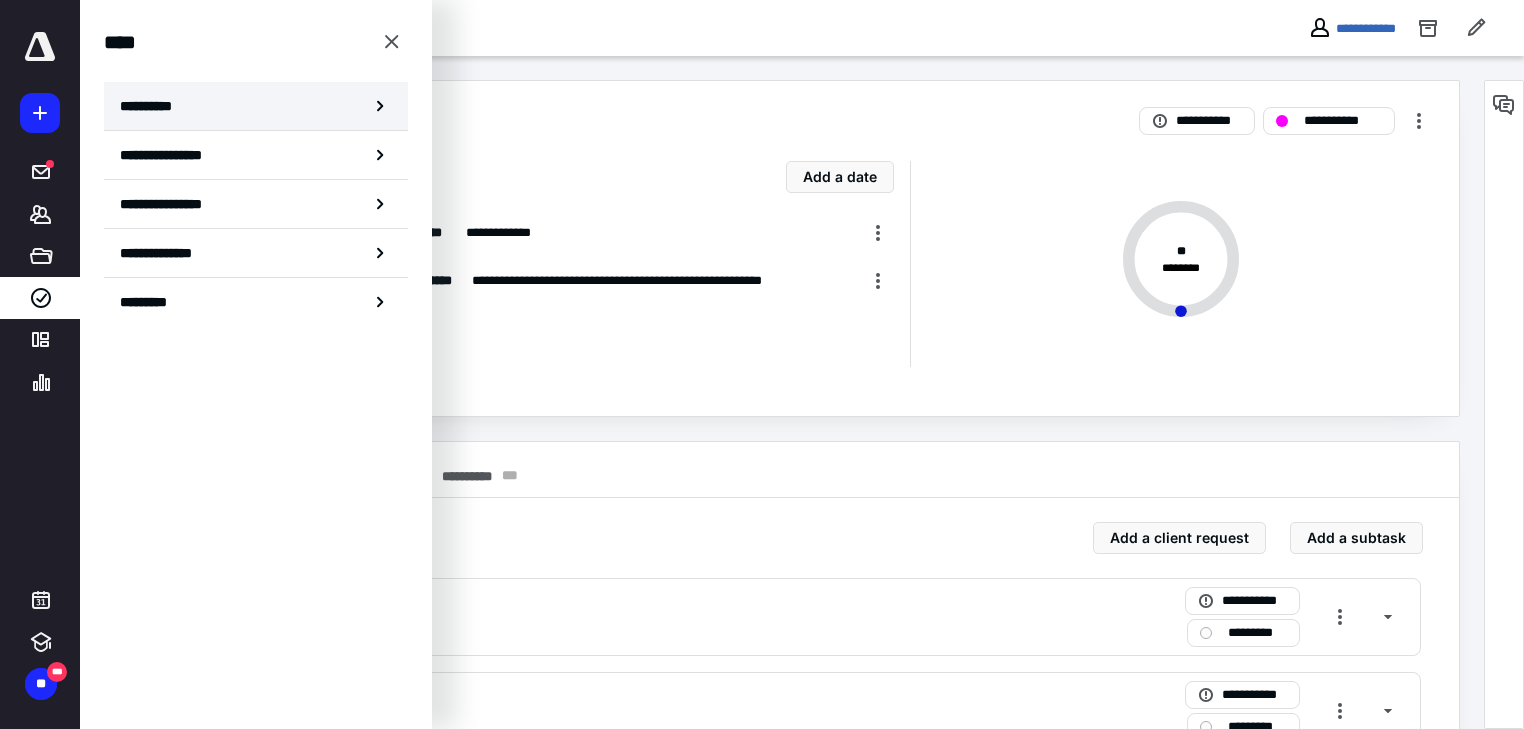 click on "**********" at bounding box center [256, 106] 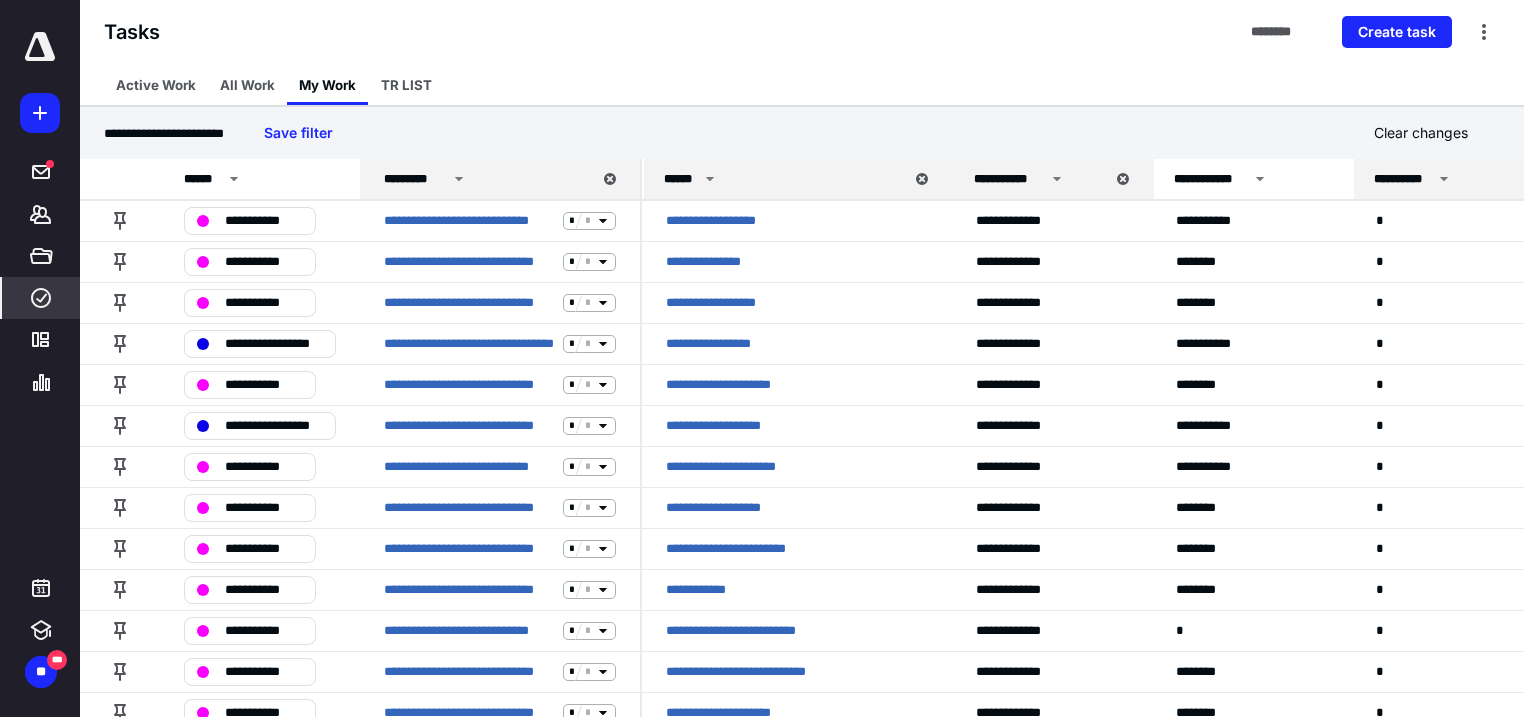 click on "**********" at bounding box center [1454, 179] 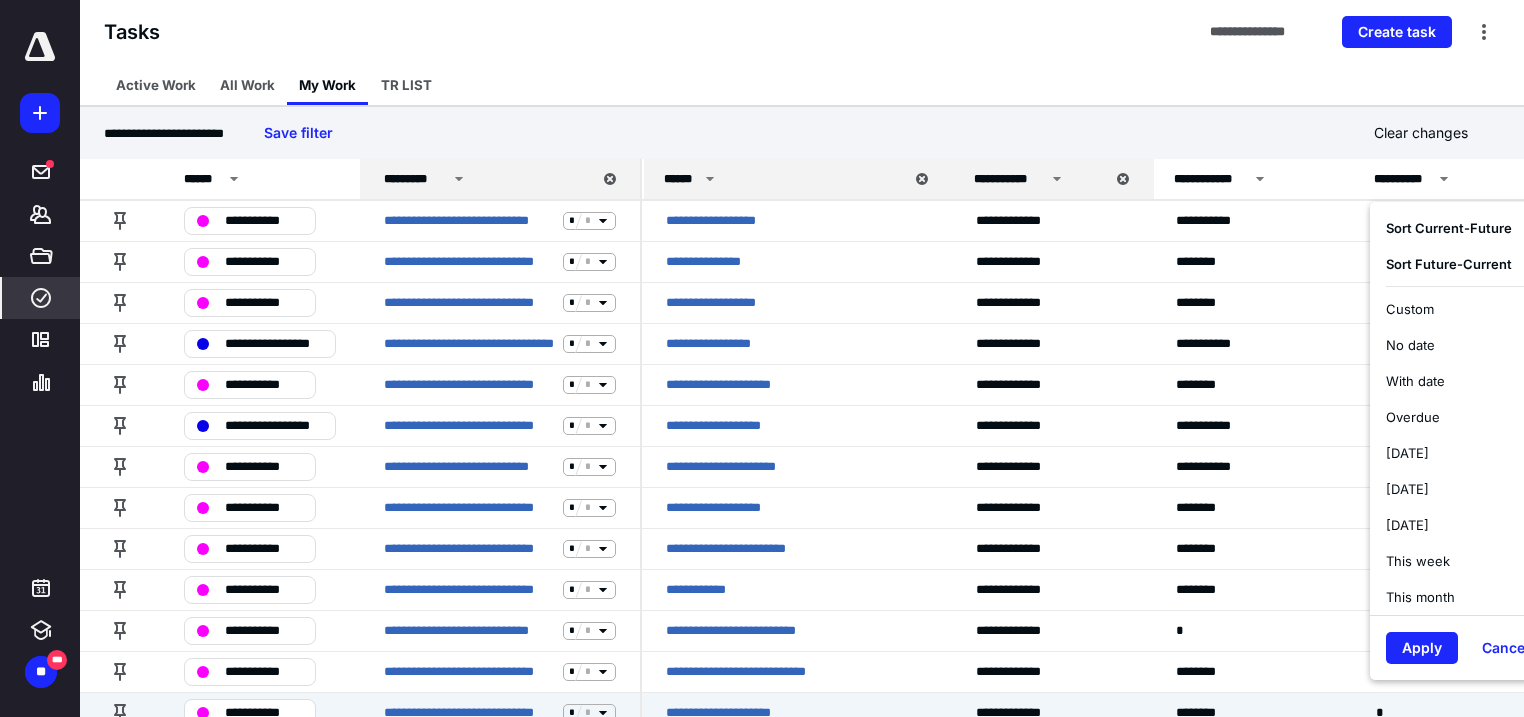 drag, startPoint x: 1217, startPoint y: 716, endPoint x: 1353, endPoint y: 720, distance: 136.0588 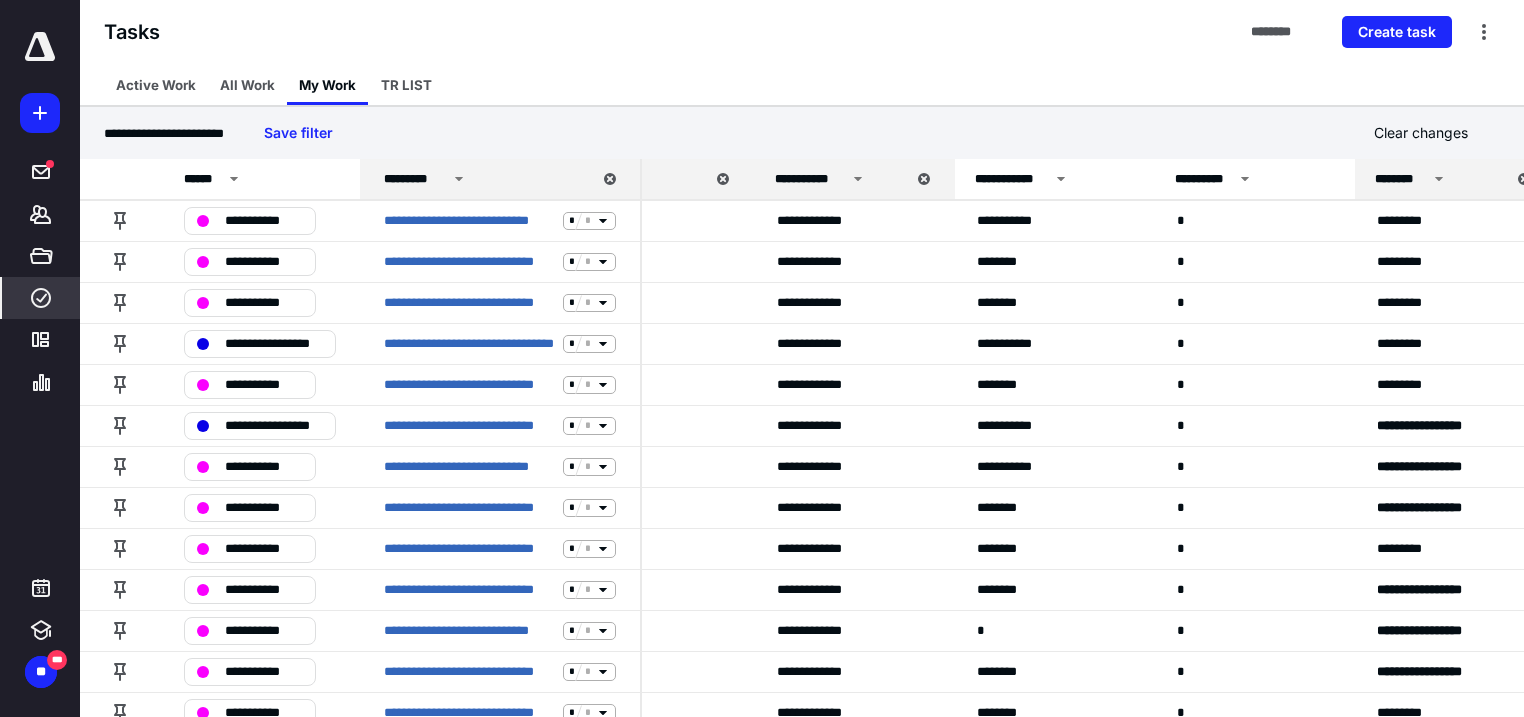scroll, scrollTop: 0, scrollLeft: 211, axis: horizontal 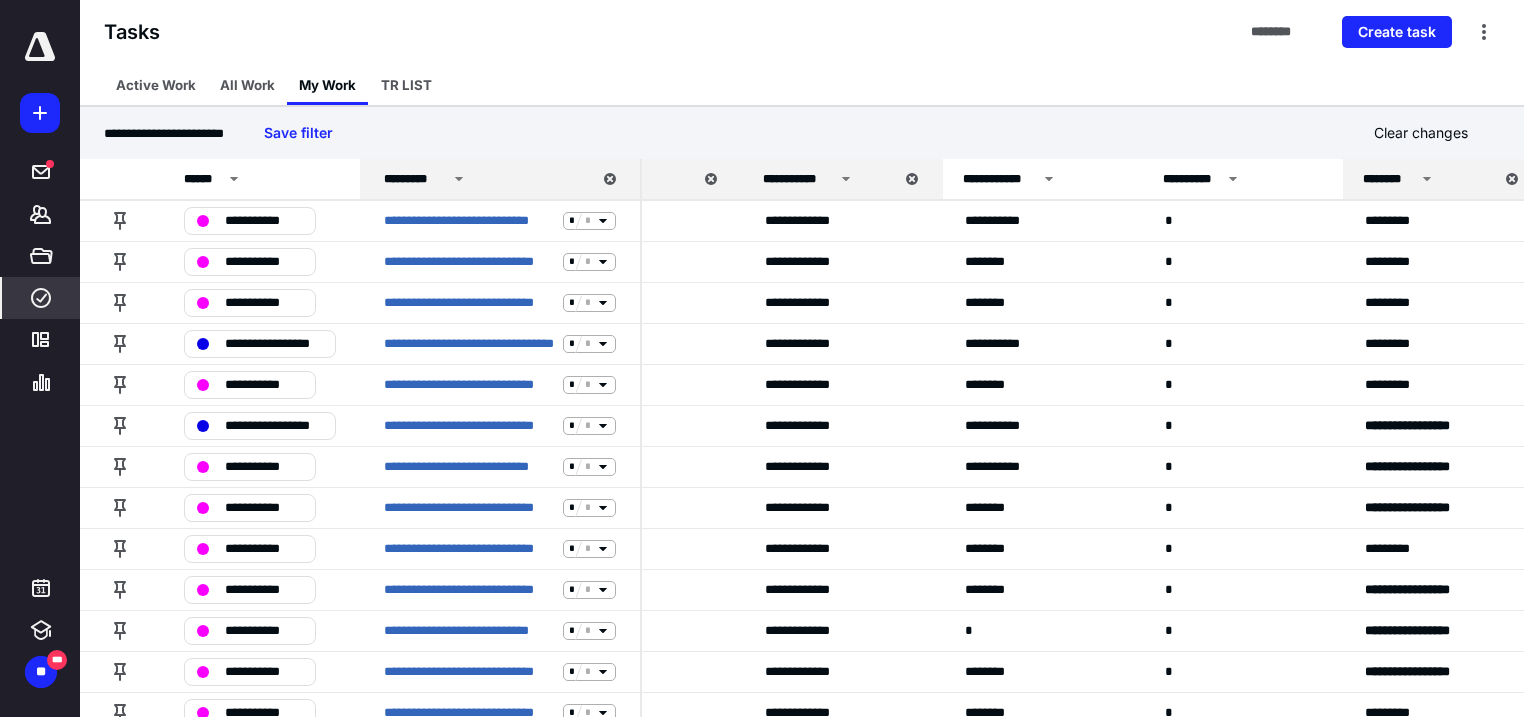click on "********" at bounding box center [1389, 179] 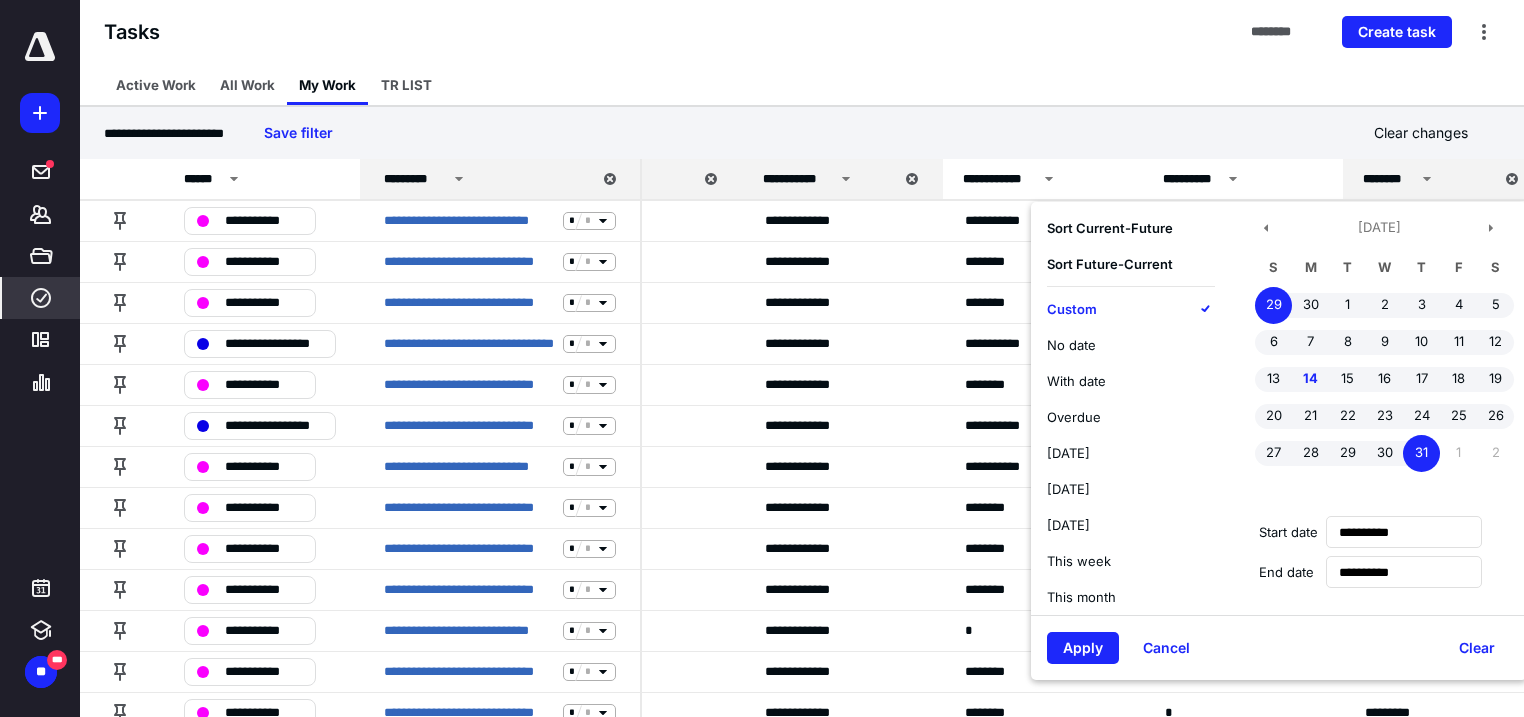click on "29" at bounding box center (1273, 305) 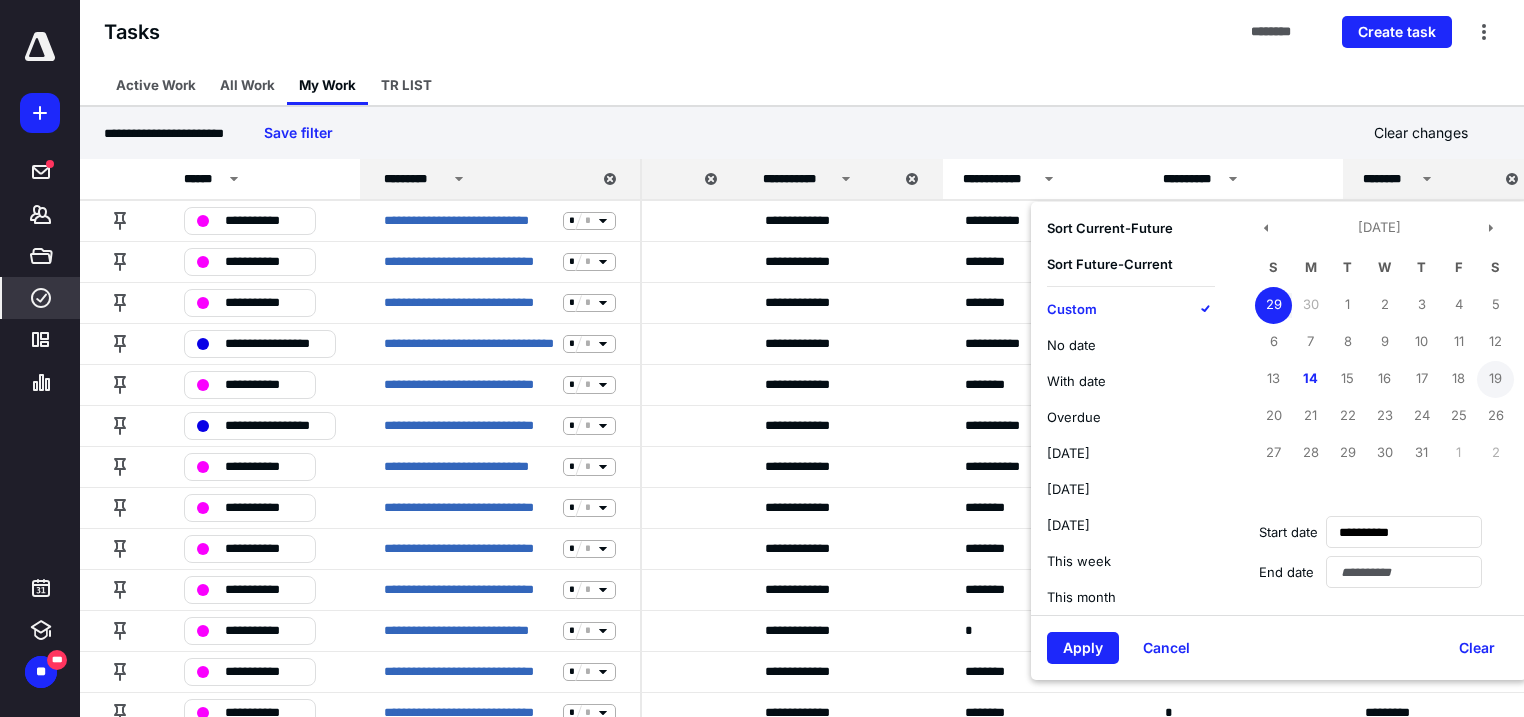 click on "19" at bounding box center [1495, 379] 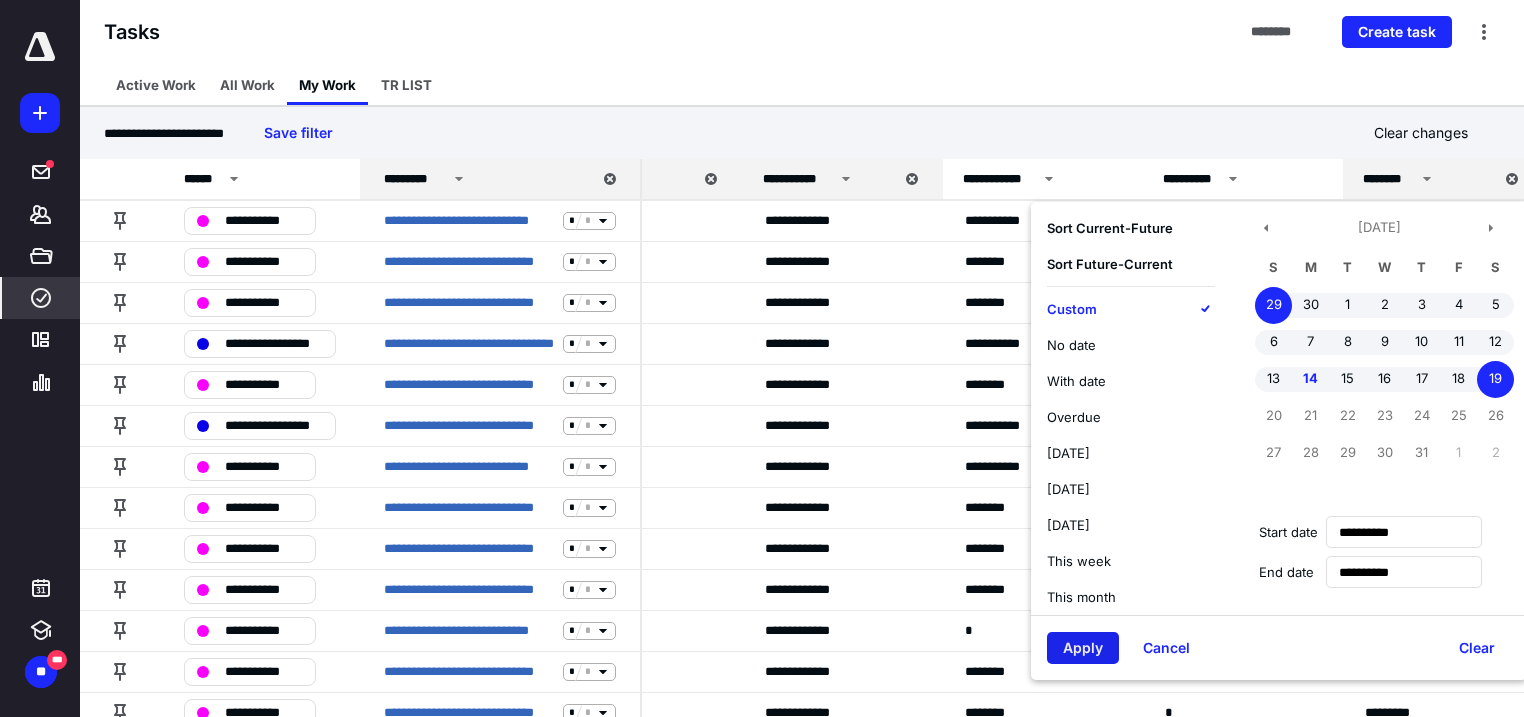 click on "Apply" at bounding box center [1083, 648] 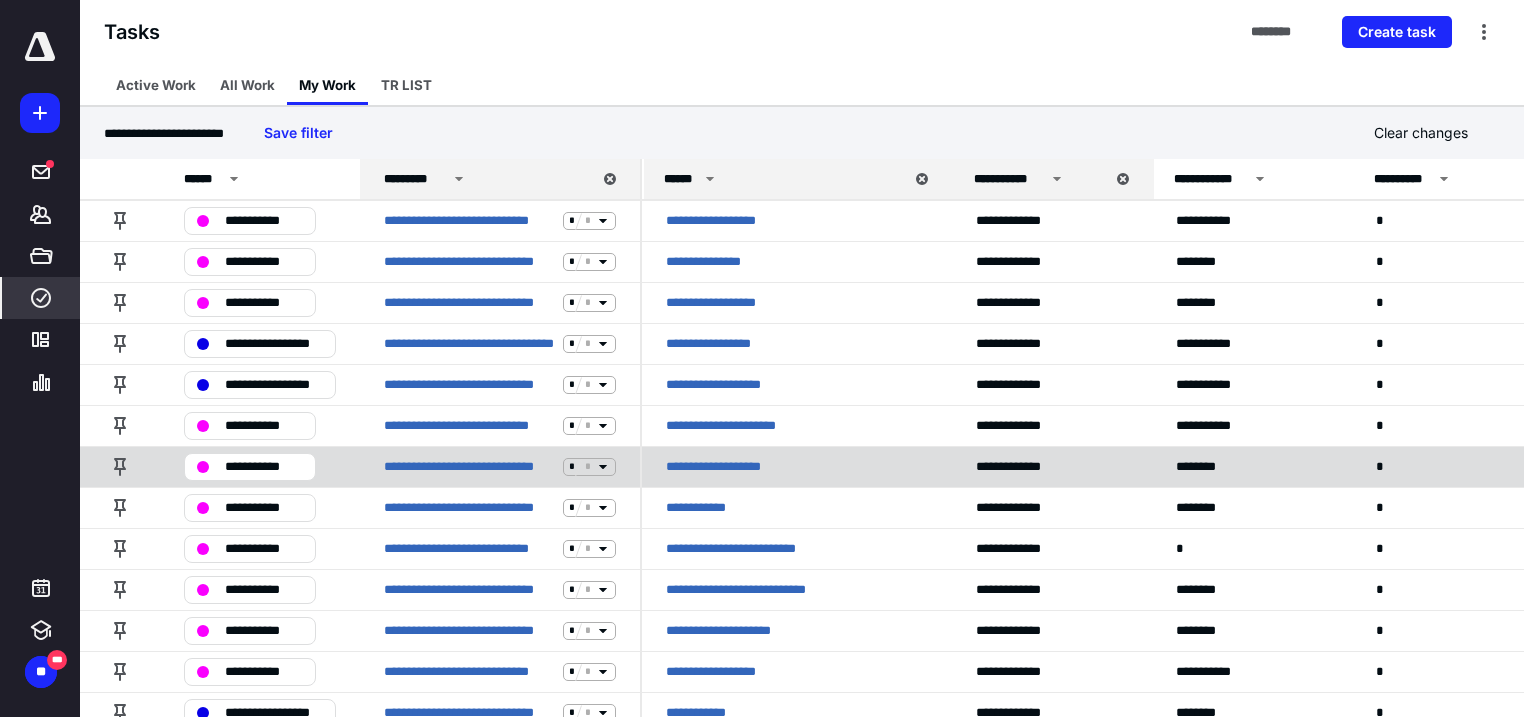 scroll, scrollTop: 38, scrollLeft: 0, axis: vertical 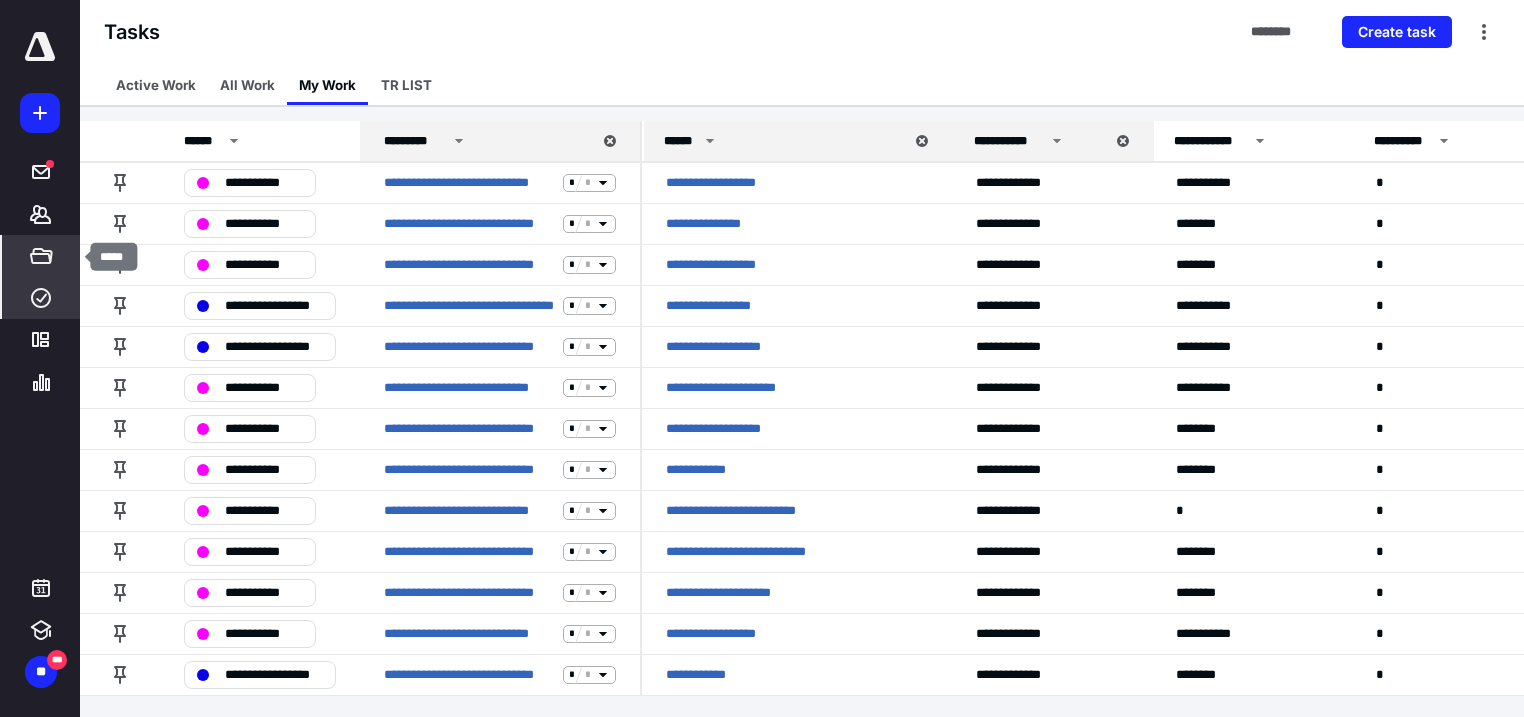 click 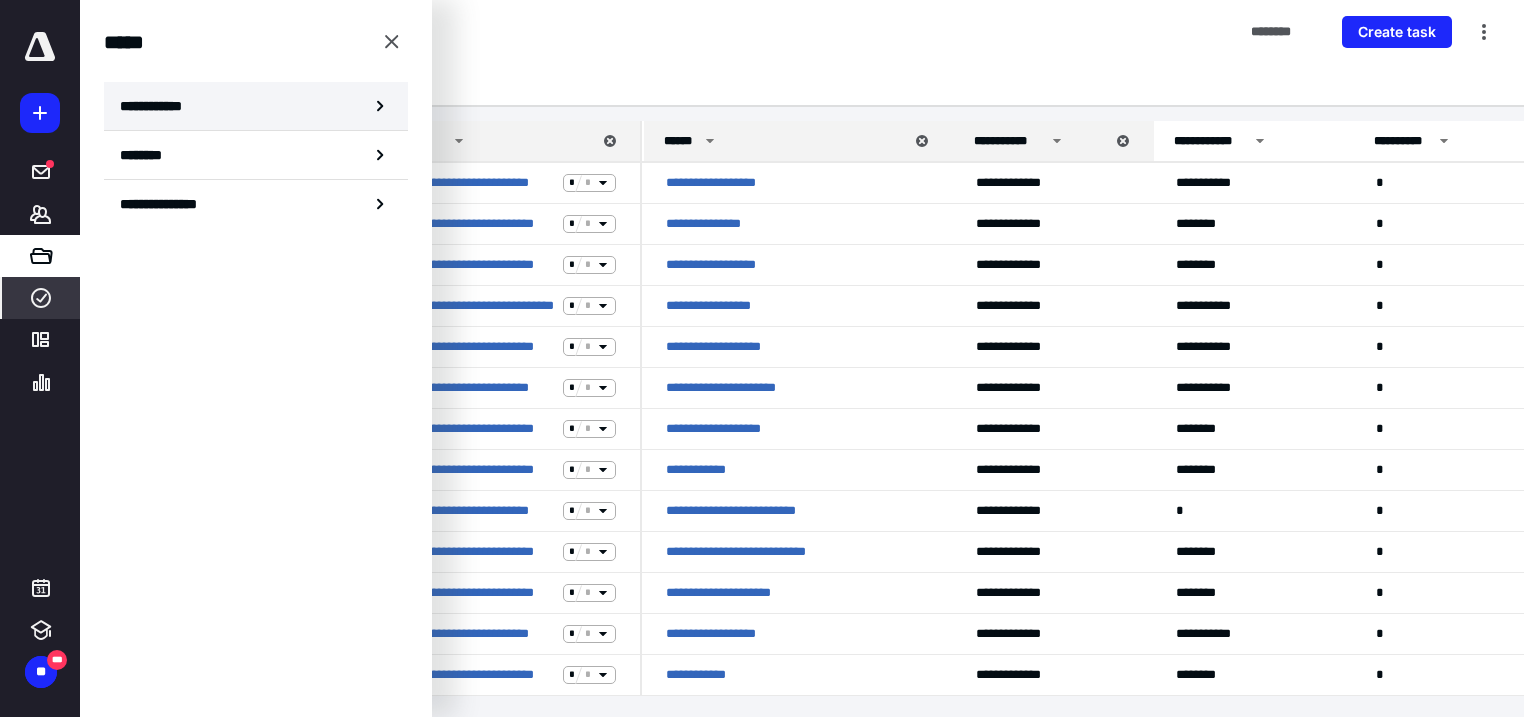 click on "**********" at bounding box center [256, 106] 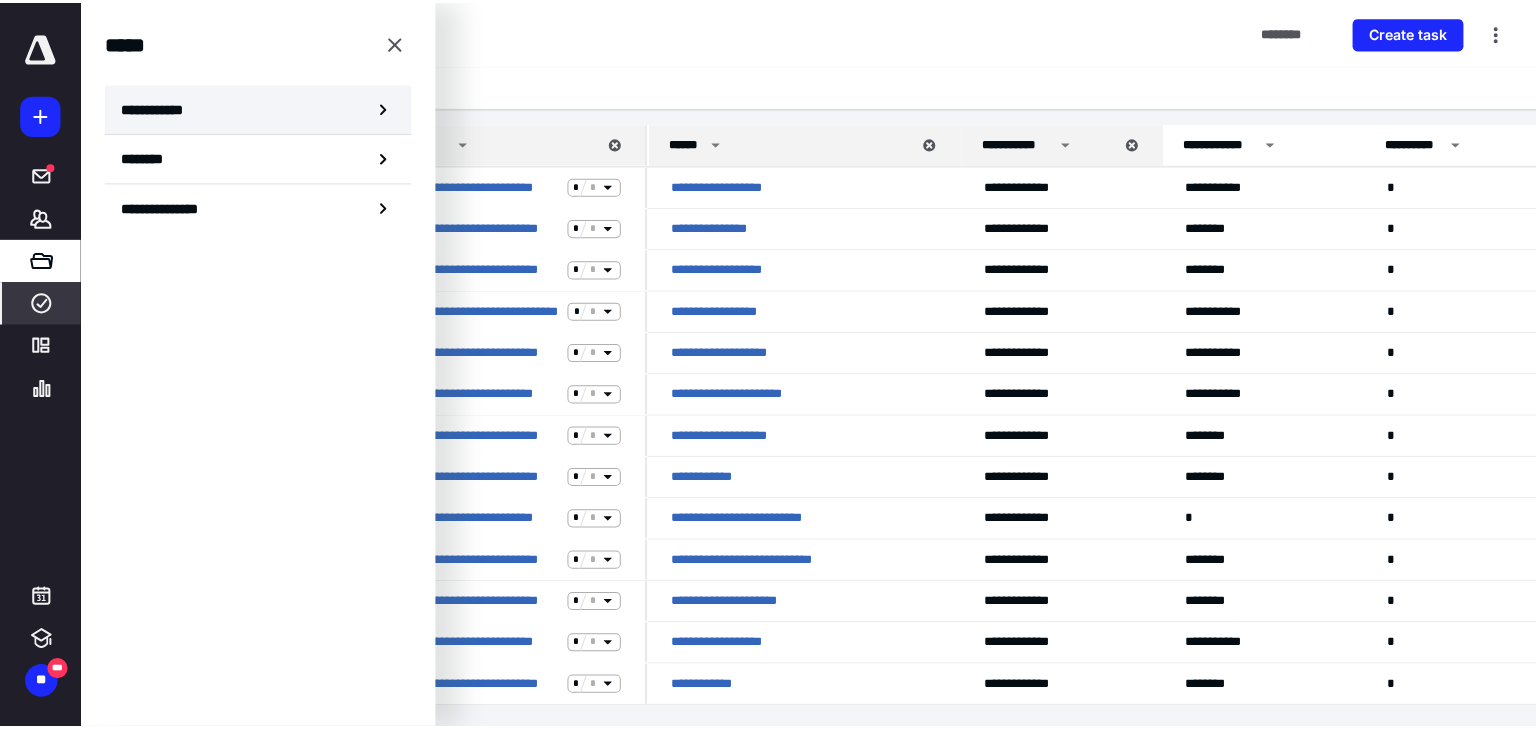 scroll, scrollTop: 0, scrollLeft: 0, axis: both 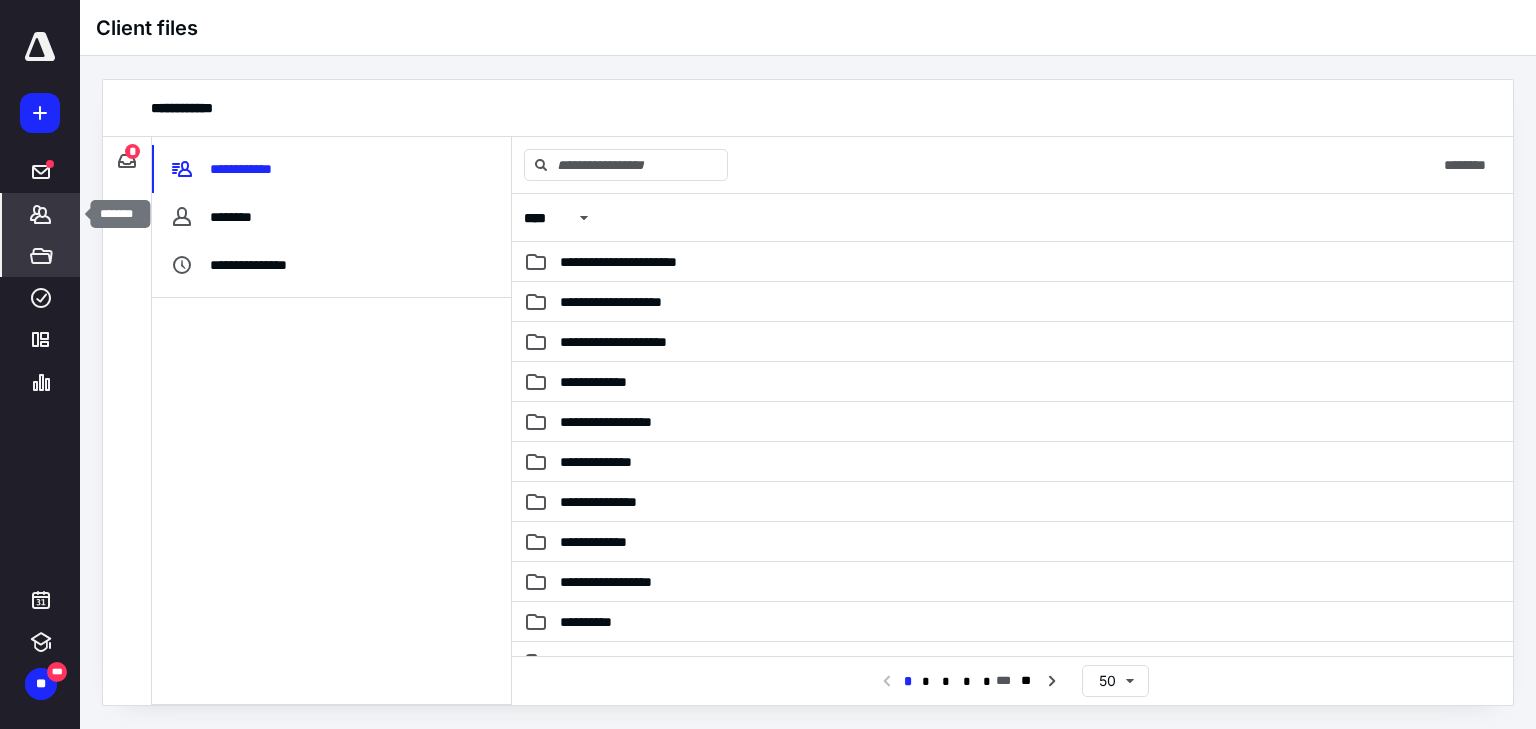 click 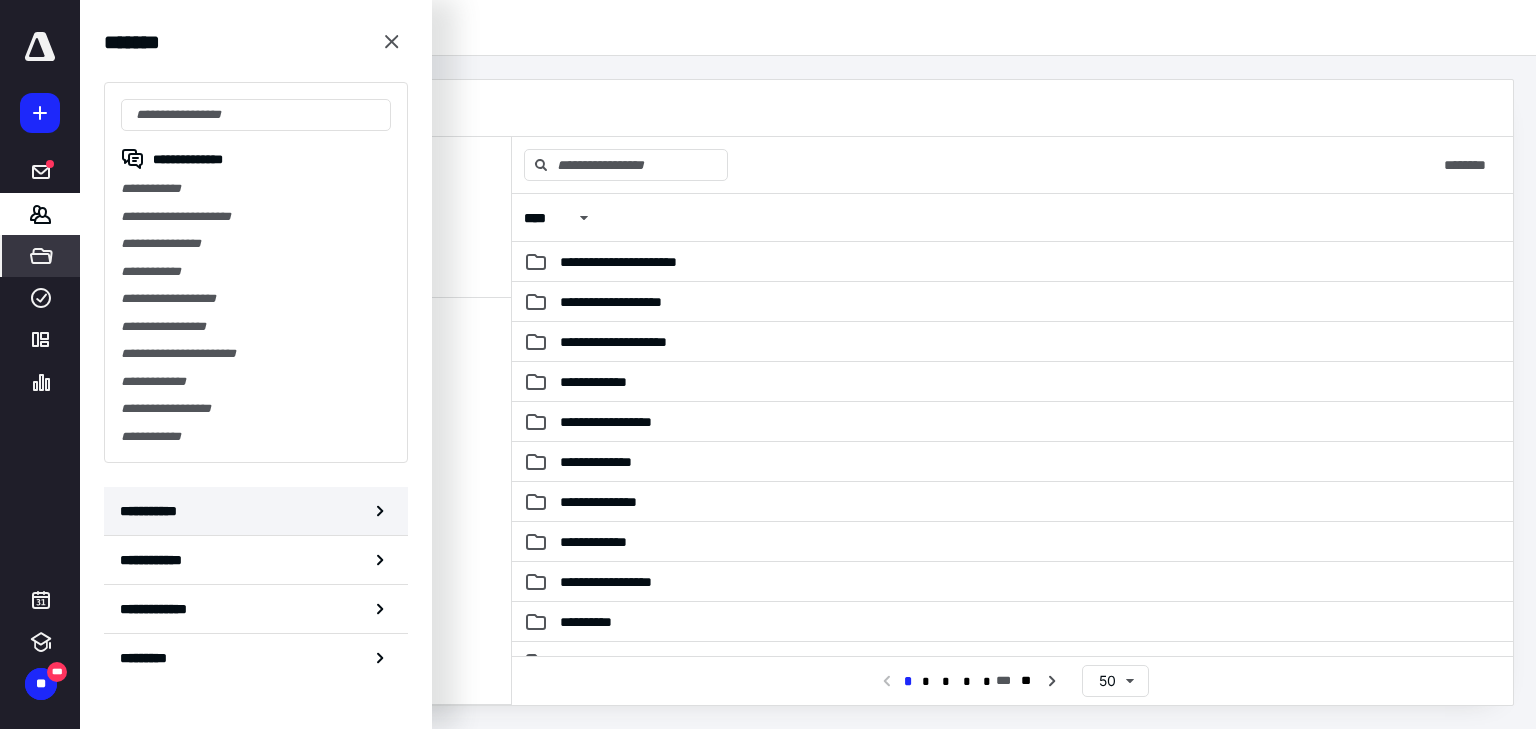 click on "**********" at bounding box center (256, 511) 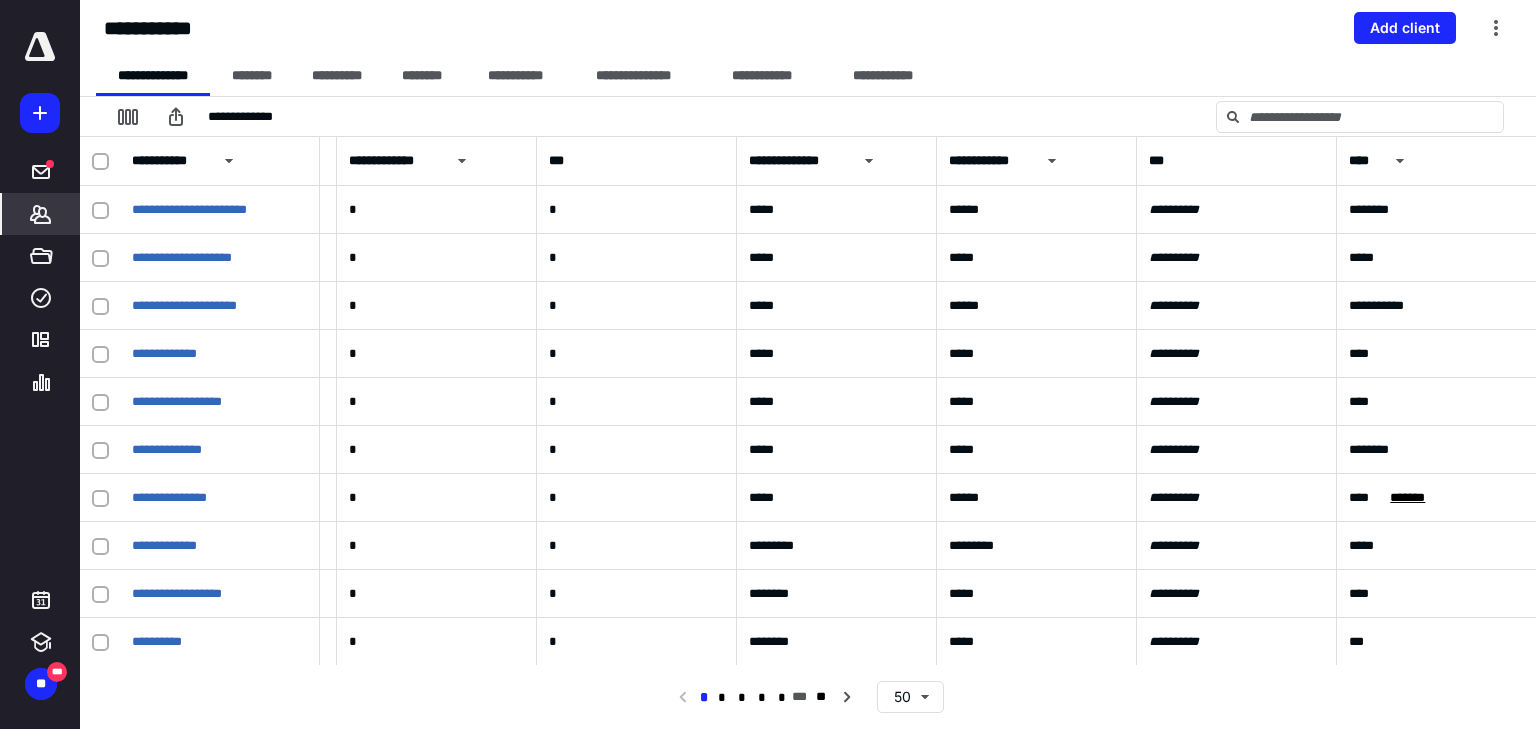 scroll, scrollTop: 0, scrollLeft: 796, axis: horizontal 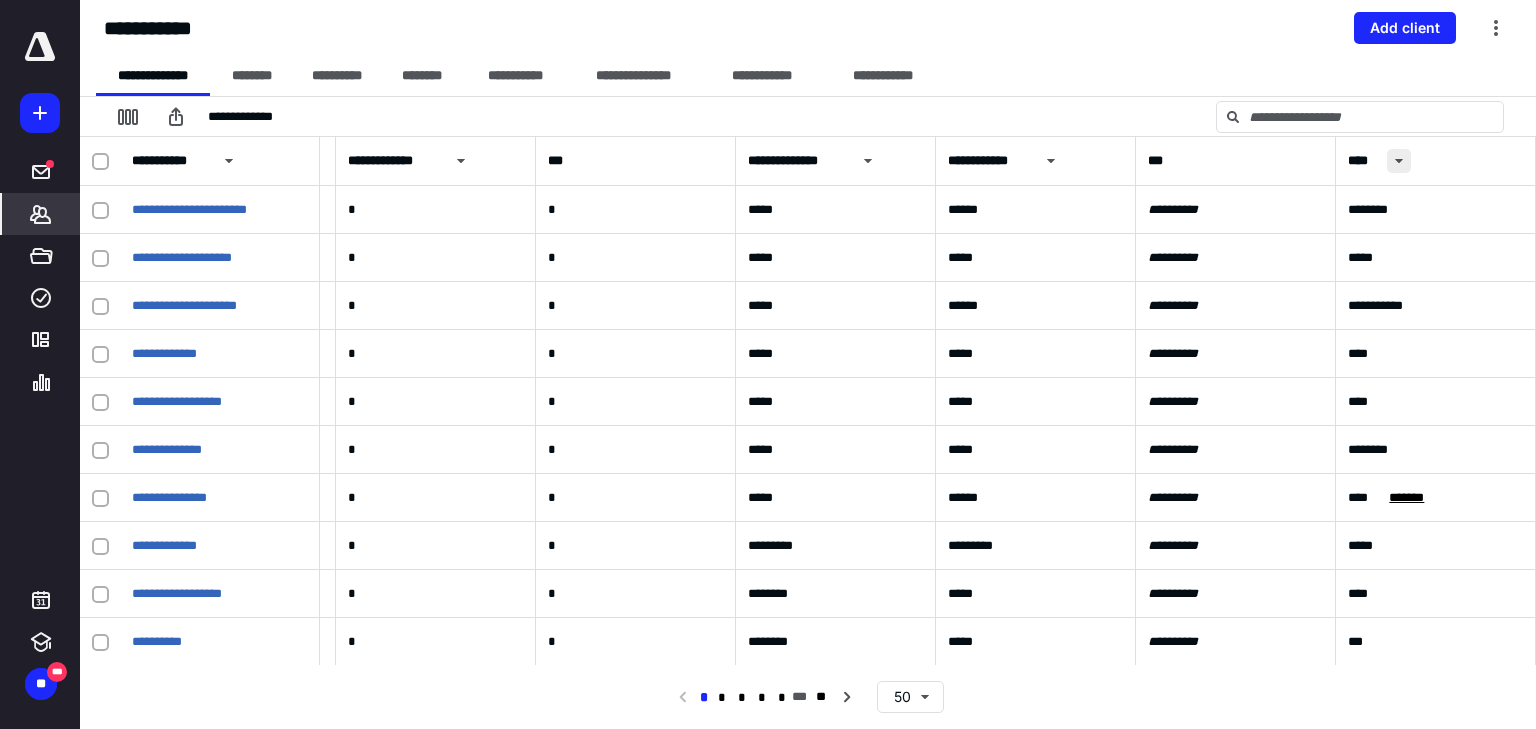 click at bounding box center (1399, 161) 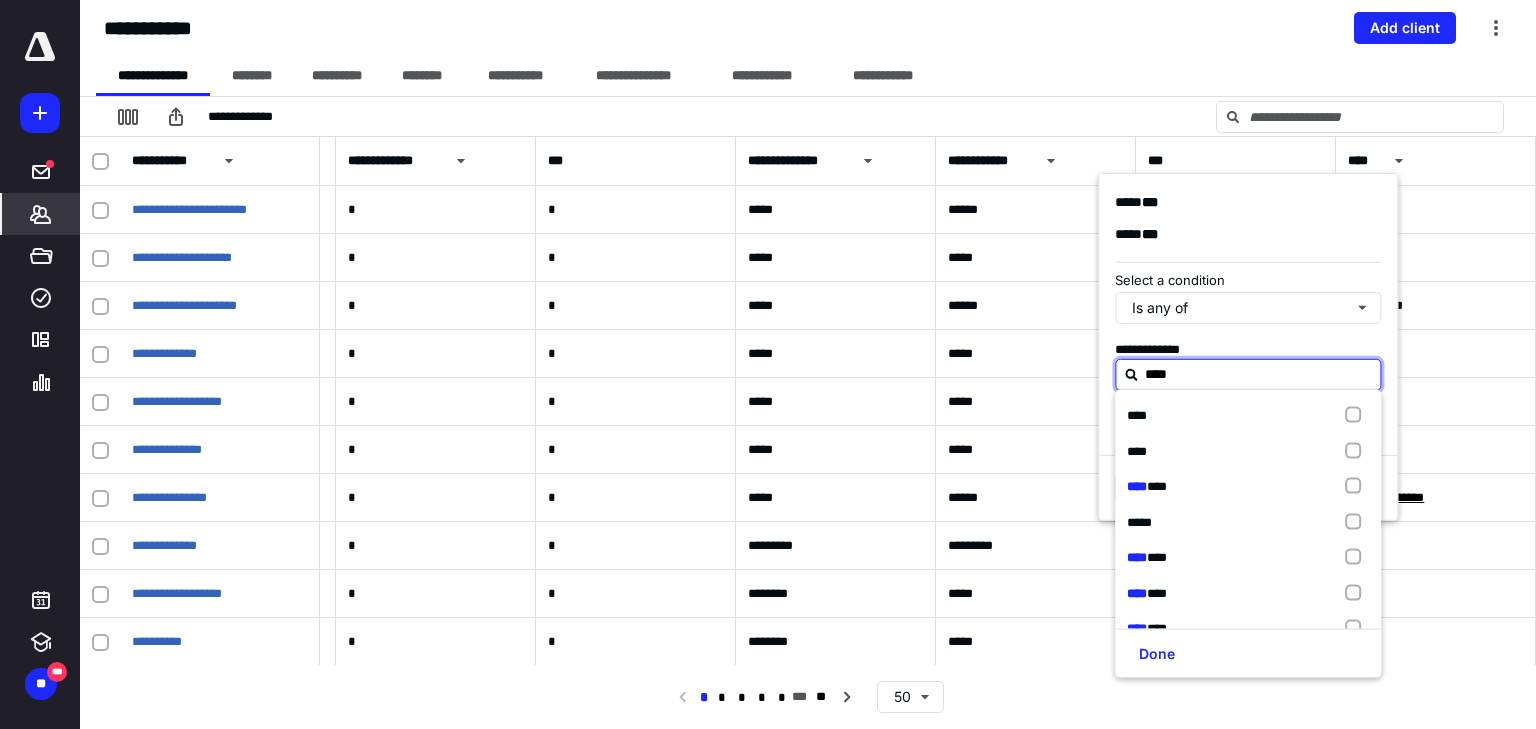type on "*****" 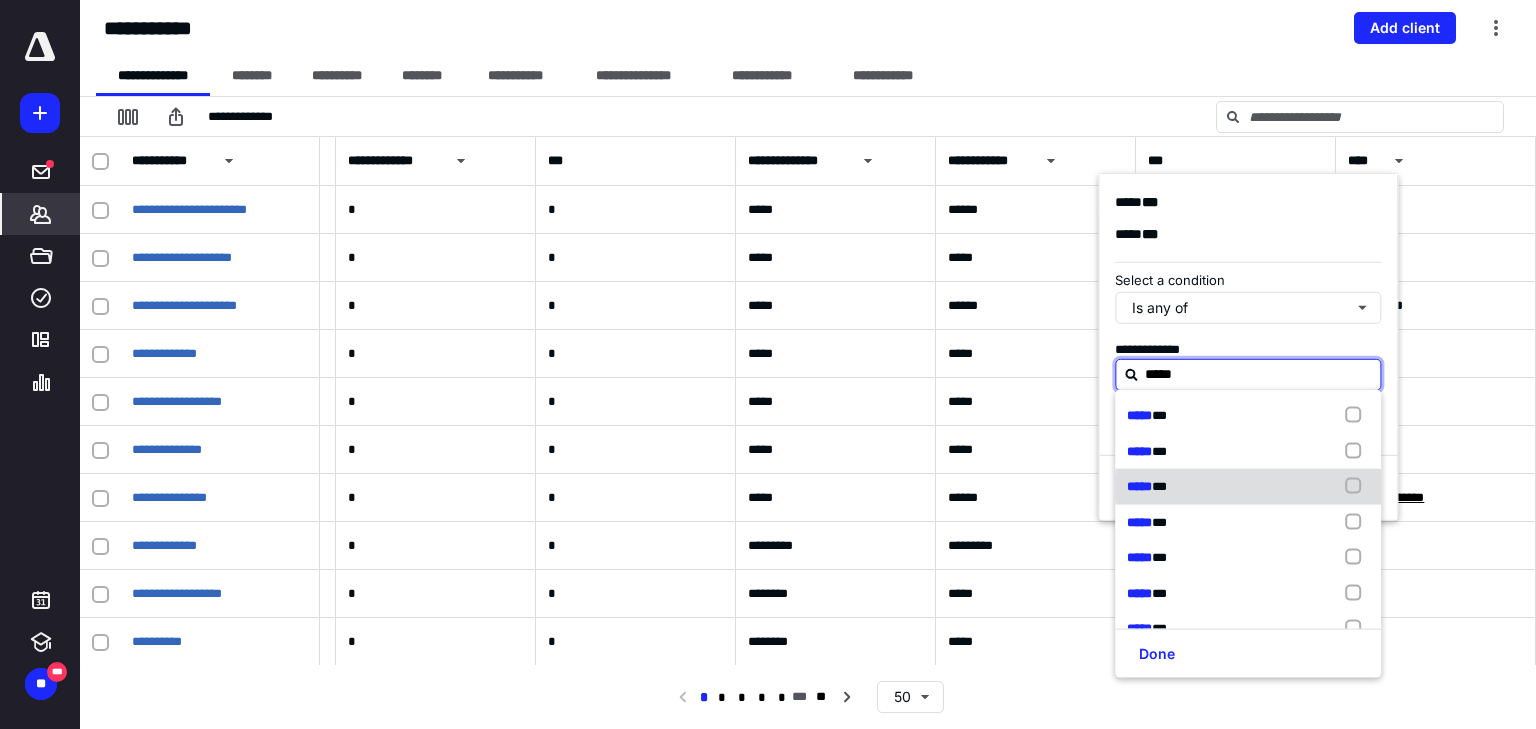 click at bounding box center (1358, 487) 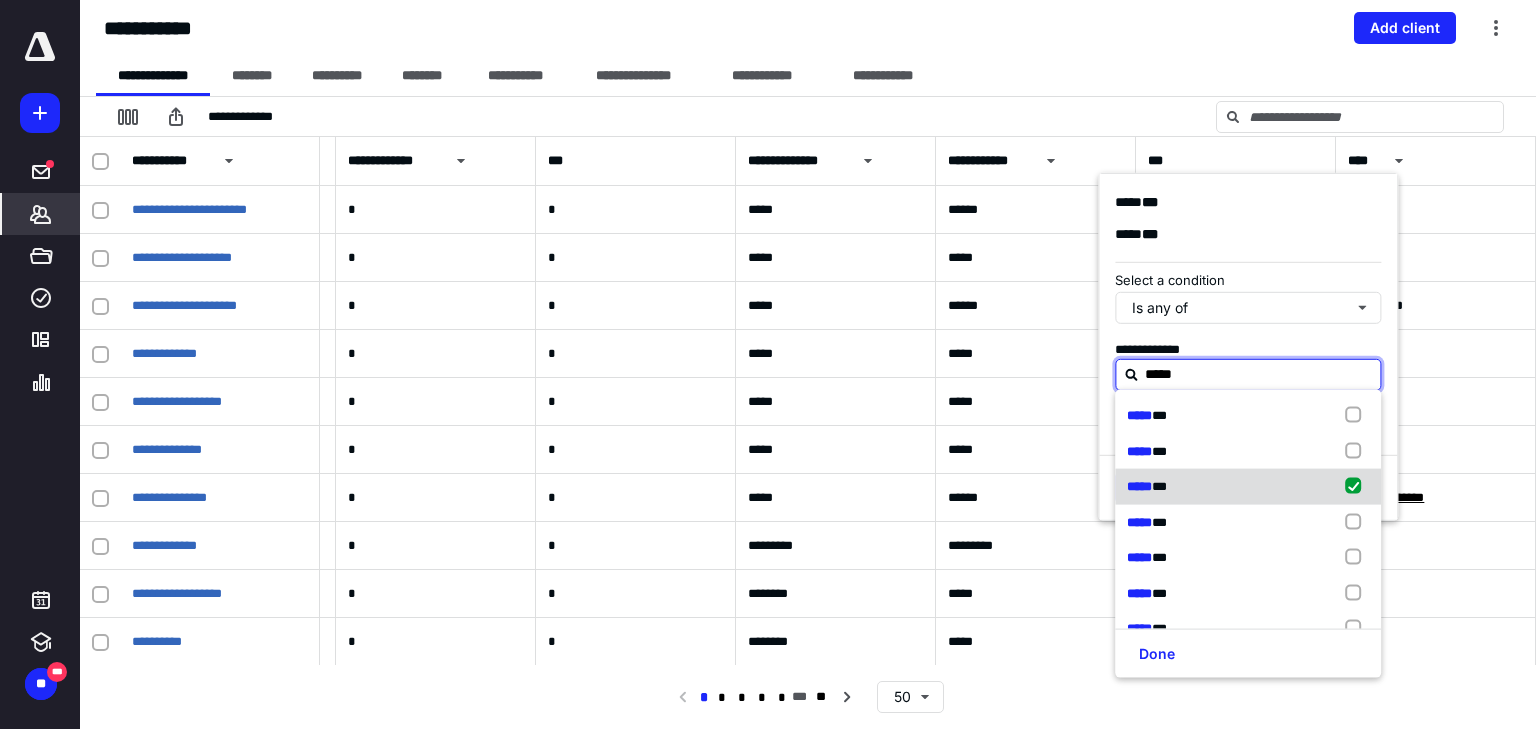 checkbox on "true" 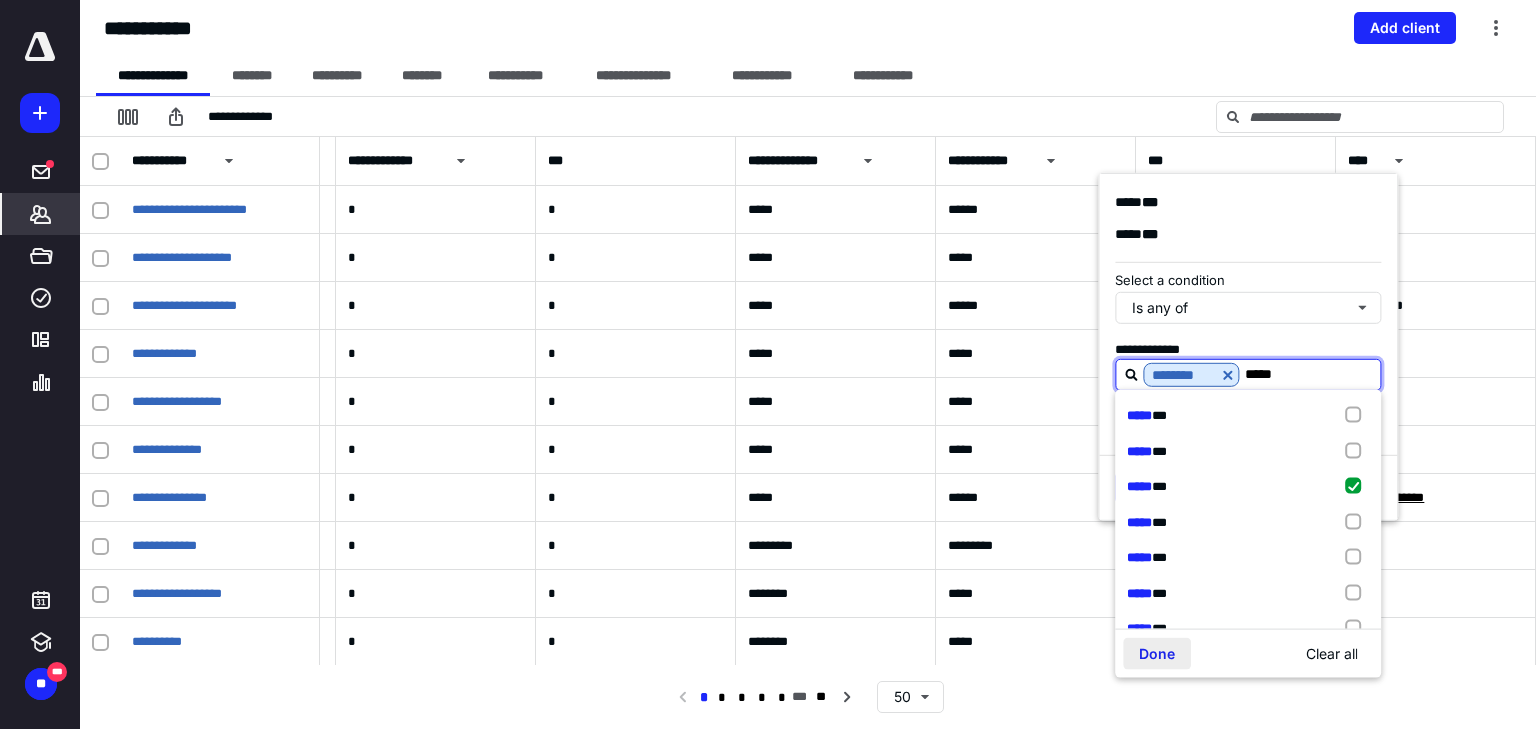 type on "*****" 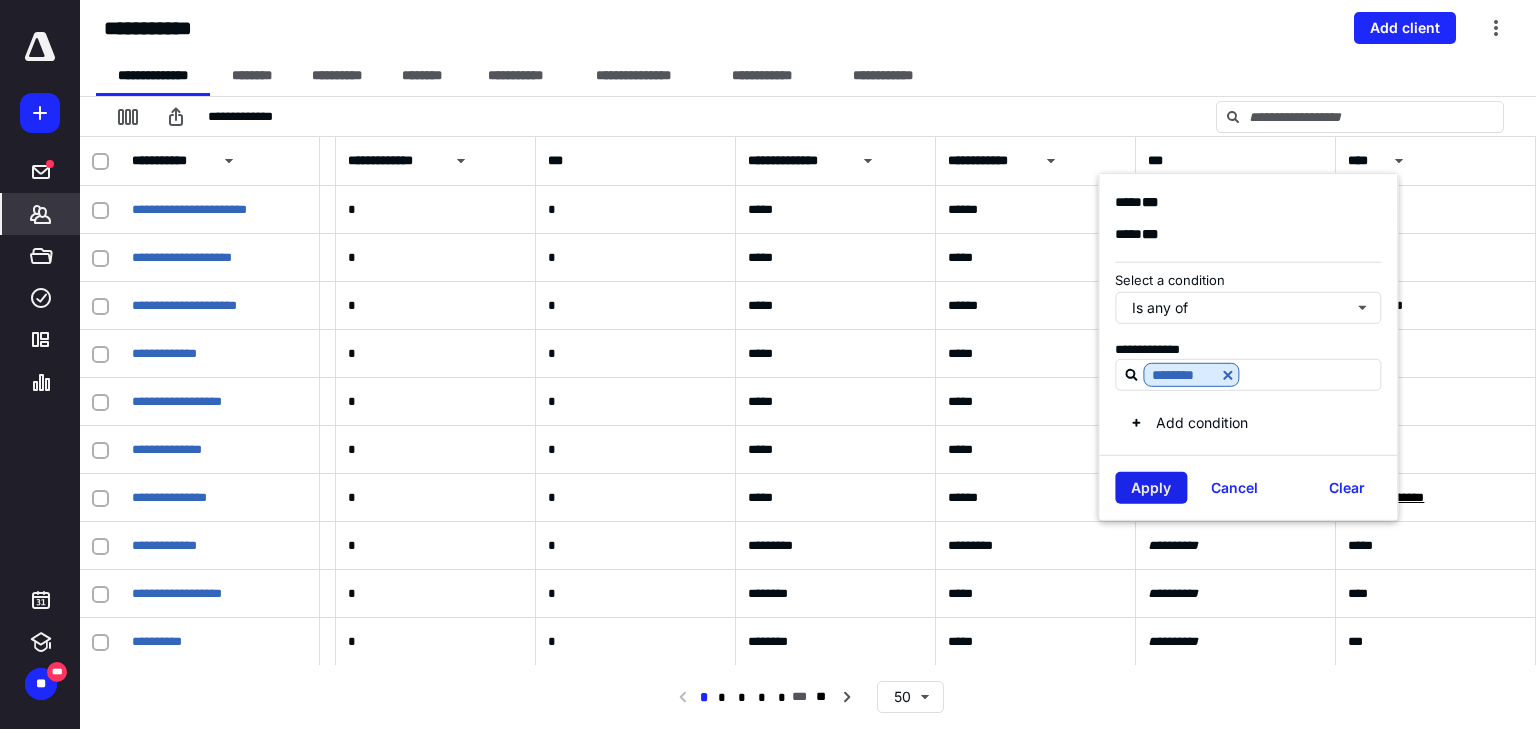 click on "Apply" at bounding box center (1151, 488) 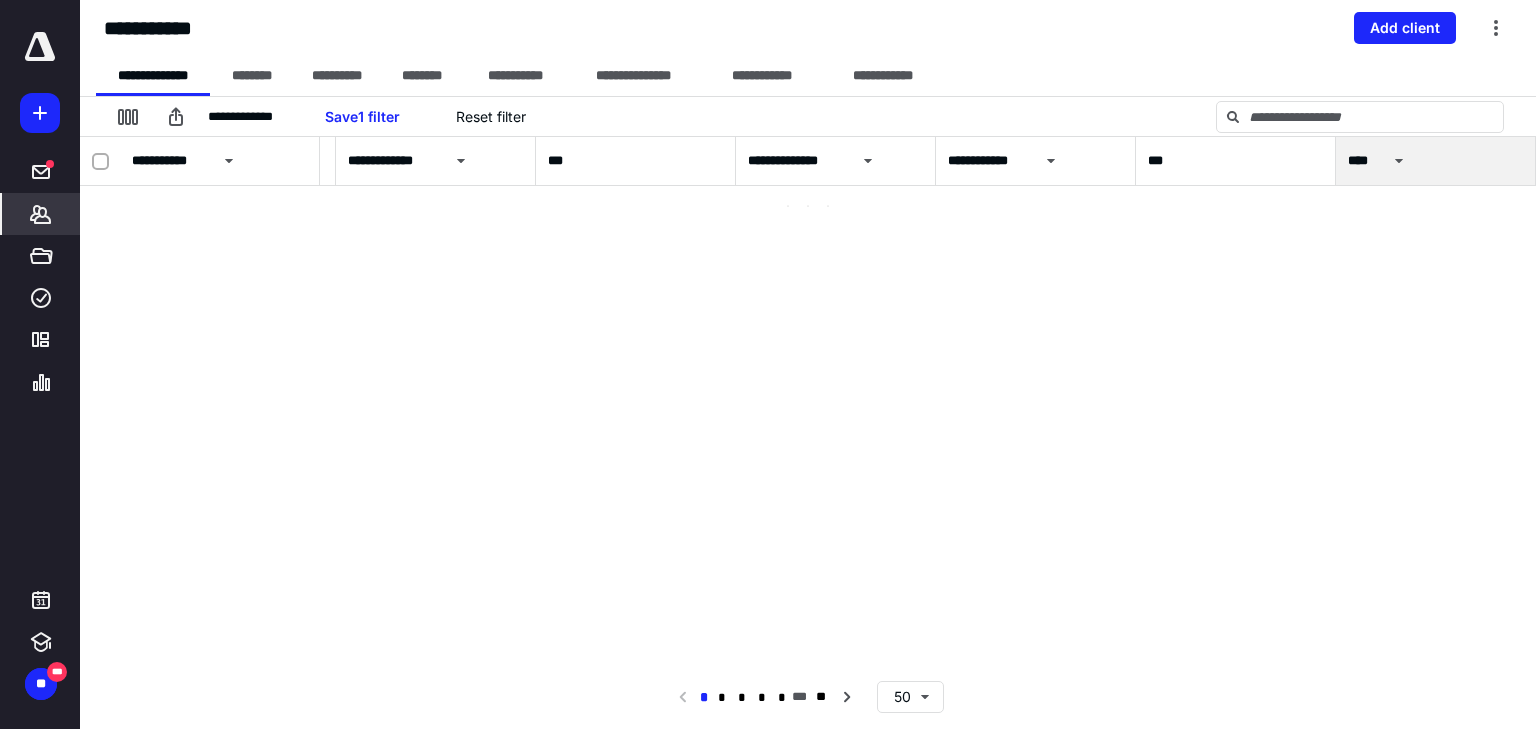 scroll, scrollTop: 0, scrollLeft: 784, axis: horizontal 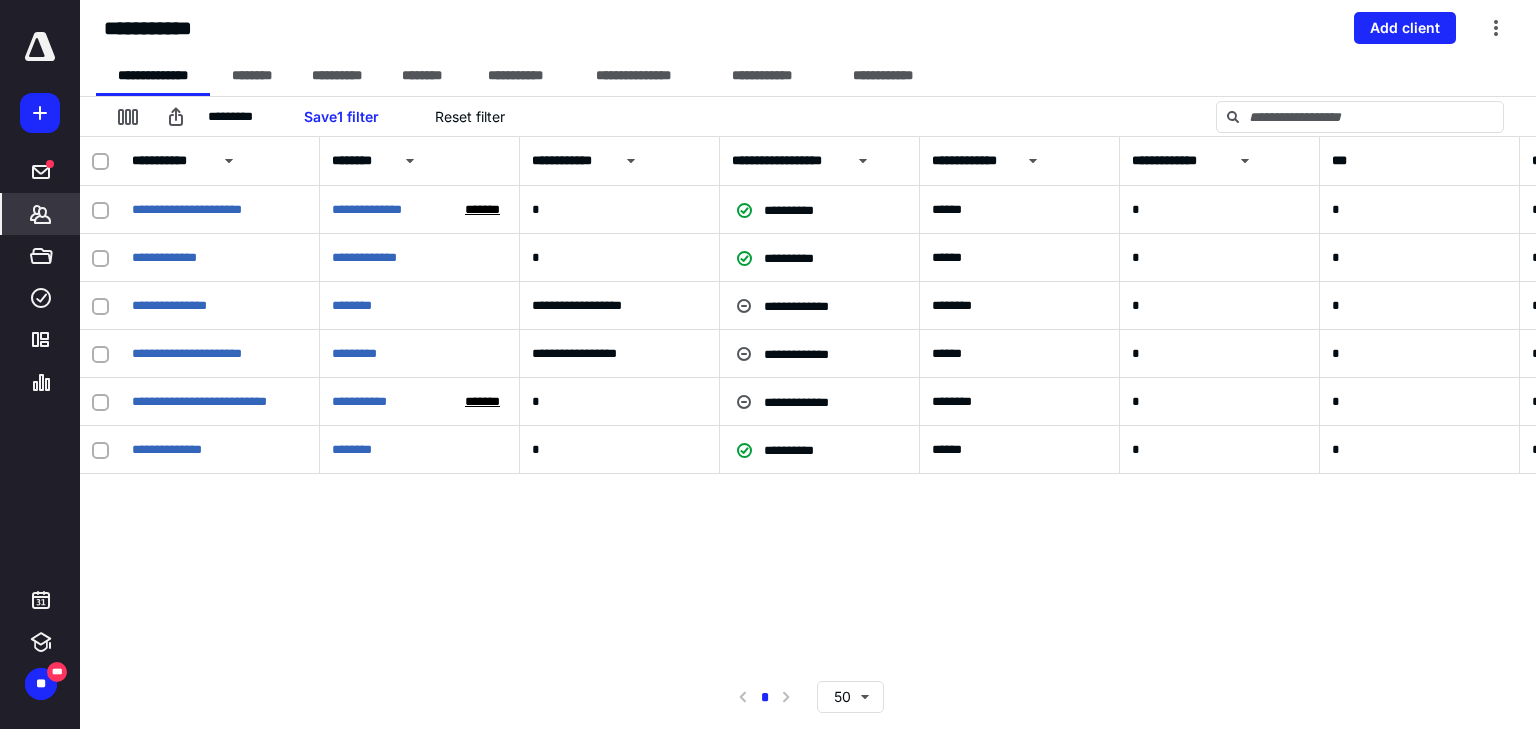 click on "**********" at bounding box center [808, 401] 